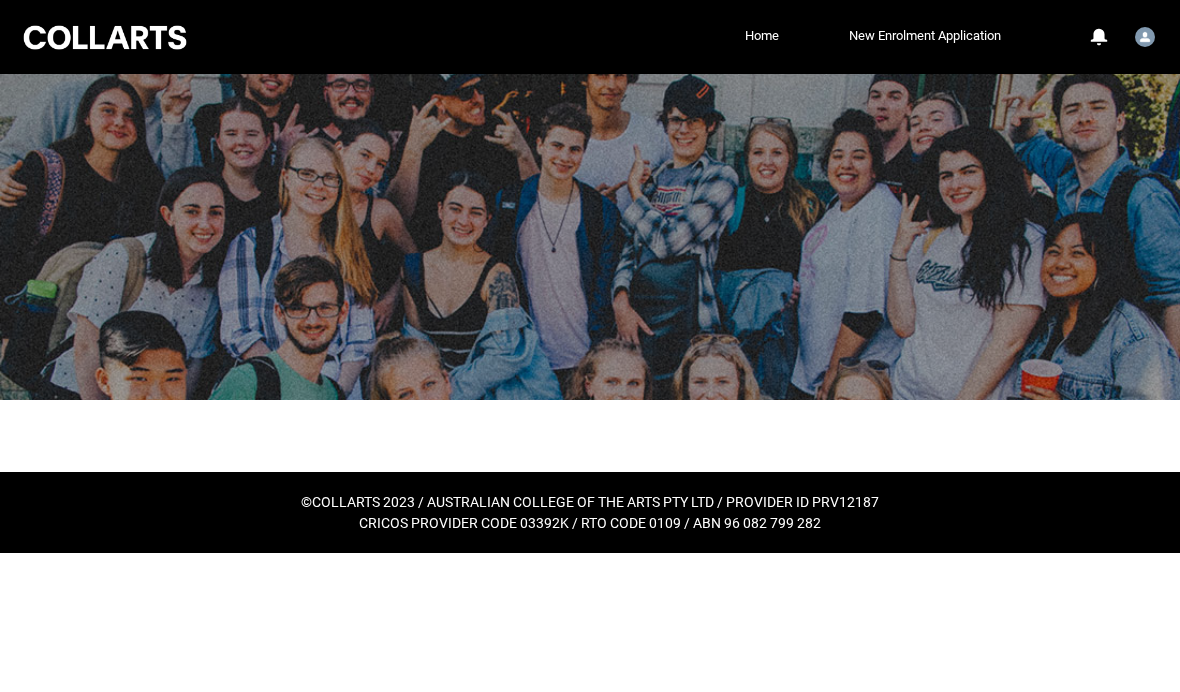 scroll, scrollTop: 0, scrollLeft: 0, axis: both 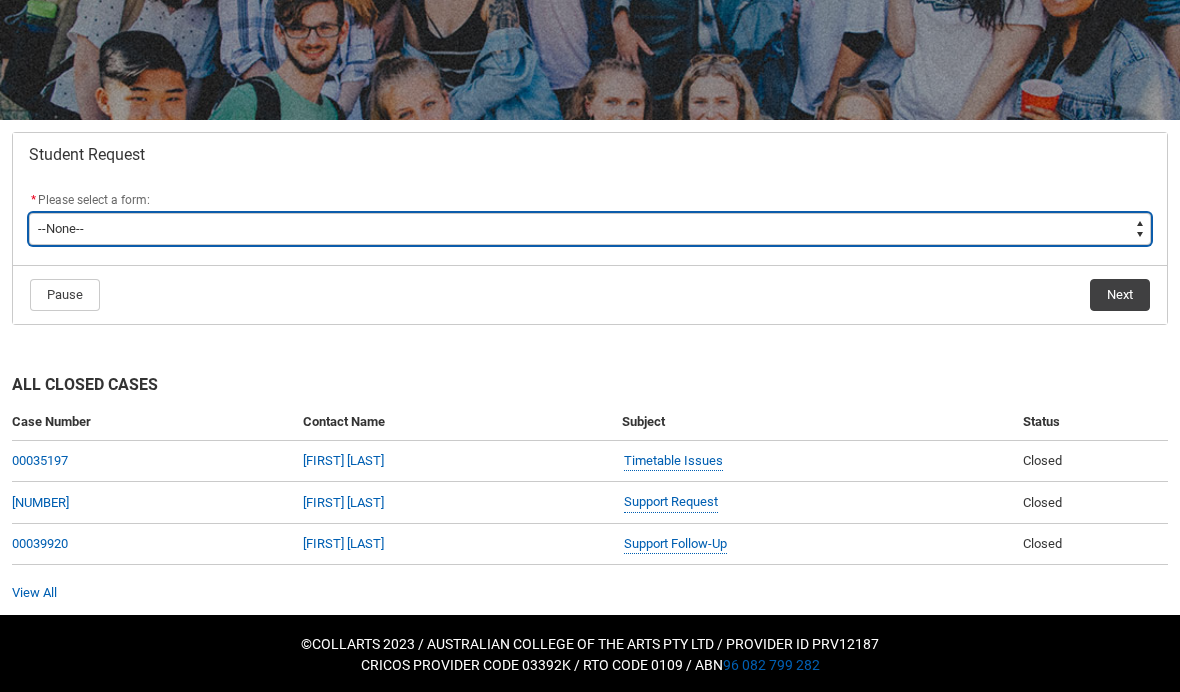 click on "--None-- Academic Transcript Application to Appeal Assignment Extension Change of Legal Name Course Credit / RPL Course Transfer Deferral / Leave of Absence Enrolment Variation Financial Hardship Program General Enquiry Grievance Reasonable Adjustment Return to Study Application Special Consideration Tuition Fee Refund Withdraw & Cancel Enrolment Information Release" at bounding box center [590, 229] 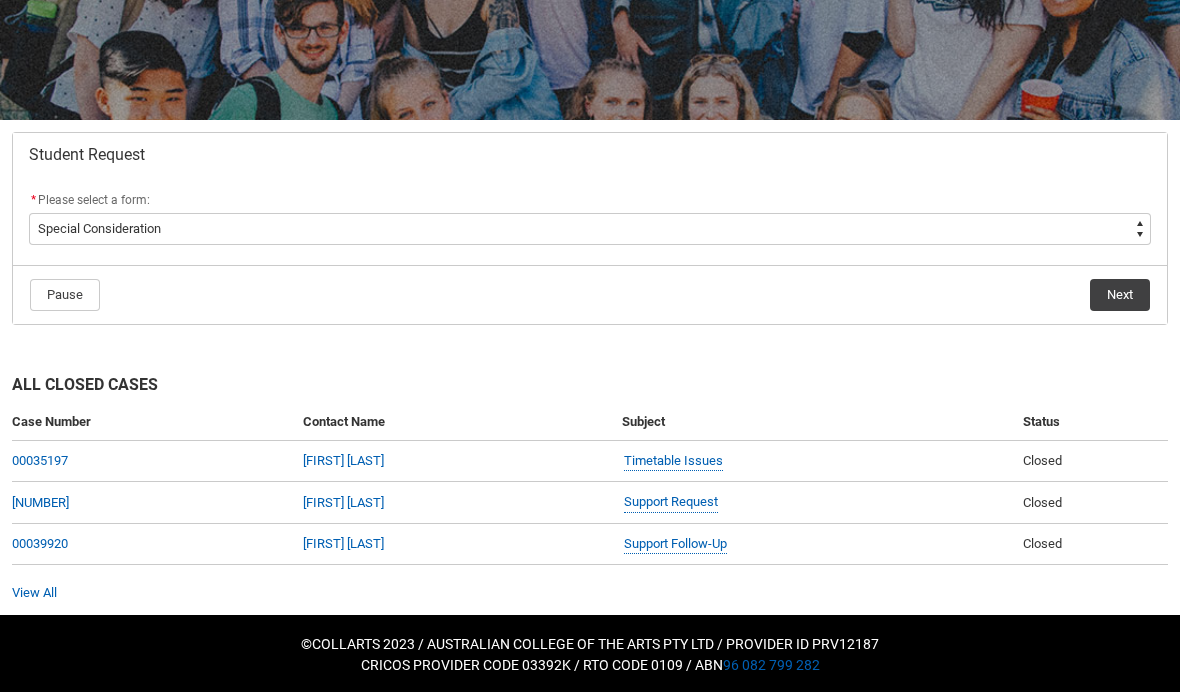 click on "Next" 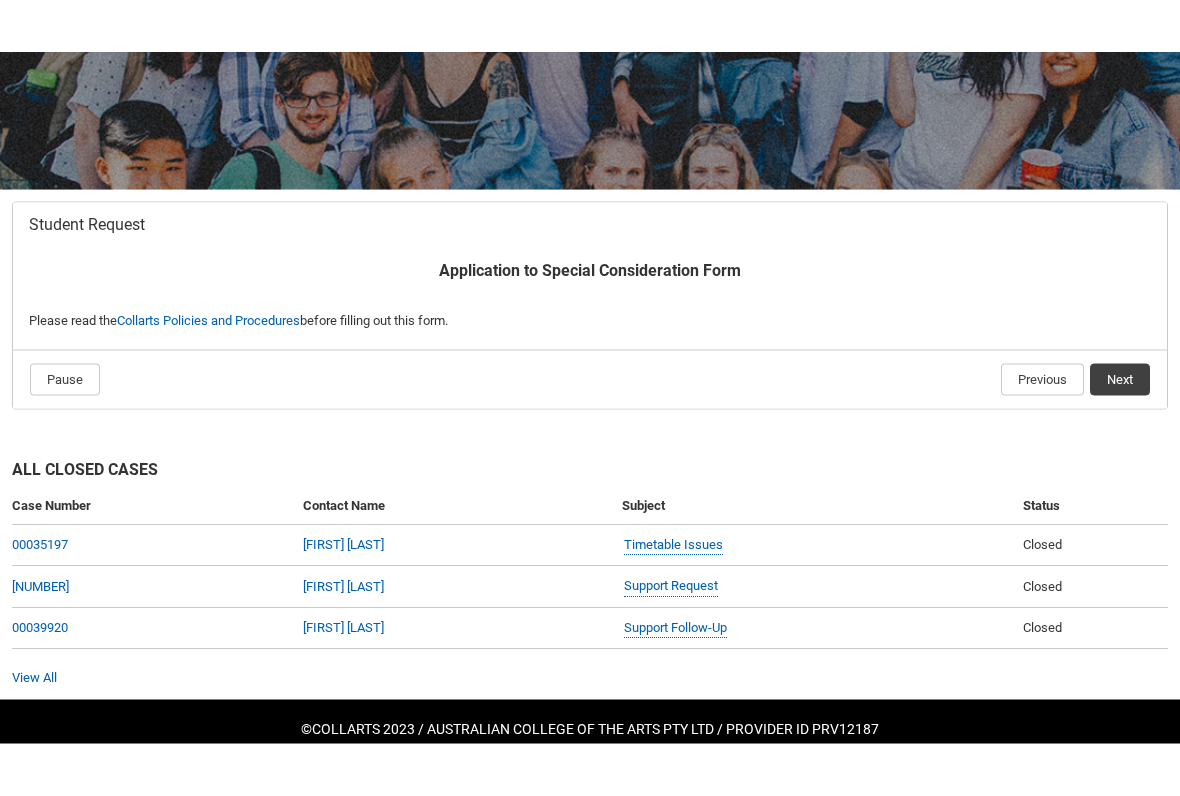 scroll, scrollTop: 190, scrollLeft: 0, axis: vertical 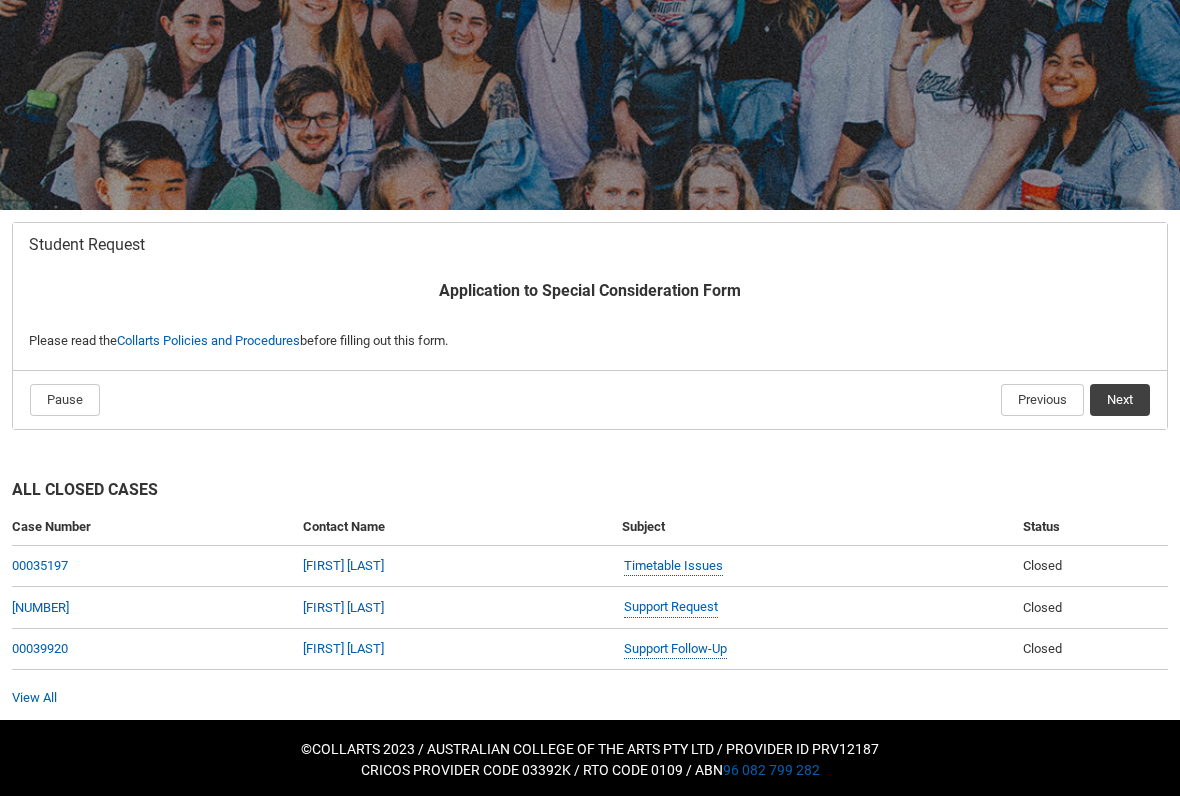 click on "Next" 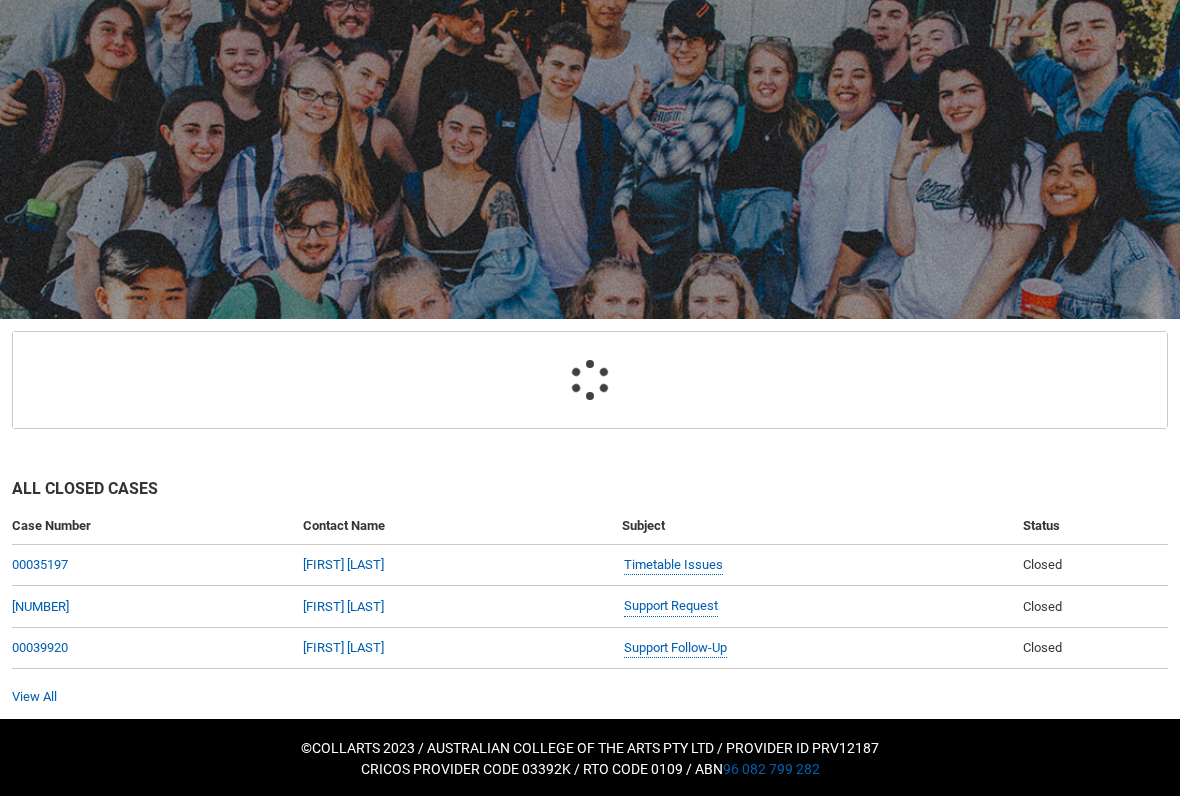 scroll, scrollTop: 213, scrollLeft: 0, axis: vertical 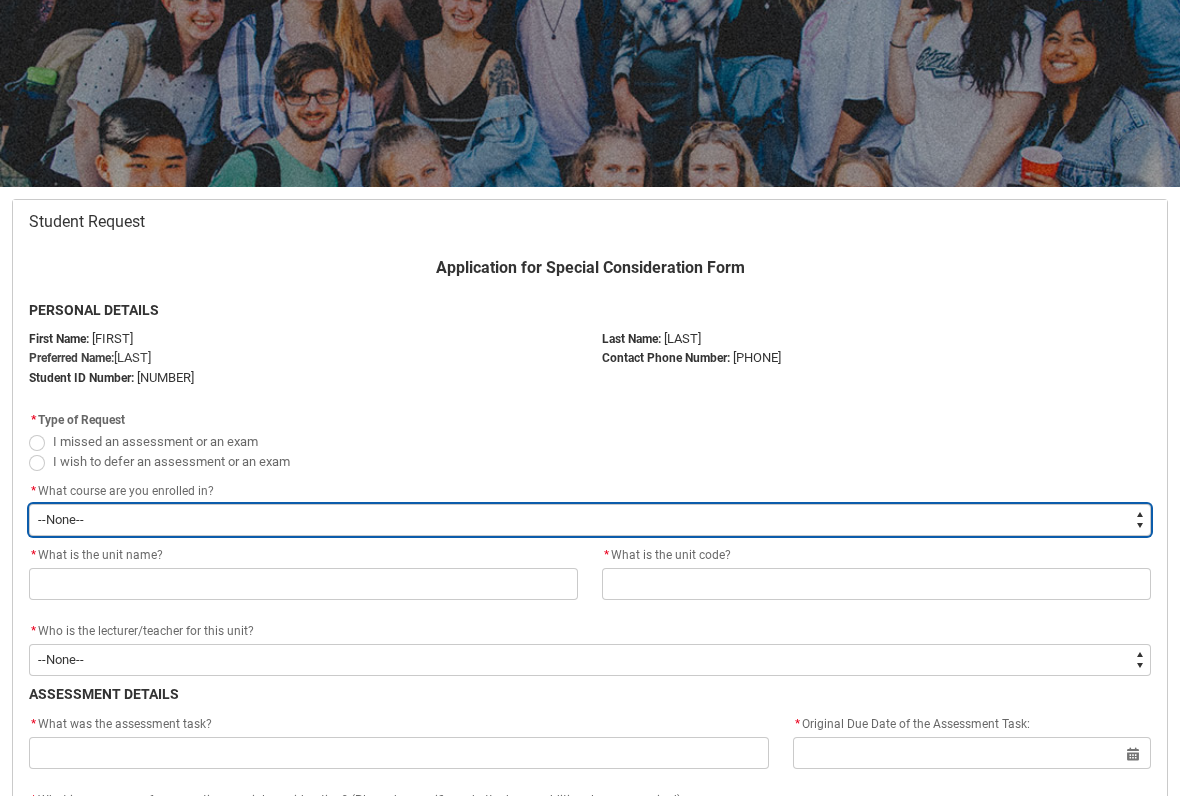 click on "--None-- Bachelor of Game Design" at bounding box center [590, 520] 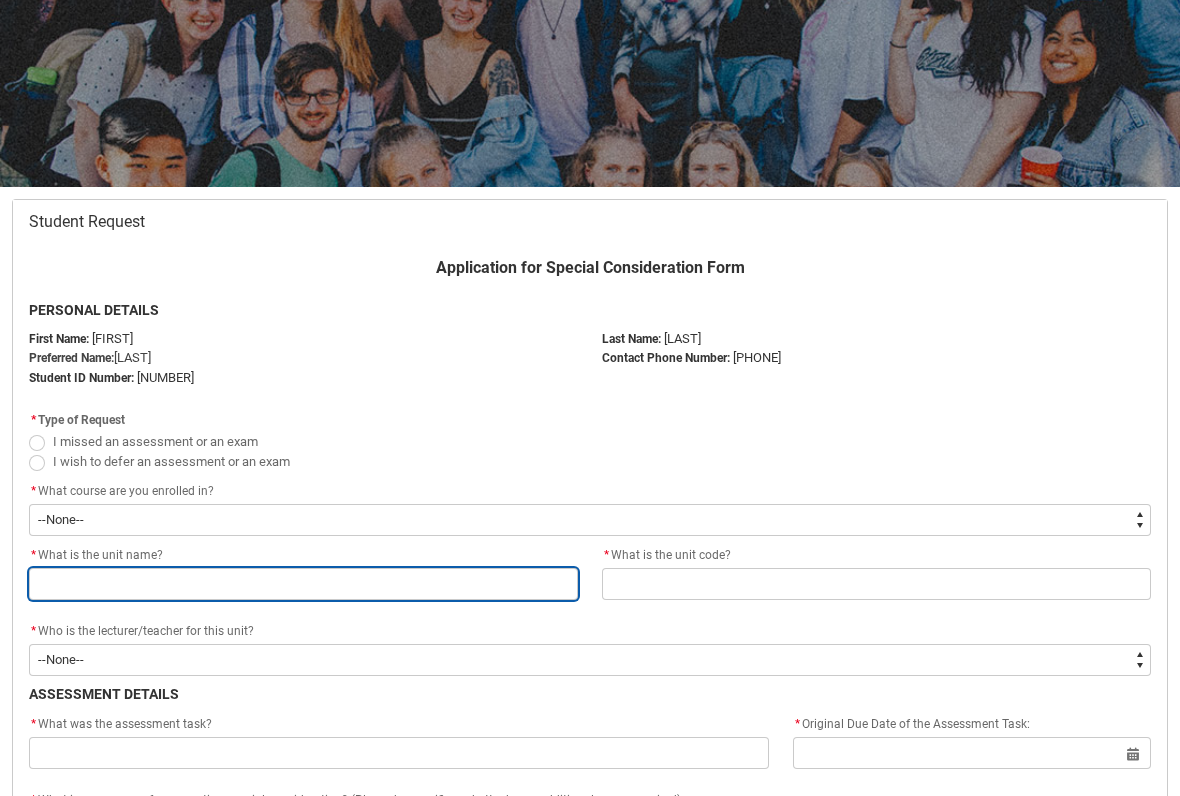 click at bounding box center (303, 584) 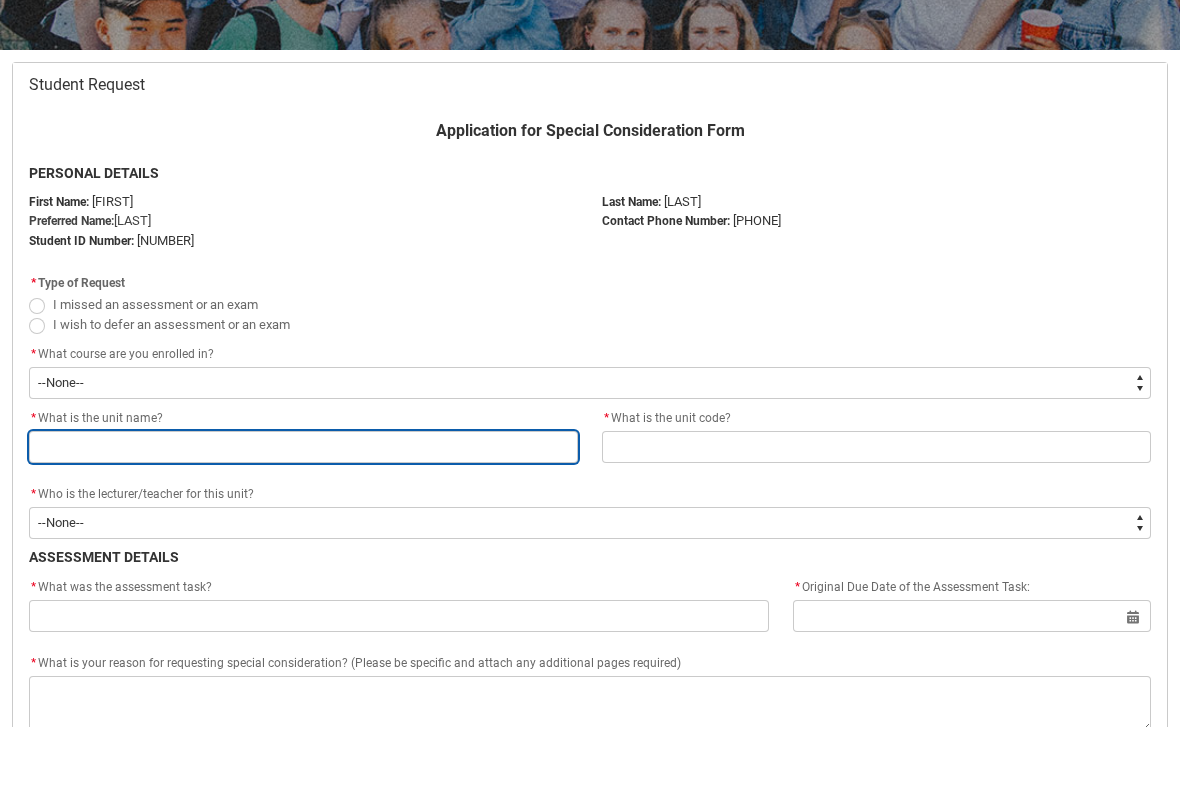 scroll, scrollTop: 283, scrollLeft: 0, axis: vertical 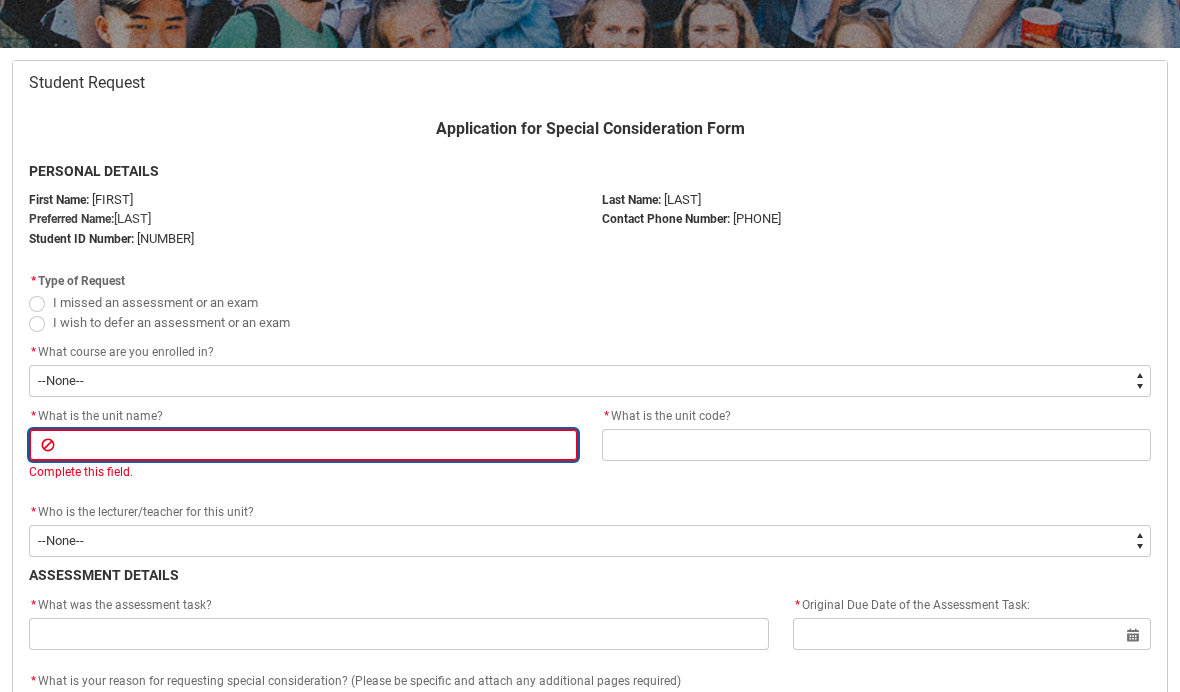 type on "U" 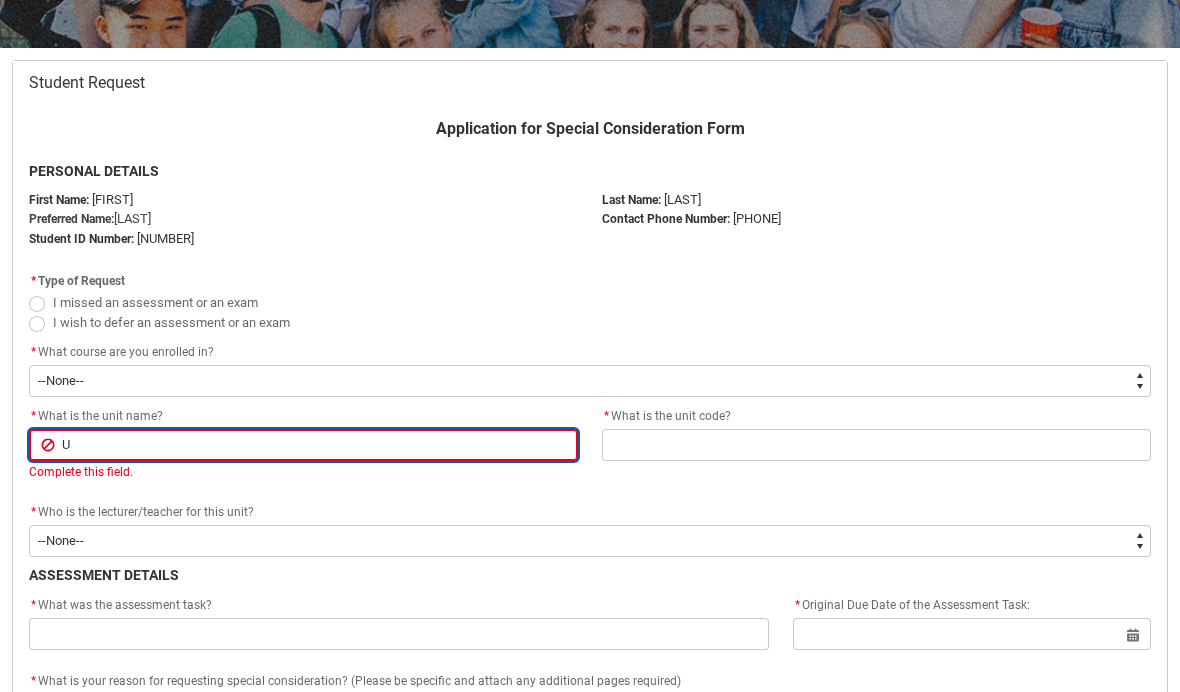 type on "UX" 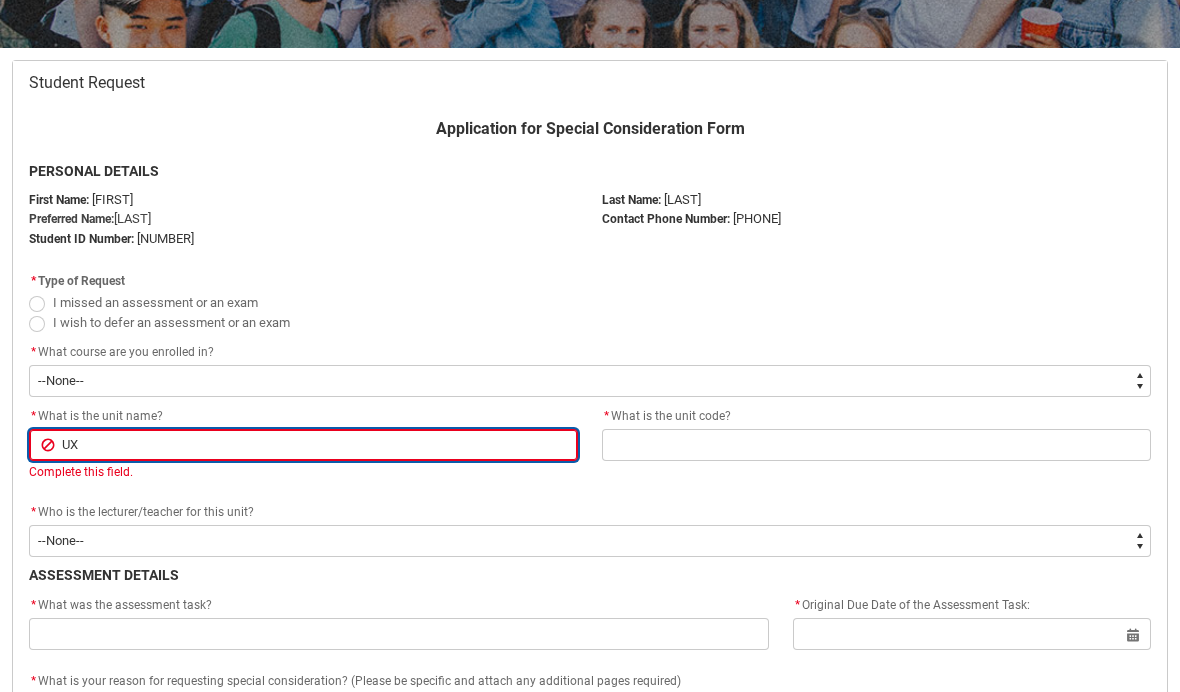type on "UX:" 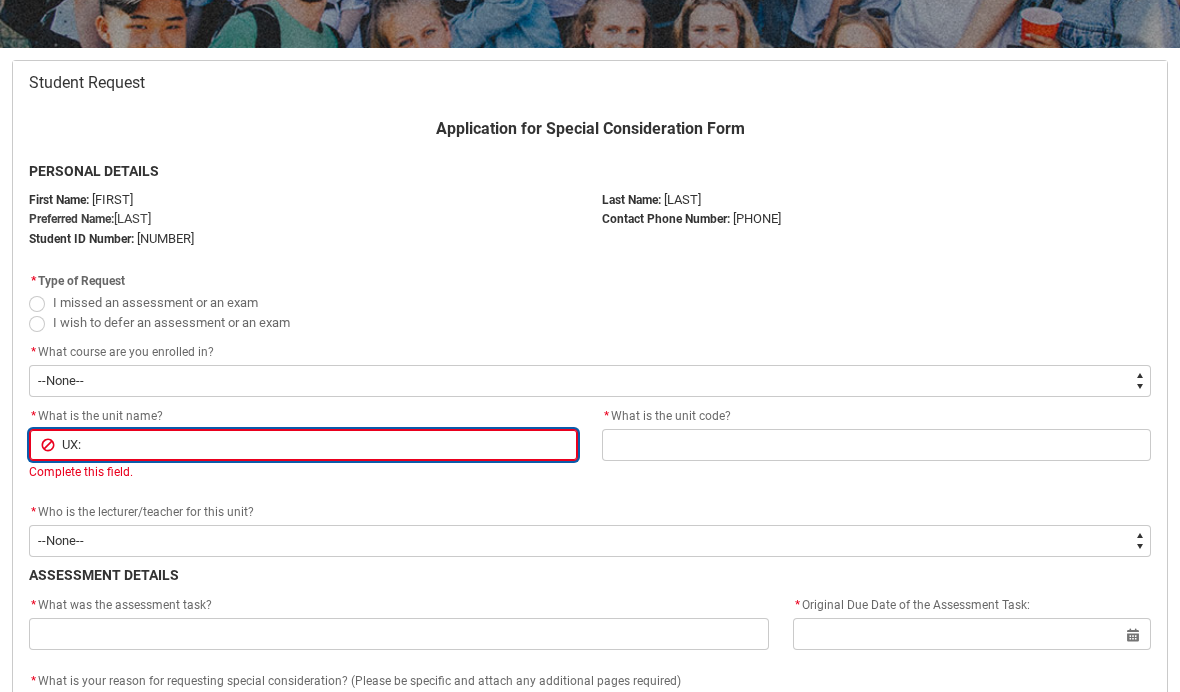 type on "UX:" 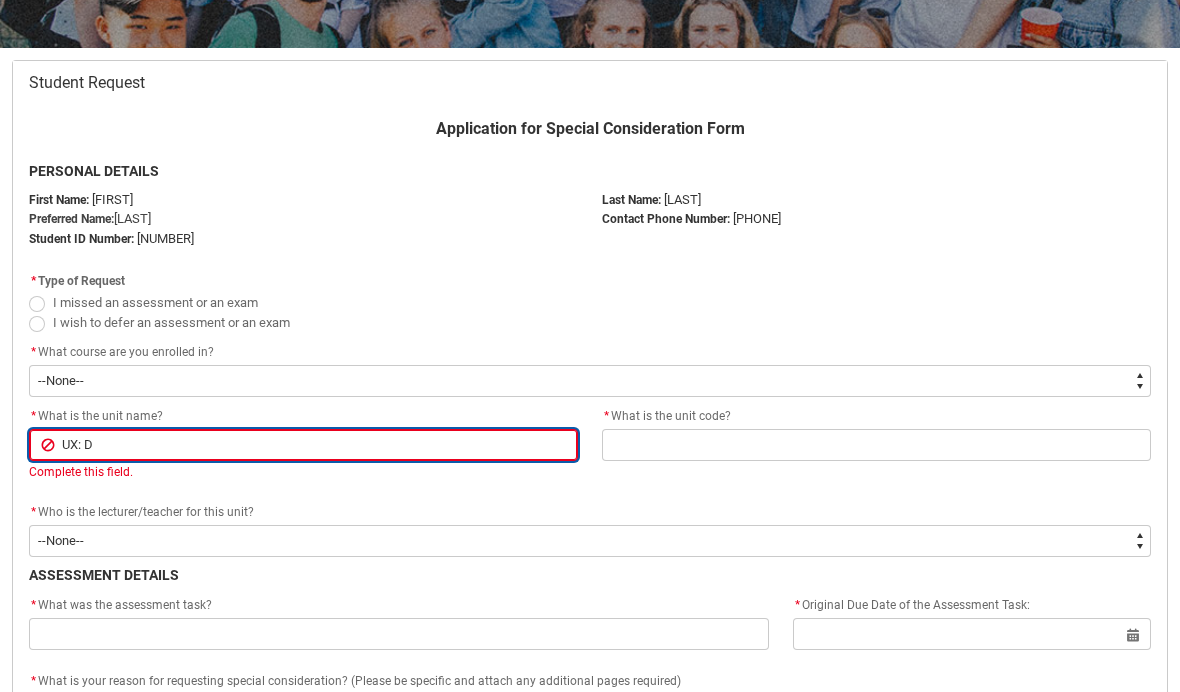 type on "UX: De" 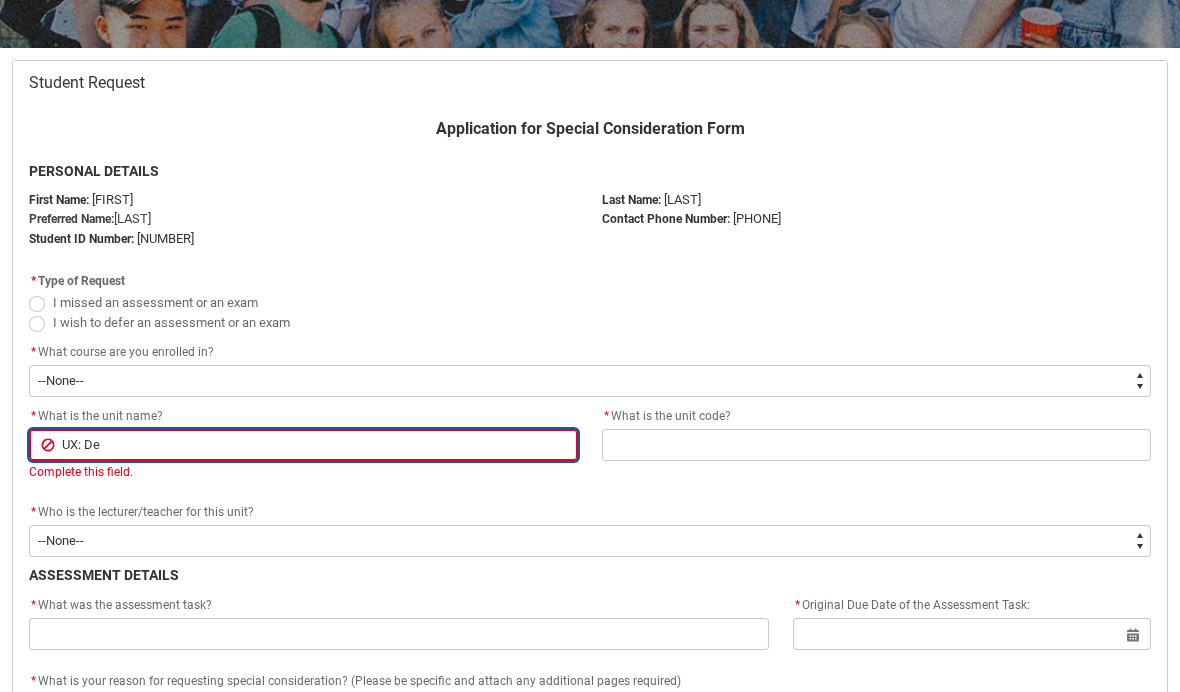 type on "UX: Des" 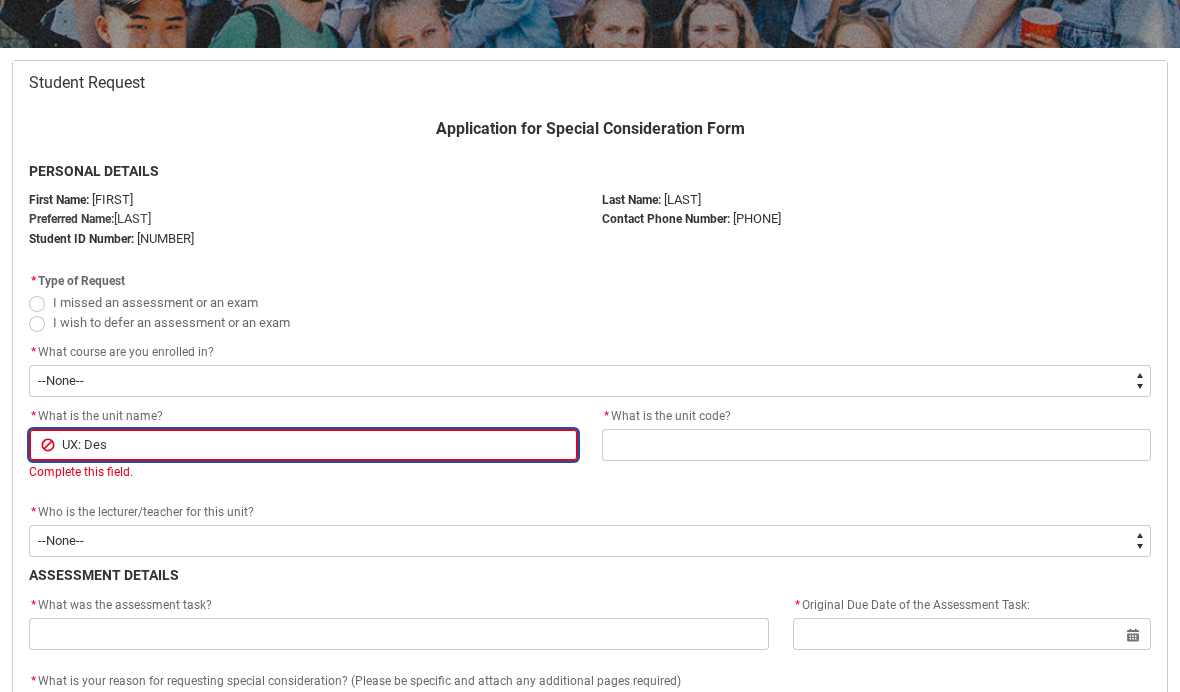 type on "UX: Desi" 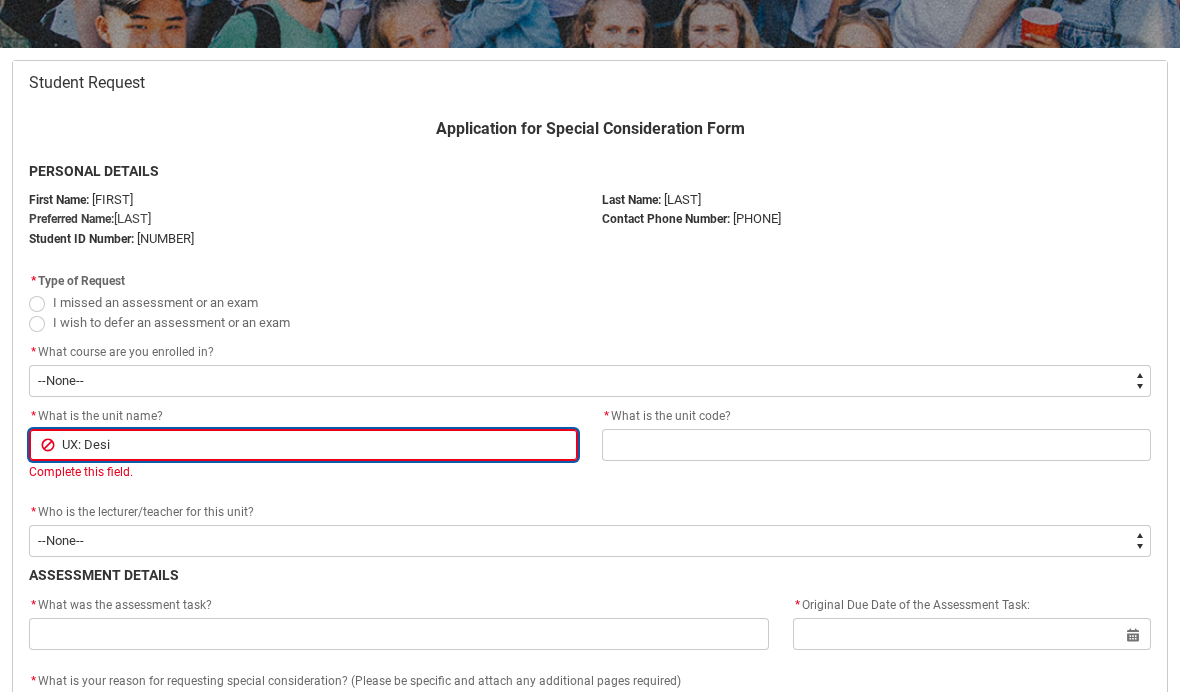 type on "UX: Desig" 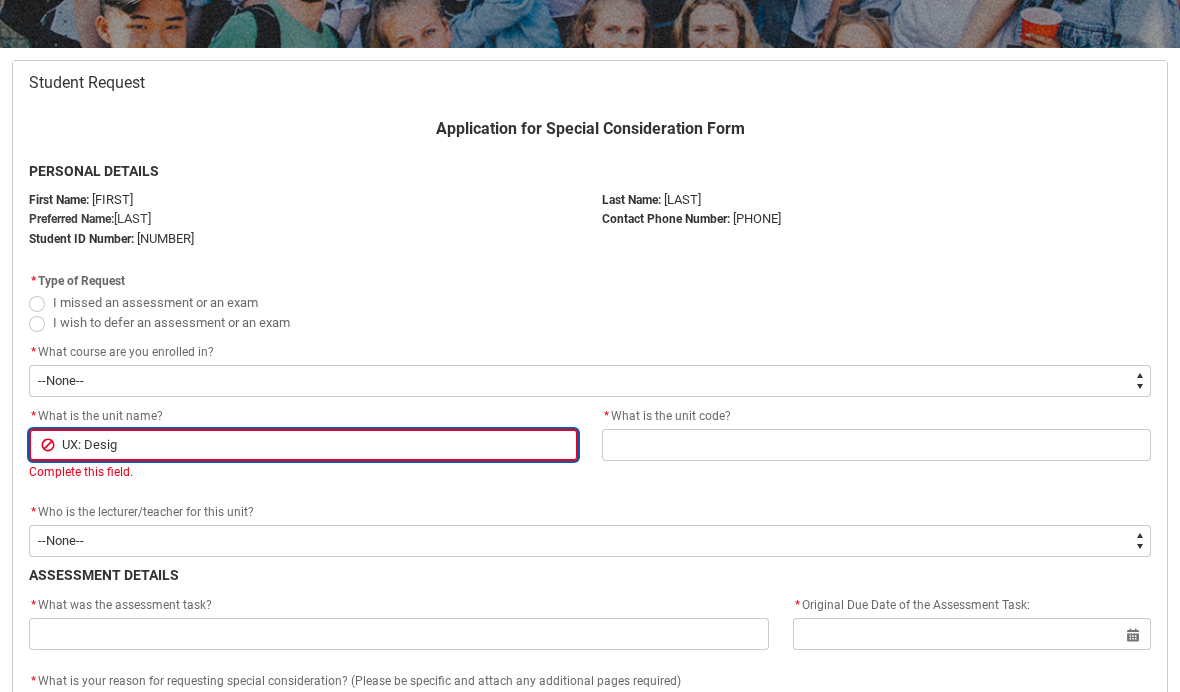 type on "UX: Design" 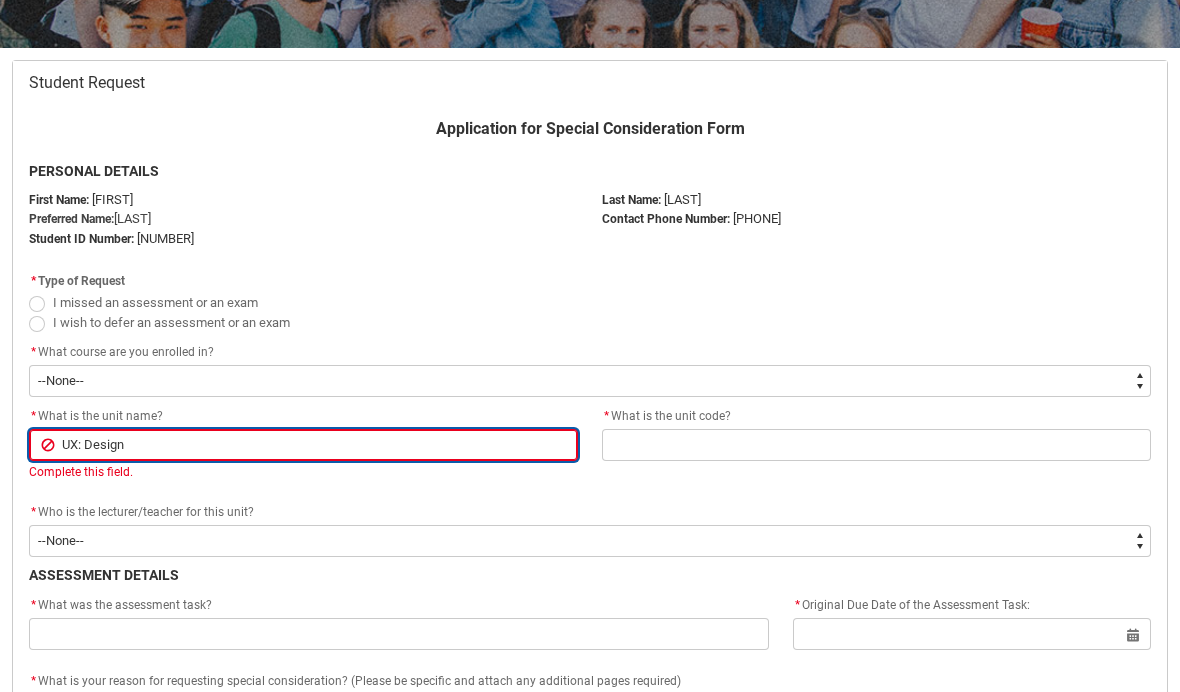 type on "UX: Design" 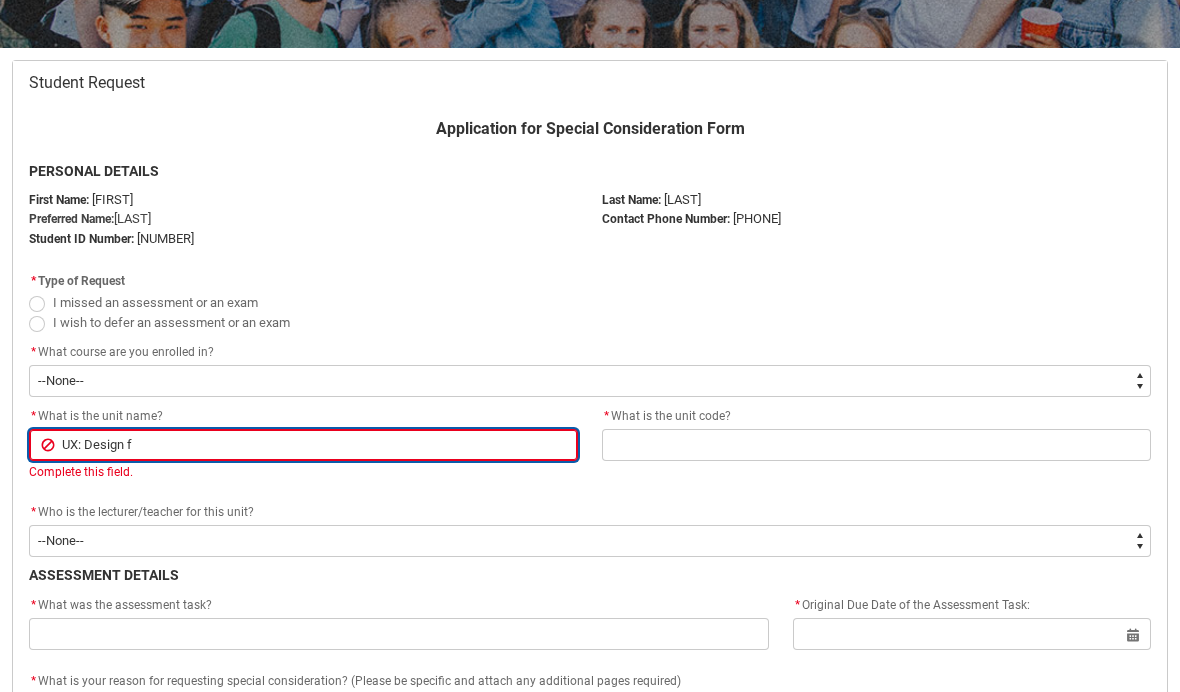 type on "UX: Design fr" 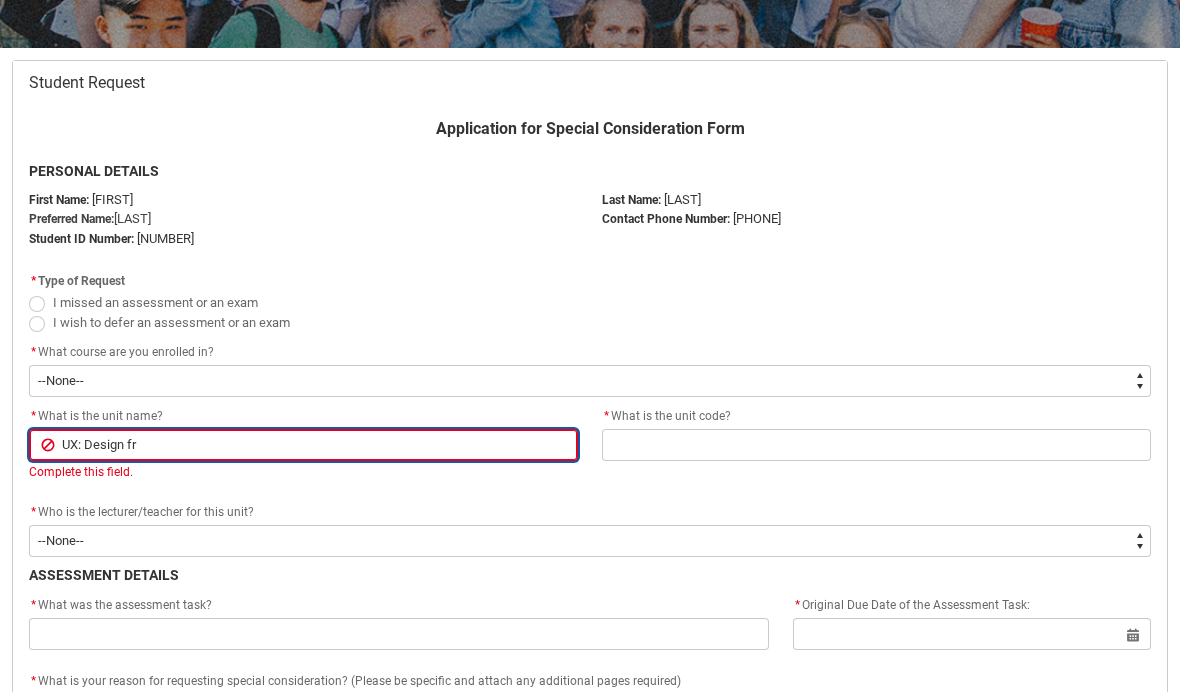 type on "UX: Design fr" 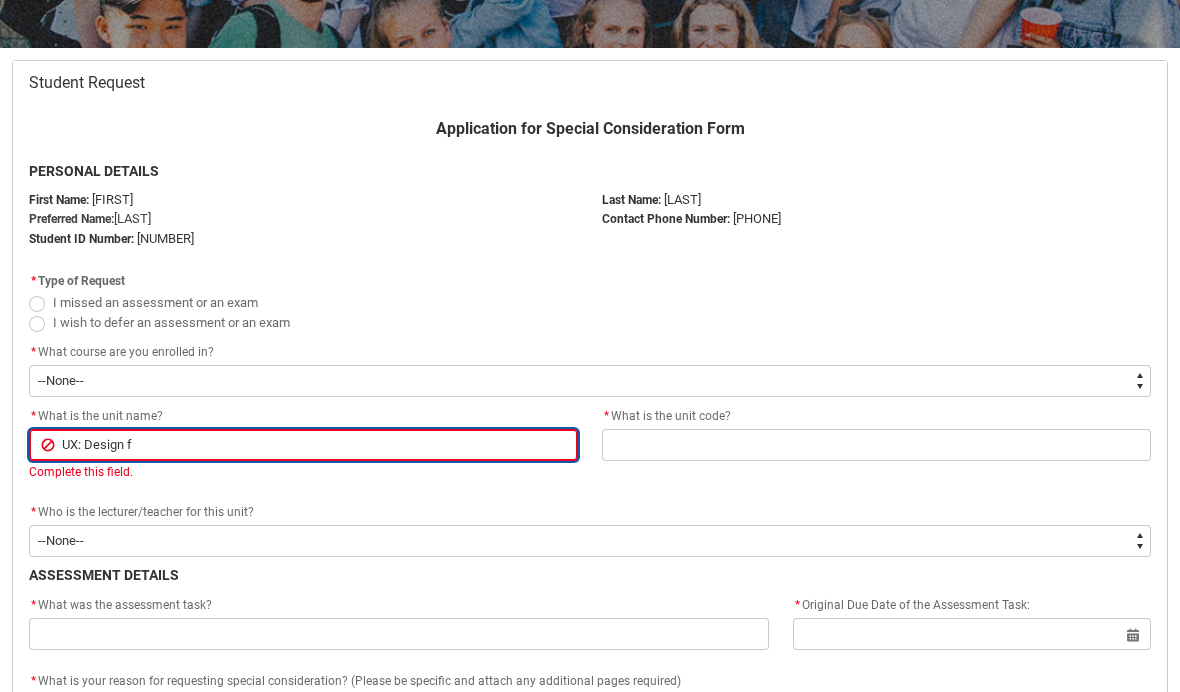 type on "UX: Design fo" 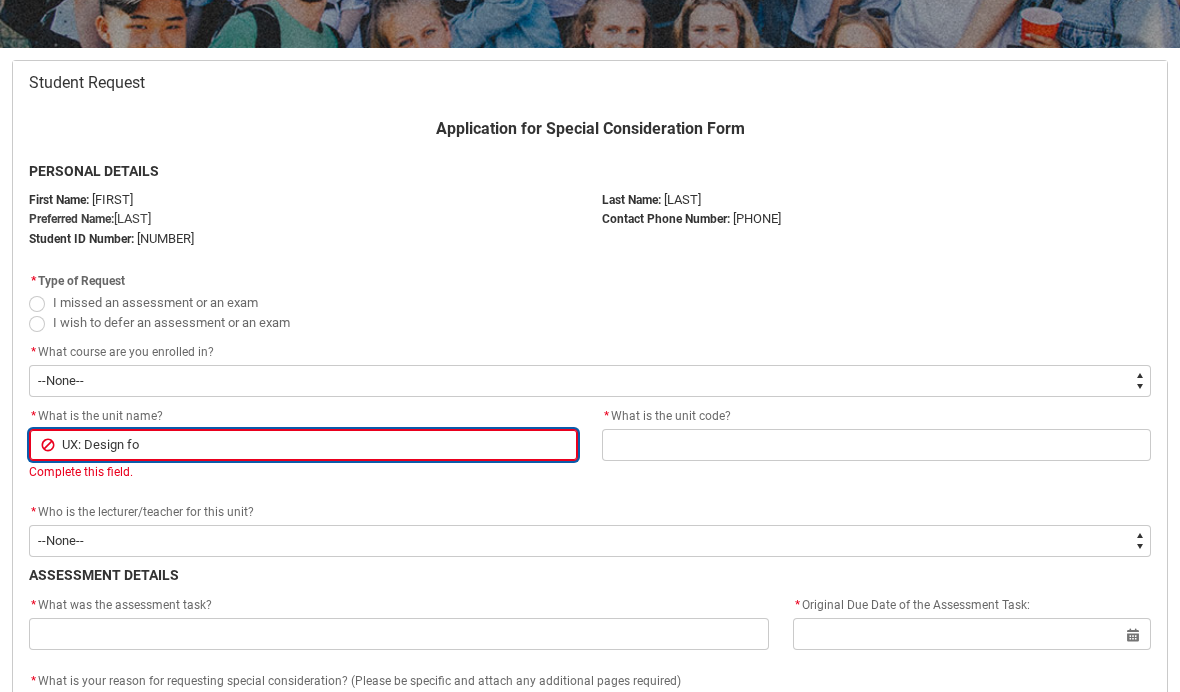 type on "UX: Design for" 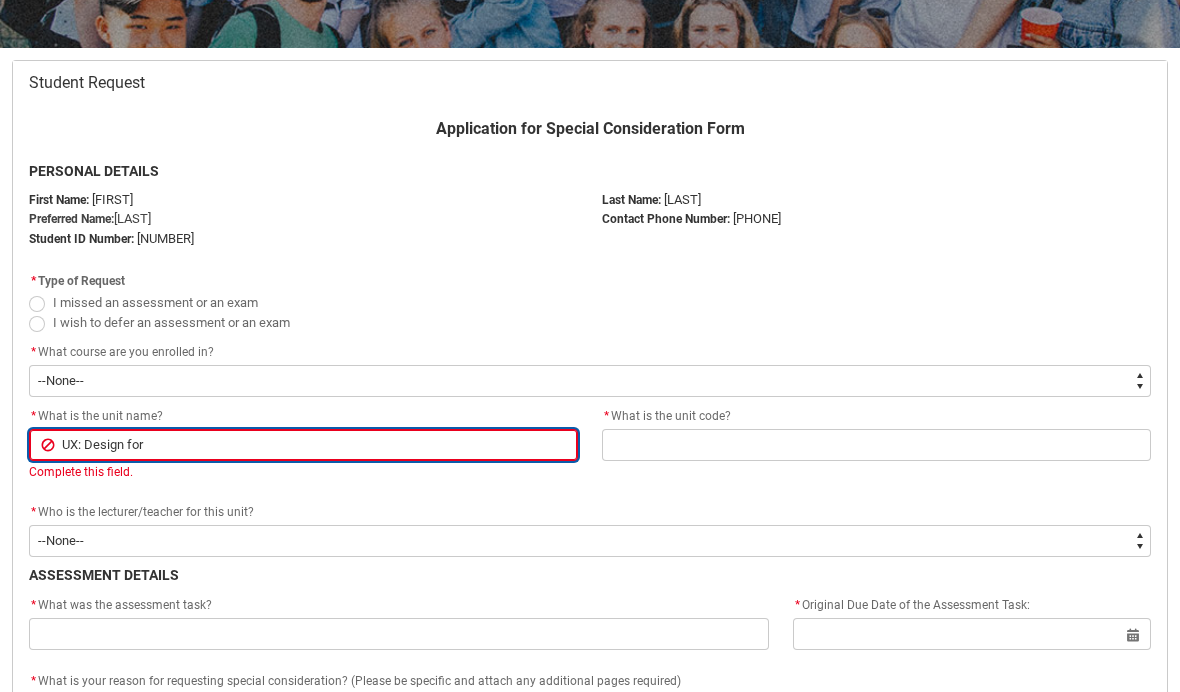 type on "UX: Design for" 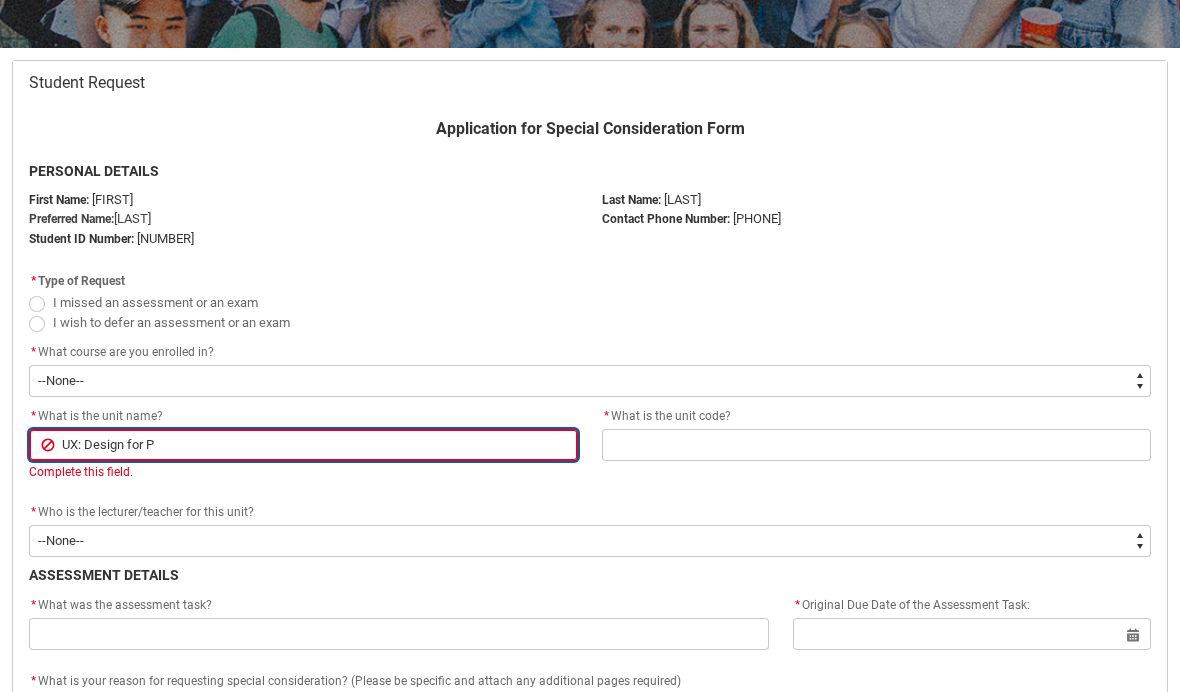 type on "UX: Design for Pl" 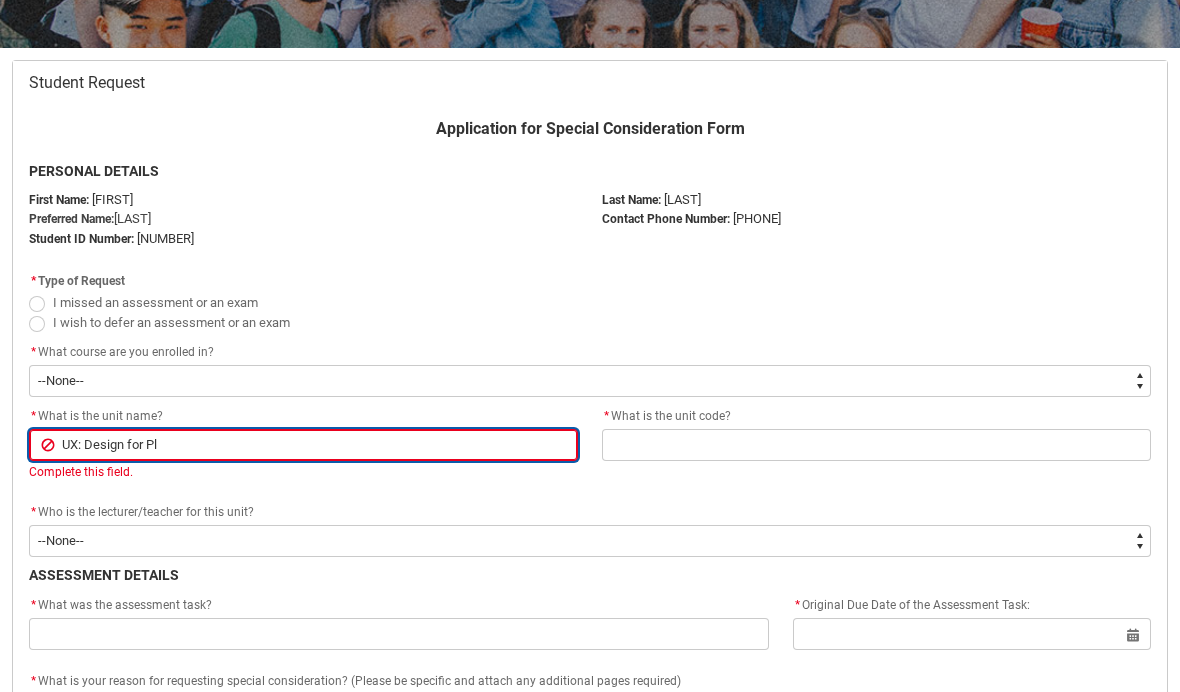 type on "UX: Design for Pla" 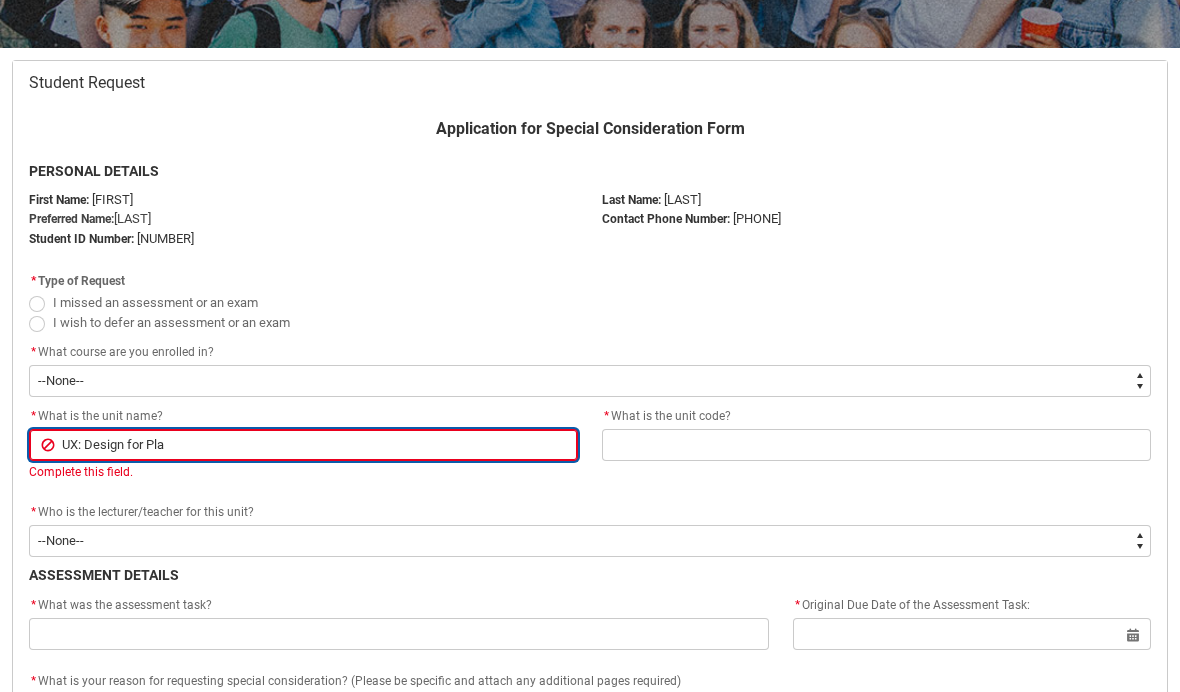 type on "UX: Design for Play" 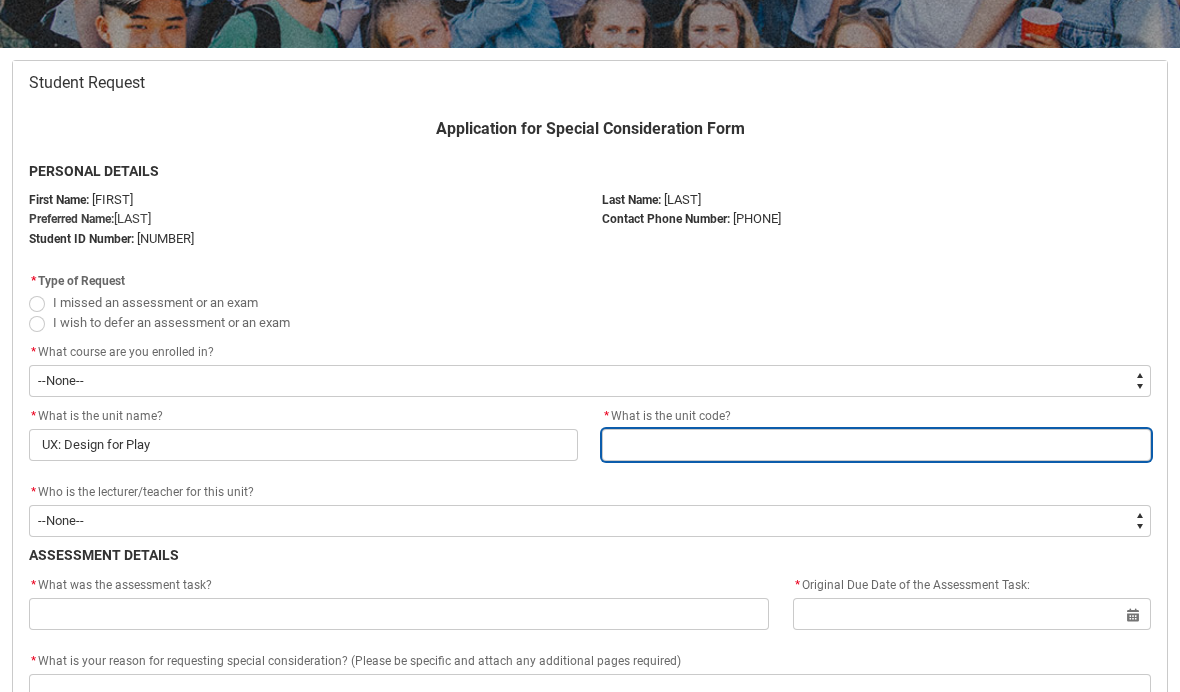 click at bounding box center [876, 445] 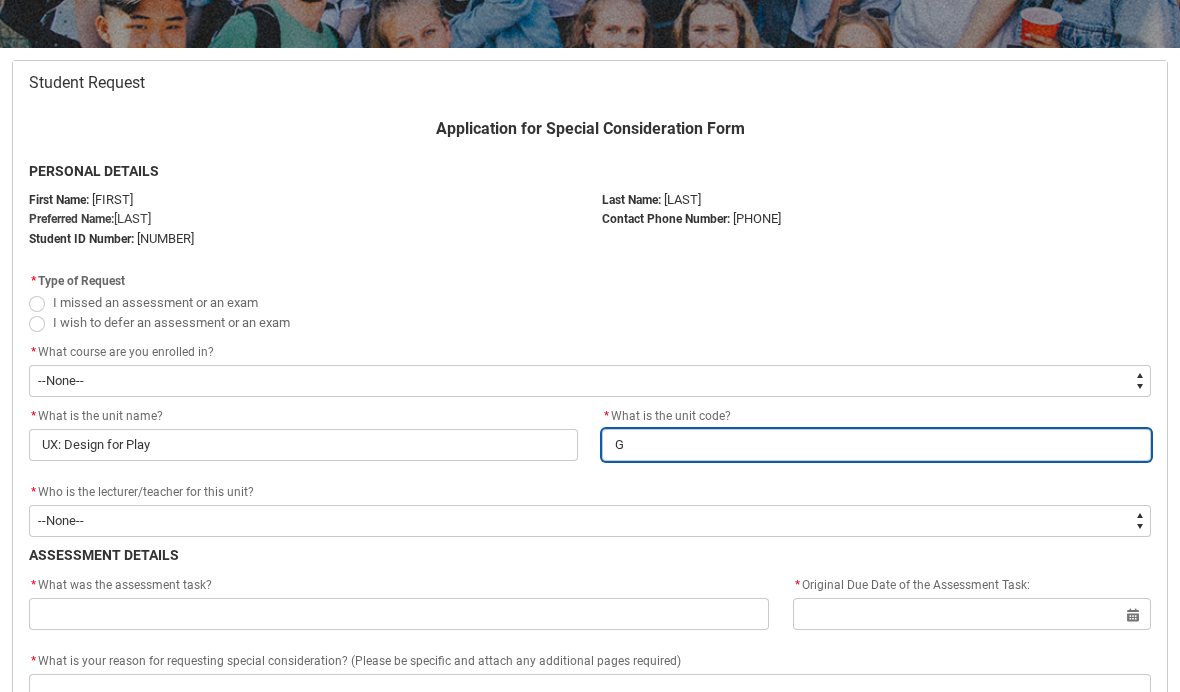 type on "GD" 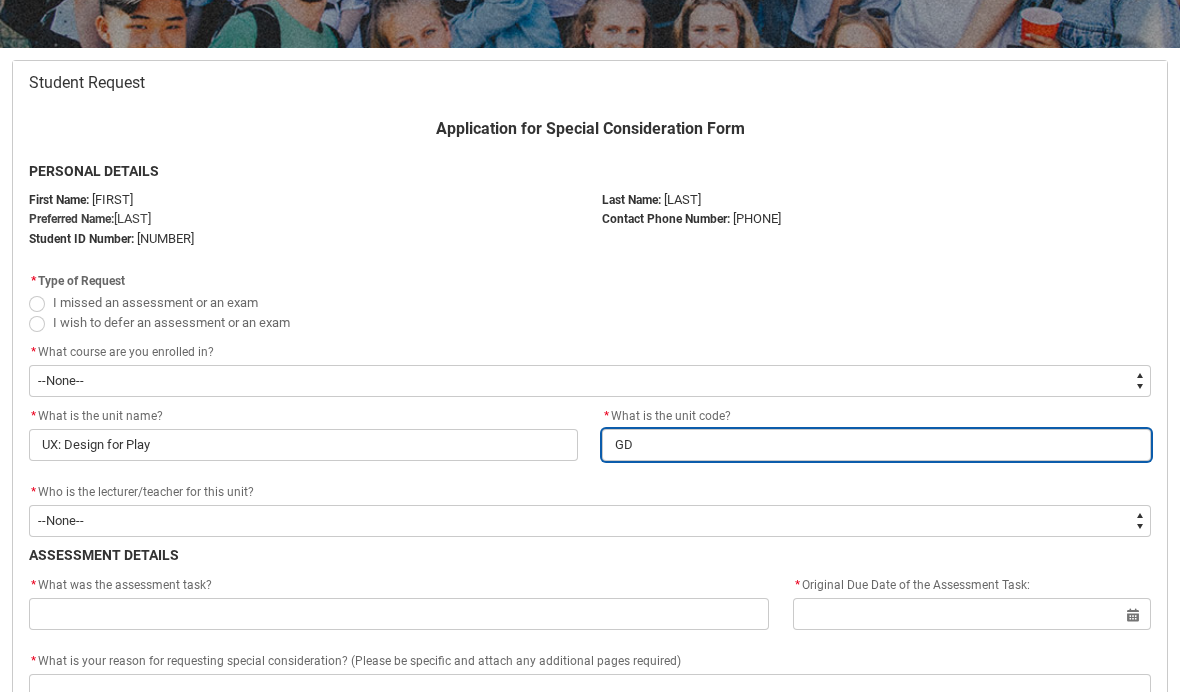 type on "GDS" 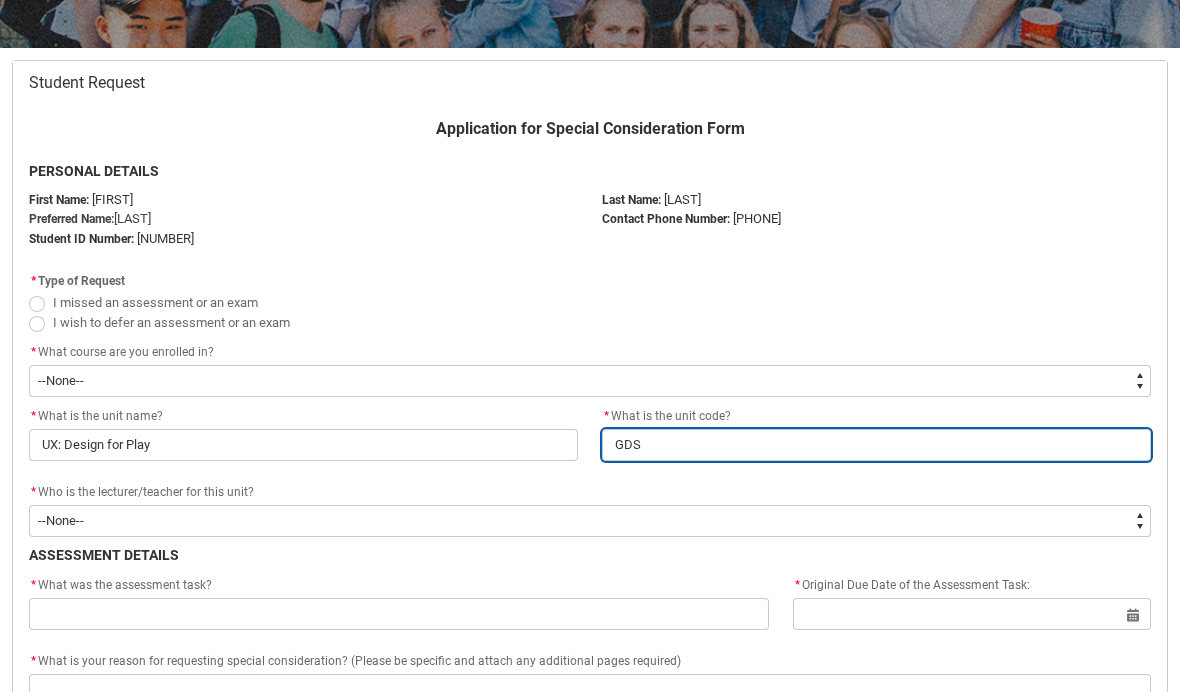type on "GDSP" 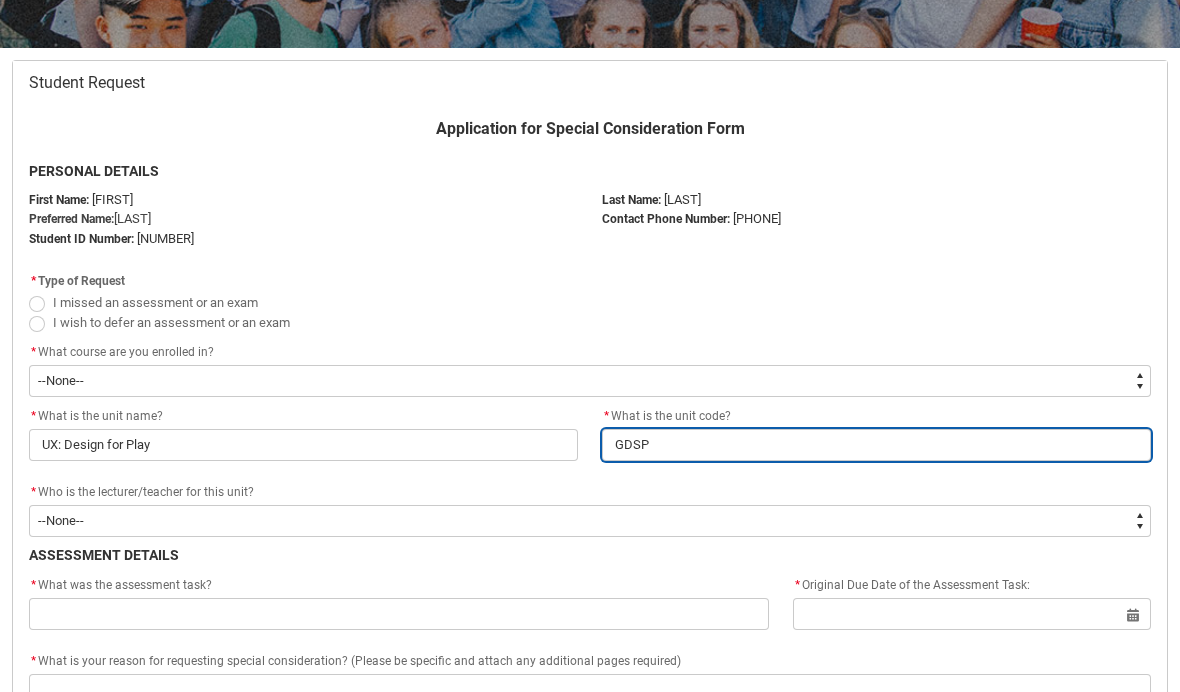 type on "GDSPR" 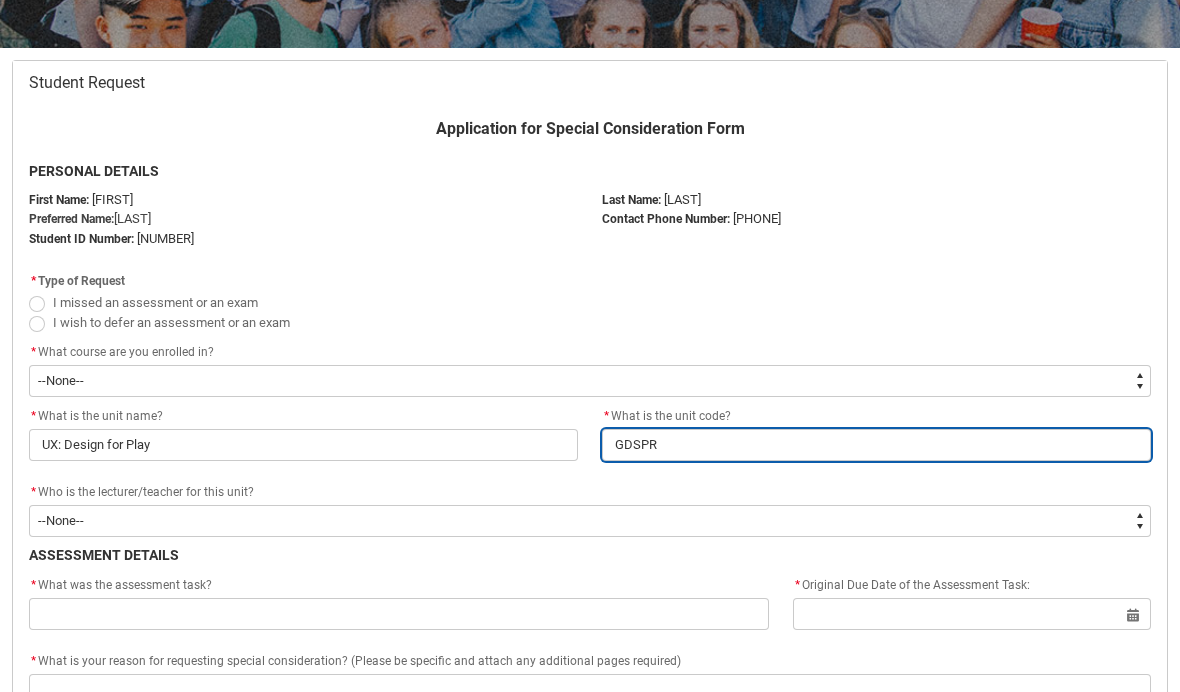 type on "GDSPR1" 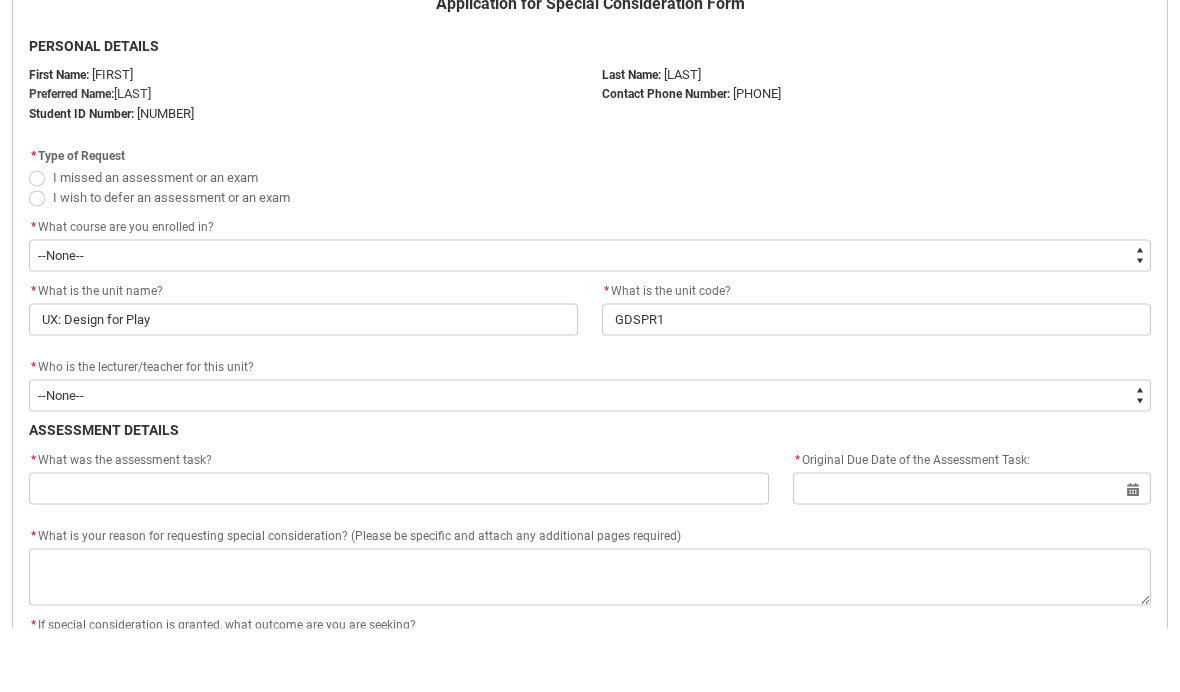 click on "--None-- Aaron Walker Adam King Adam McKenzie Adriana Perri Adrienne Couper-Smith Afrodite Moulatsiotis Ainslie Wills Alan Harding Alex Duffy Alexandra Whitham Amanda Cumming Andrea Powell Anita Morgan Ann Benjamin Annabel Kilpatrick Antony Delecca Apsara Sabaratnam Ashleigh Flanders Beck Storer Belinda Woods Benjamin Colbourne Benjamin McKenzie Brett Langsford Brett Little Brianna Hallihan-Farias Briony Dunn Bronwyn Pringle Bruno Duval Cameron Lam Cameron ROSE Cara Williams Carlos Patino Rojas Carol Batchelor Carus Thompson Cassandra Fumi Cassandra Long Catherine Sison Cathy Muhling Chiara Hunwick Chris Kennett Christina Simons Christine Vincent Christopher Sandoe Clare Bartholomew Clare Lapworth Claudia Bergsdorf Clinton Scott Clio Renner Dallas Frasca Dana Miltins Daniel Lamech Daniel Murtagh Danni Liu David Jacob David Price Deborah Pratt Declan Fay Diane Curtis Donna Demaio Elisa Scarica Ella Hooper Elliott Folvig Em O'Brien Emily Kelly Emily O'Brien Brown Emma Gough Emma Ismawi Emma Valente Erin Holland" at bounding box center (590, 459) 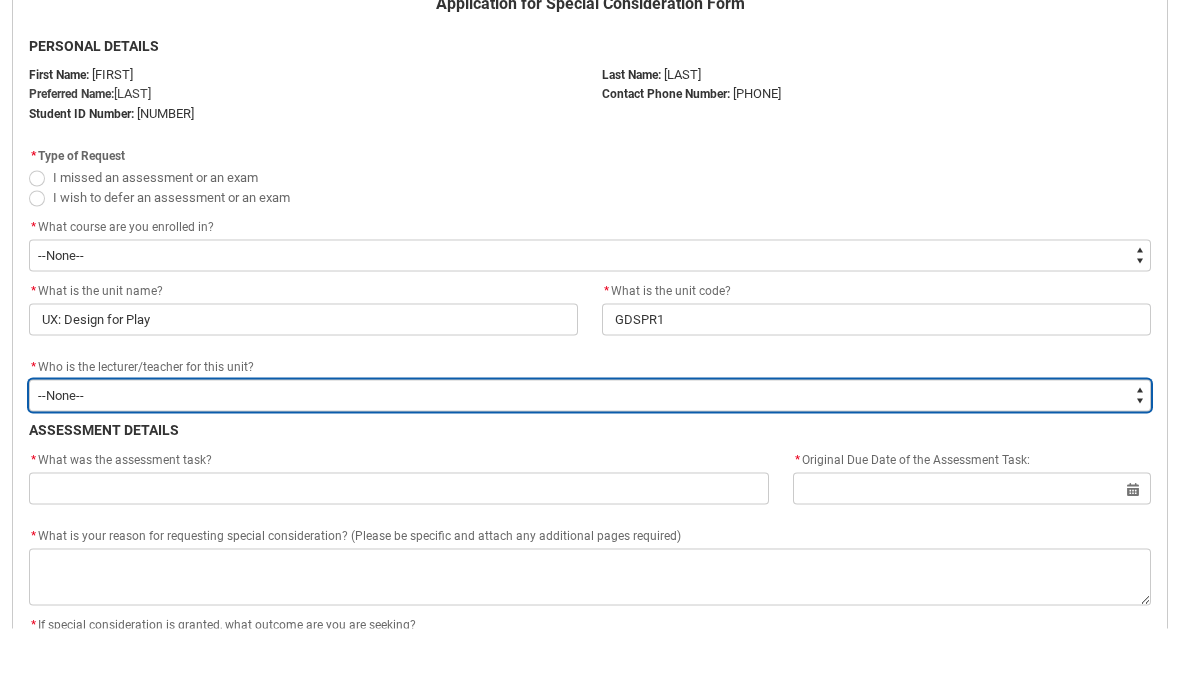 scroll, scrollTop: 478, scrollLeft: 0, axis: vertical 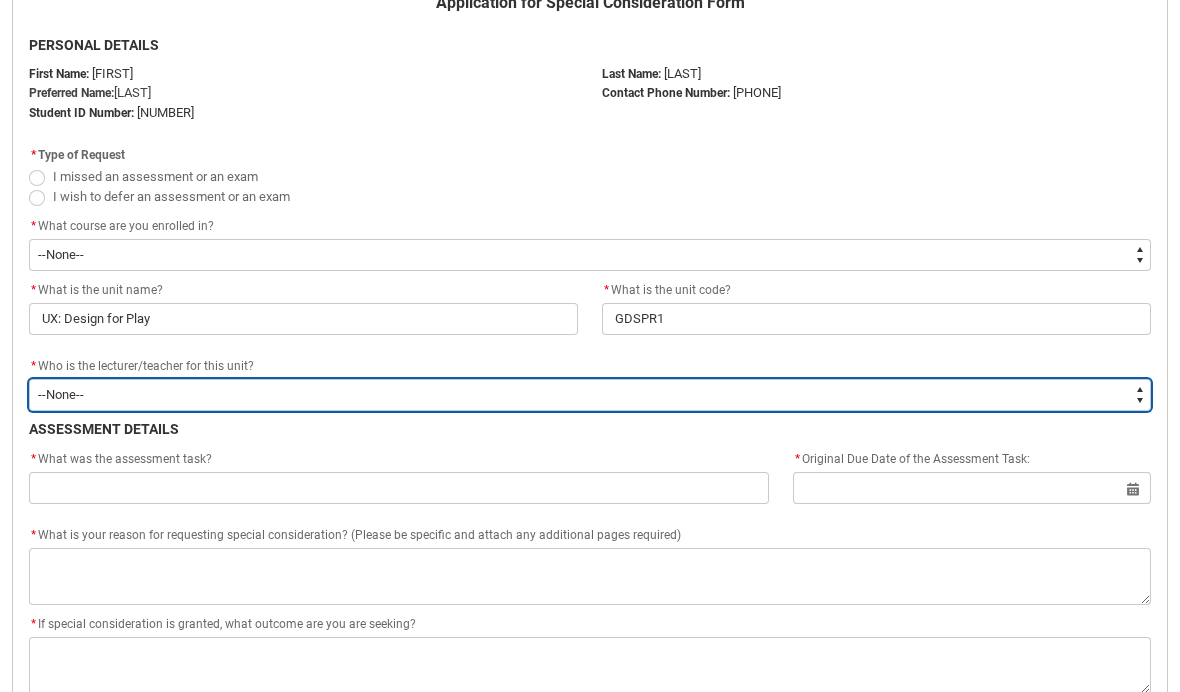 type on "[FILENAME]" 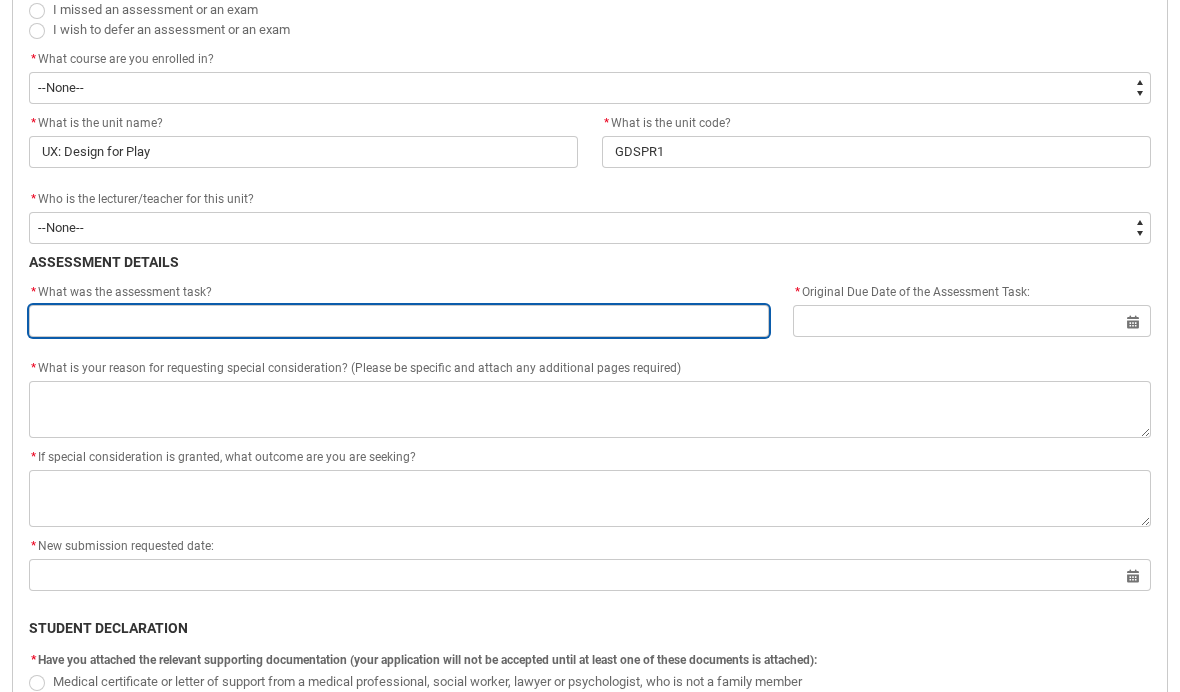 click at bounding box center [399, 321] 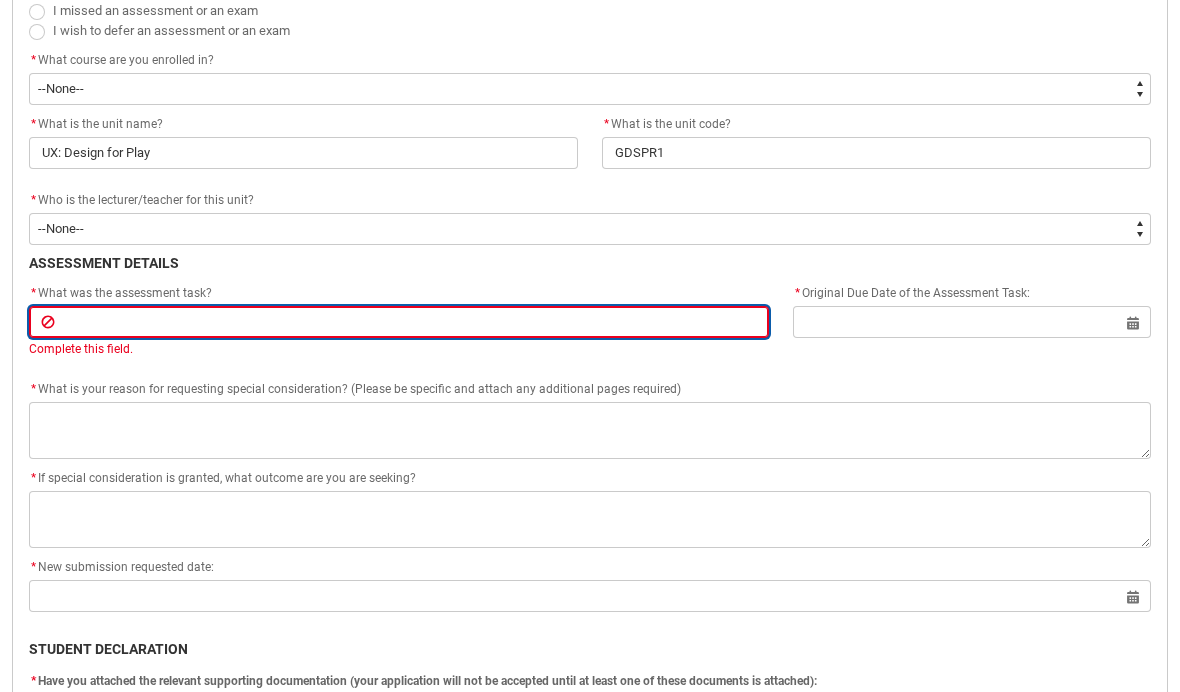 type on "I" 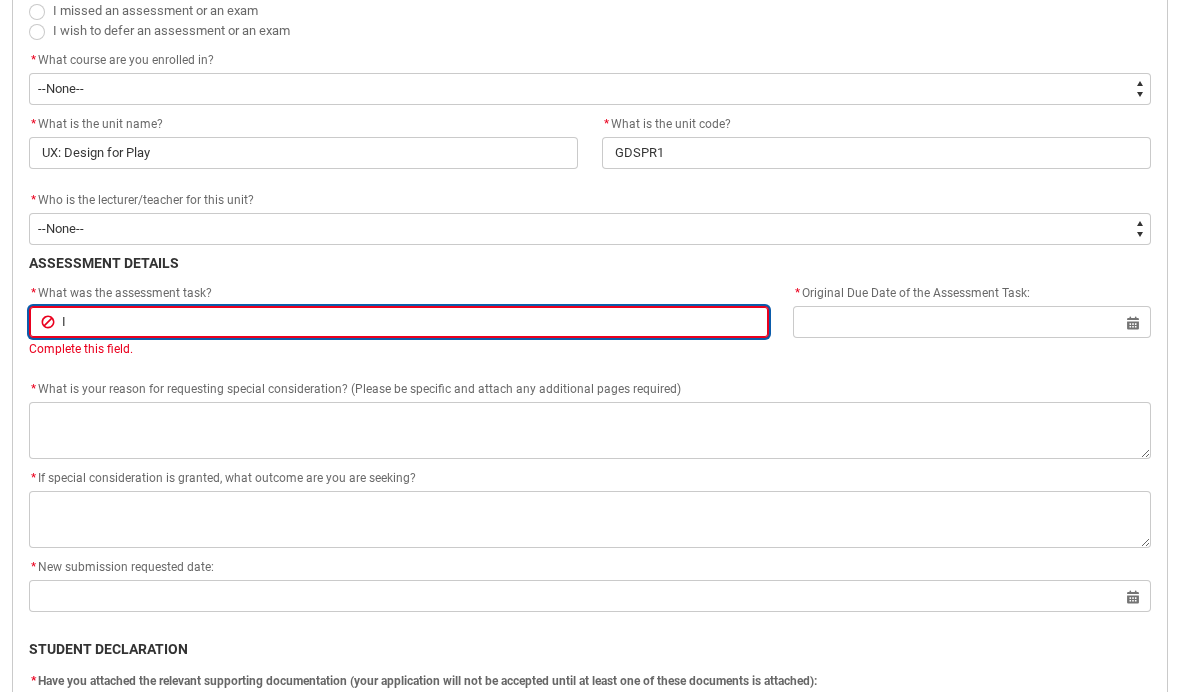 type on "In" 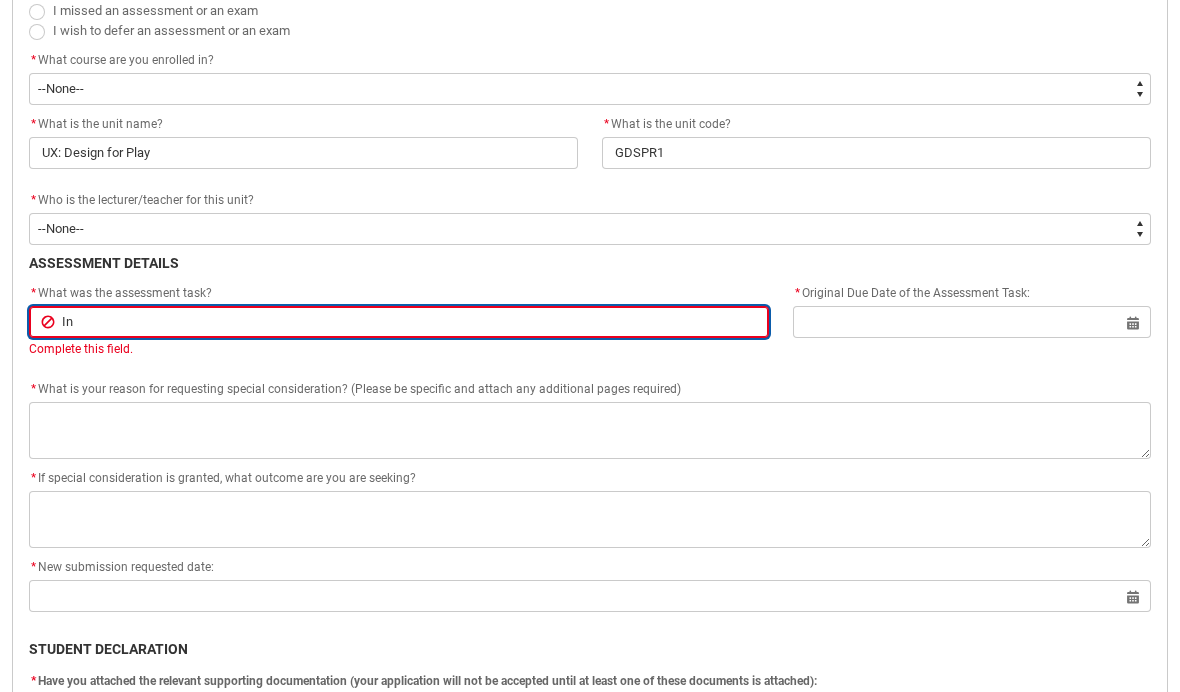 type on "Int" 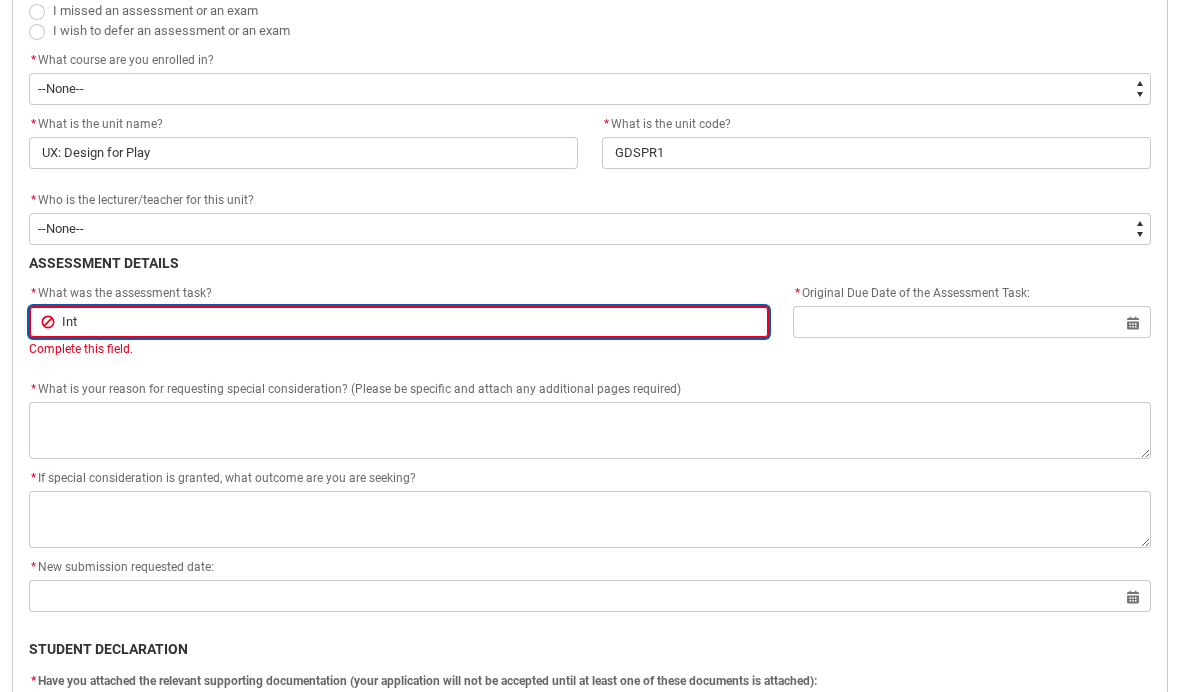 type on "Inte" 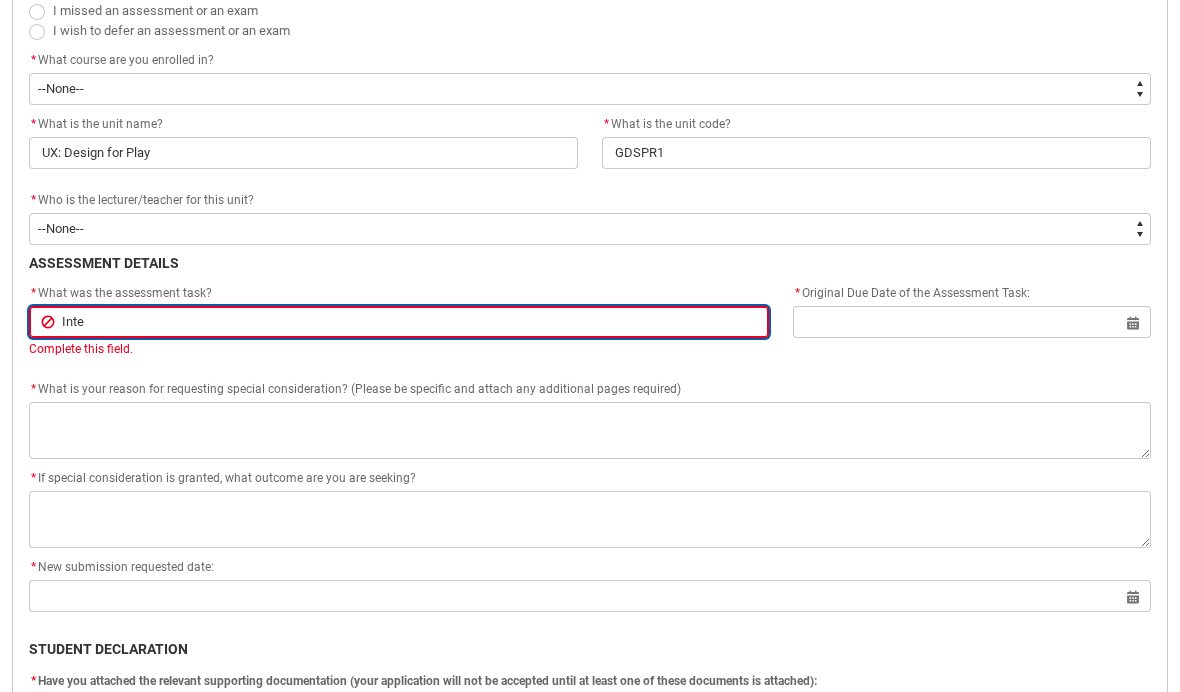 type on "Inter" 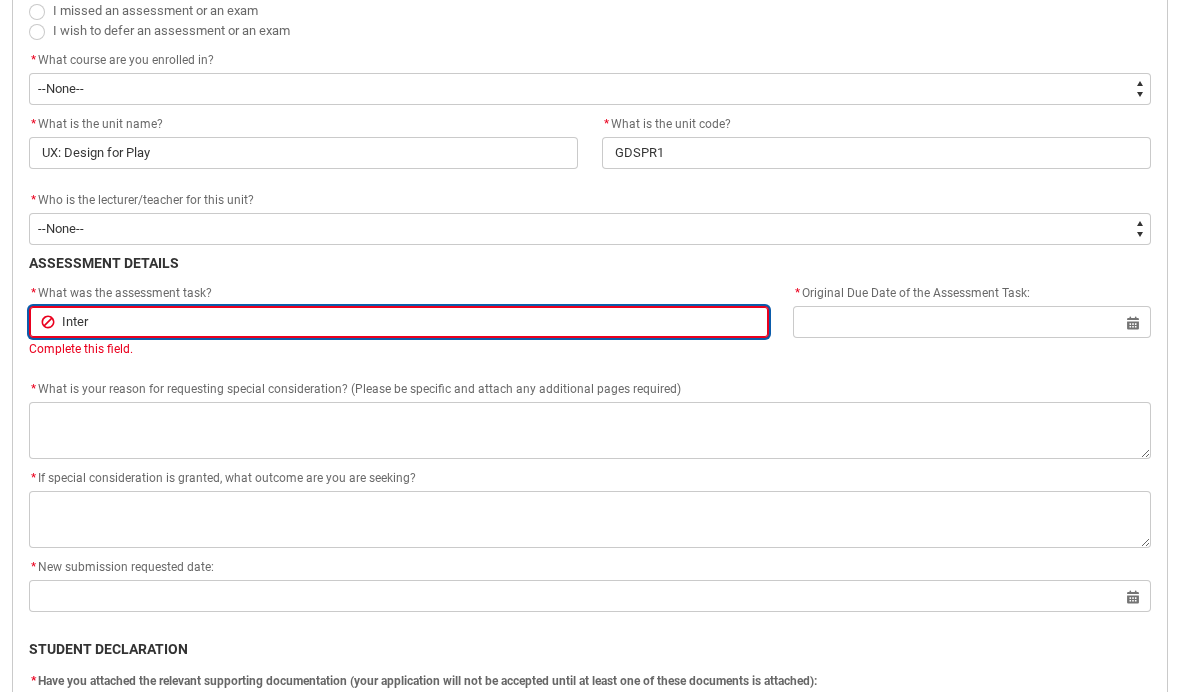 type on "Intera" 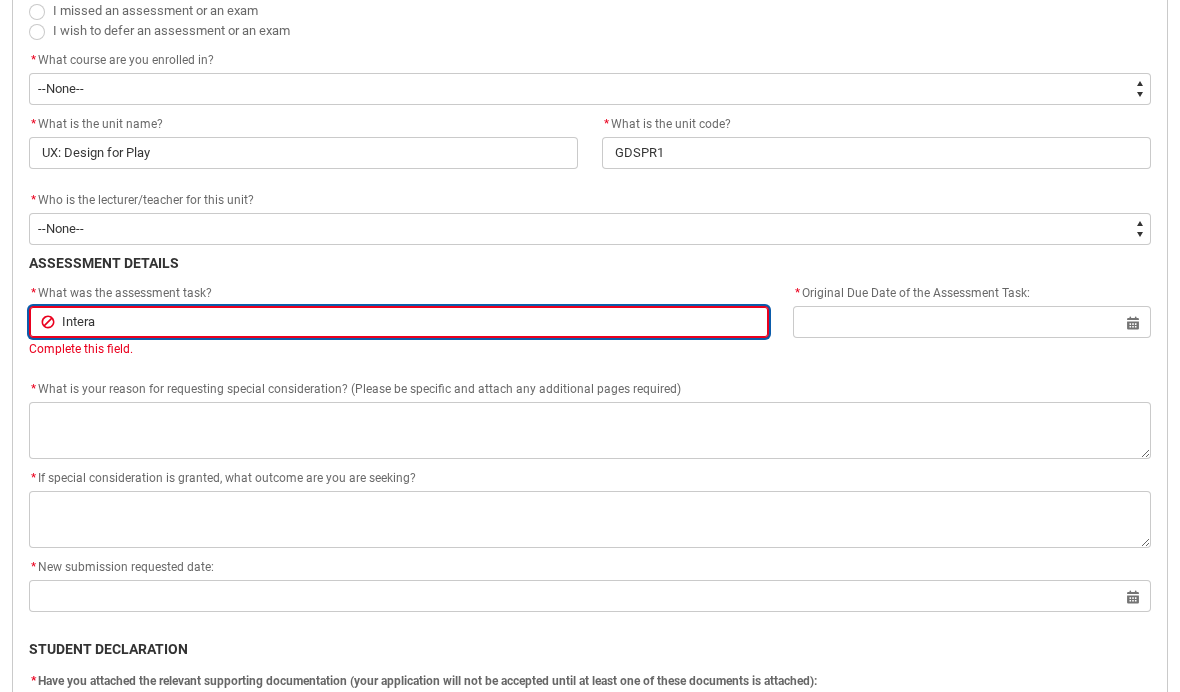 type on "Interac" 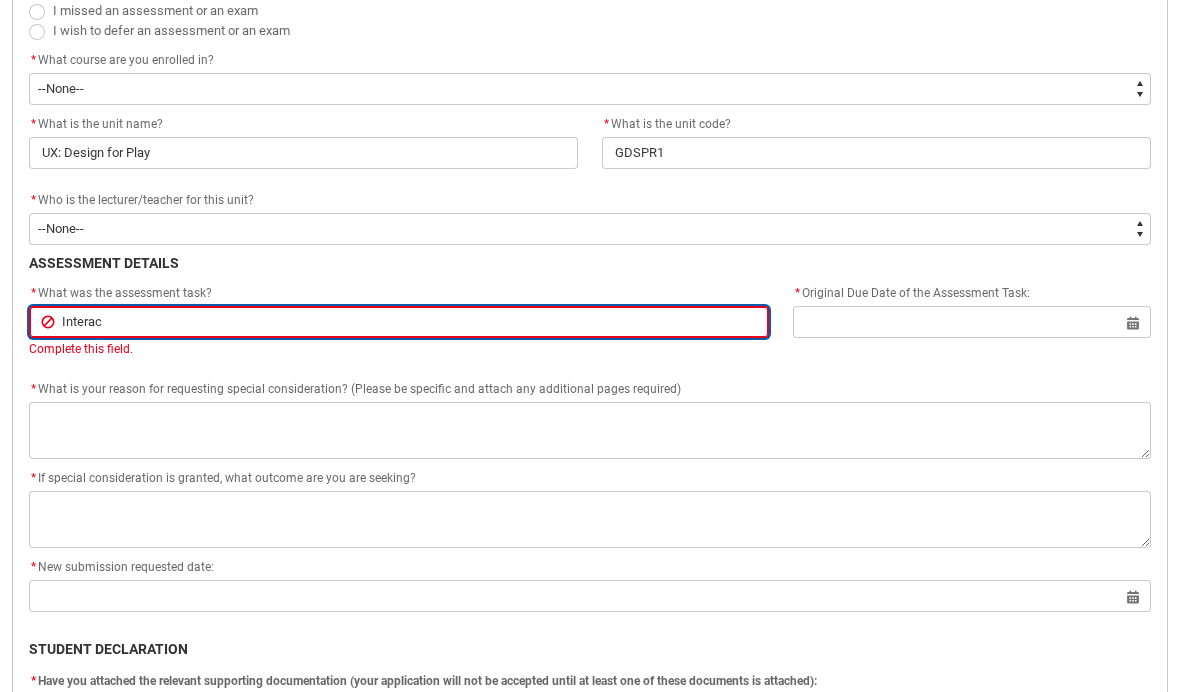 type on "Interact" 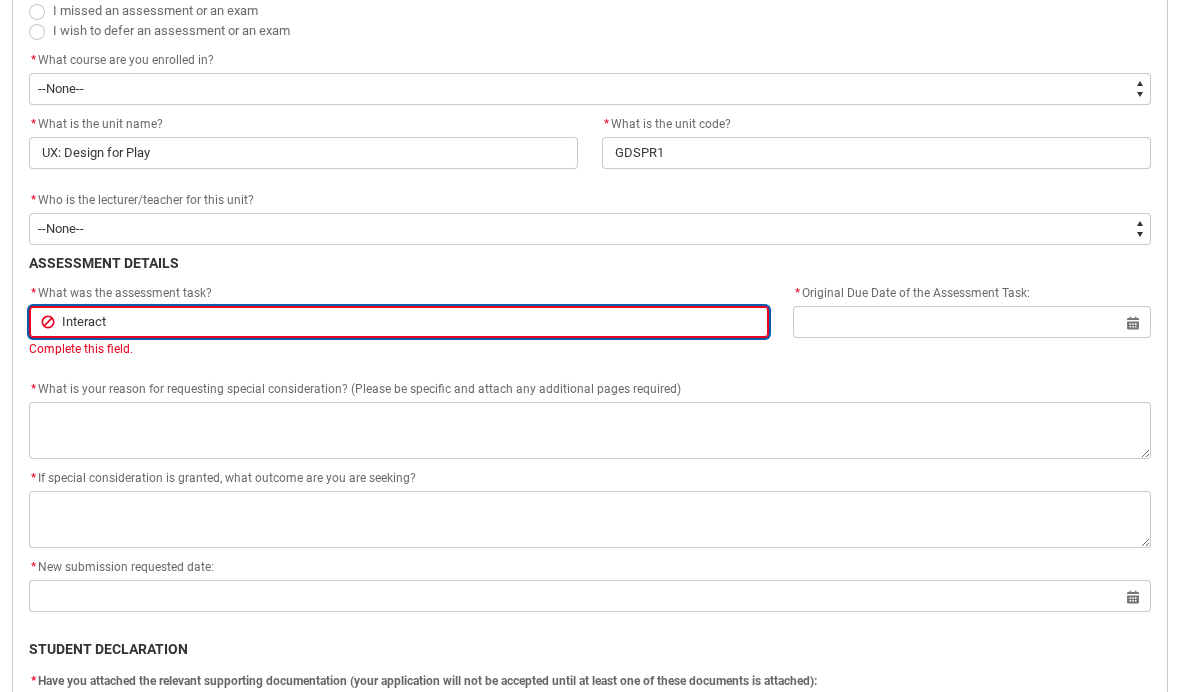 type on "Interacti" 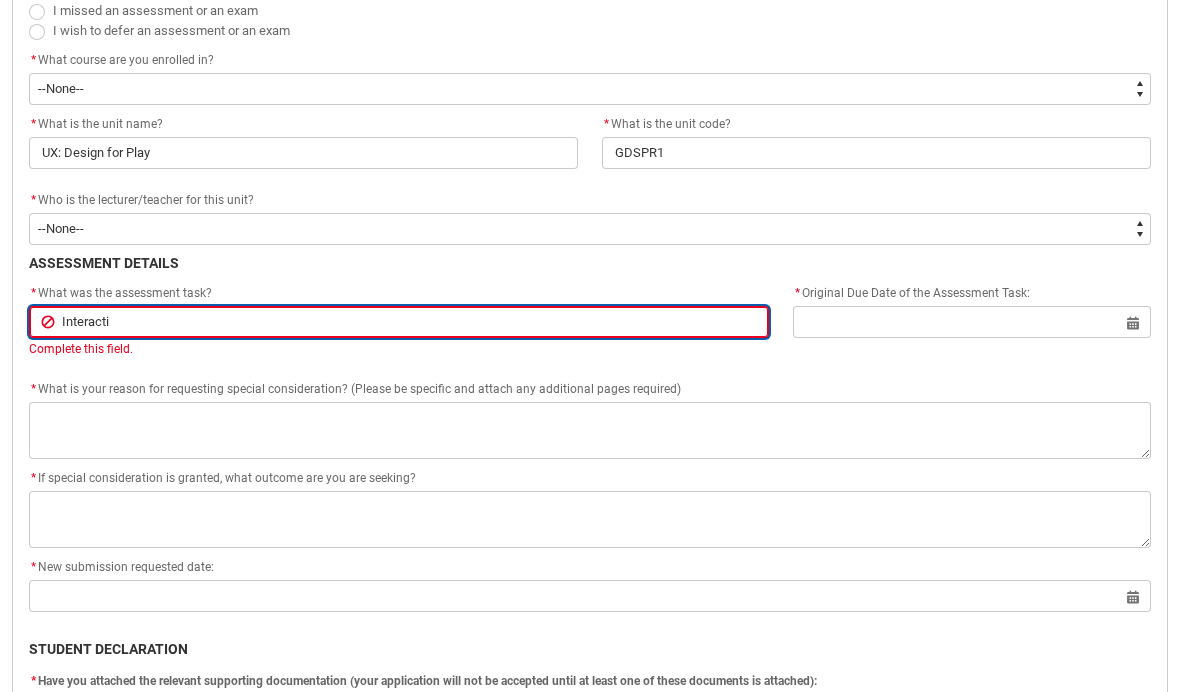 type on "Interactiv" 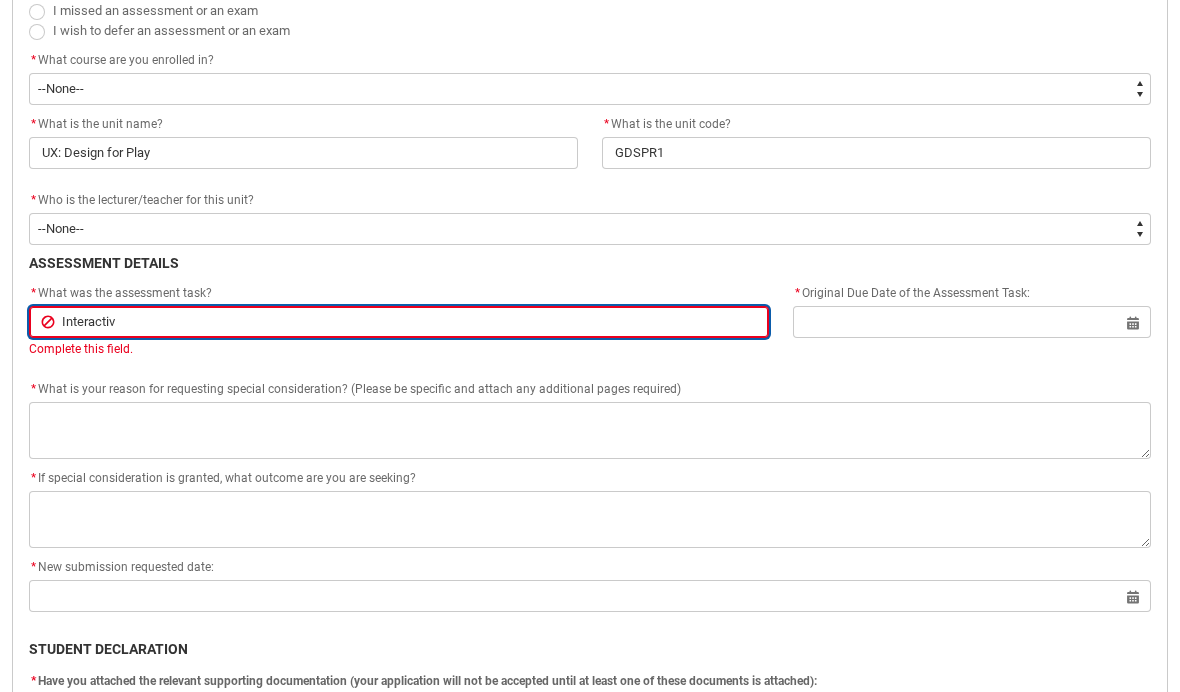type on "Interactive" 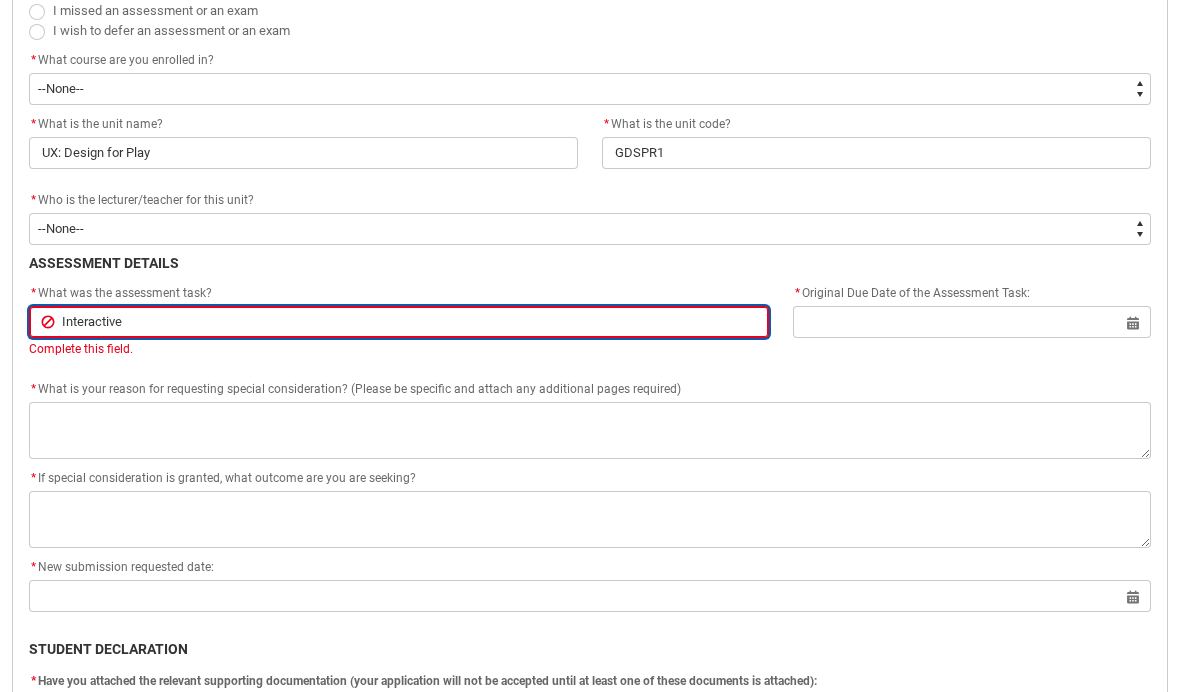type on "Interactive" 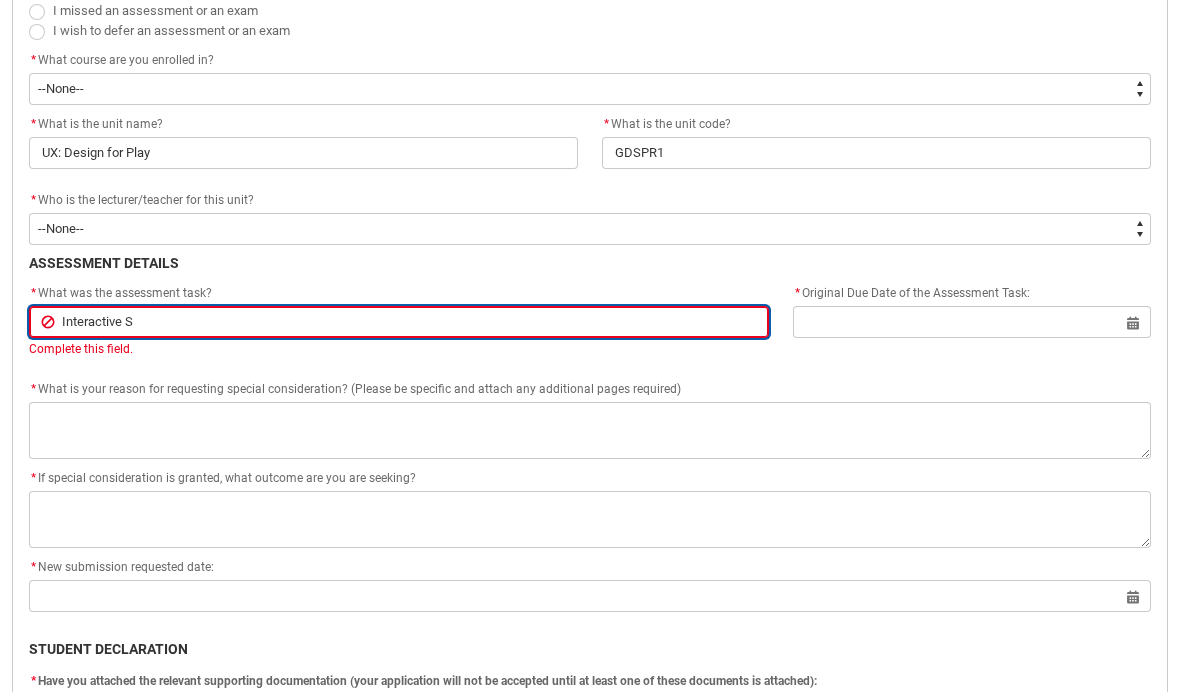 type on "Interactive Sy" 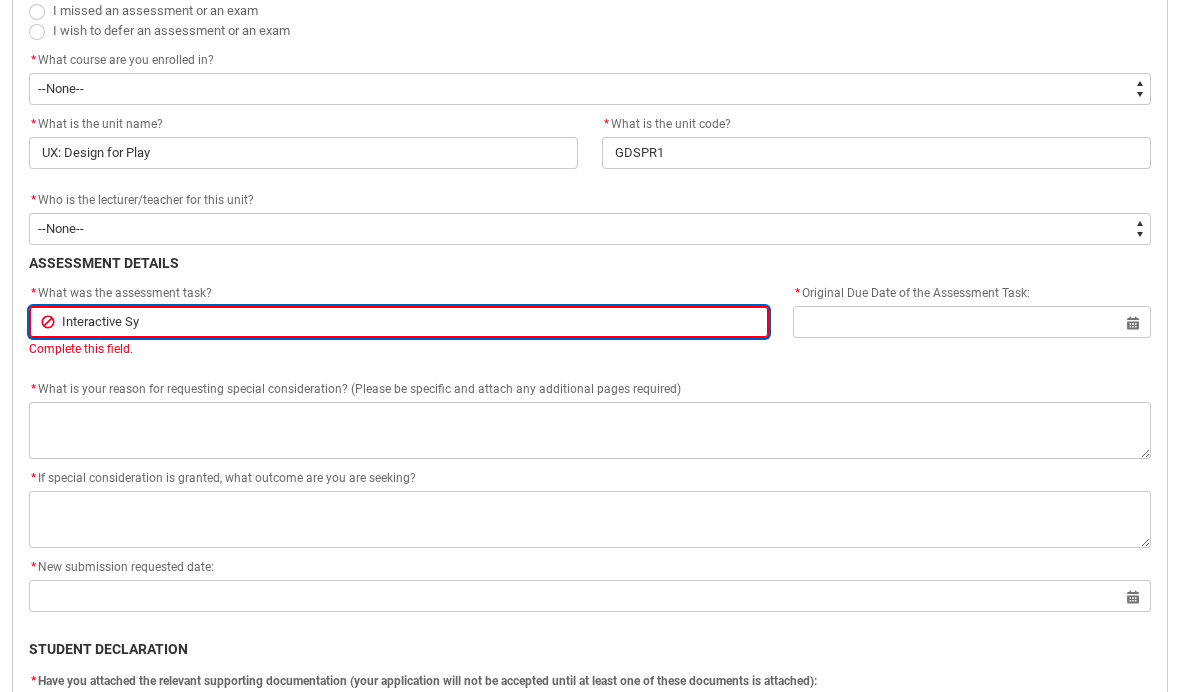 type on "Interactive Sys" 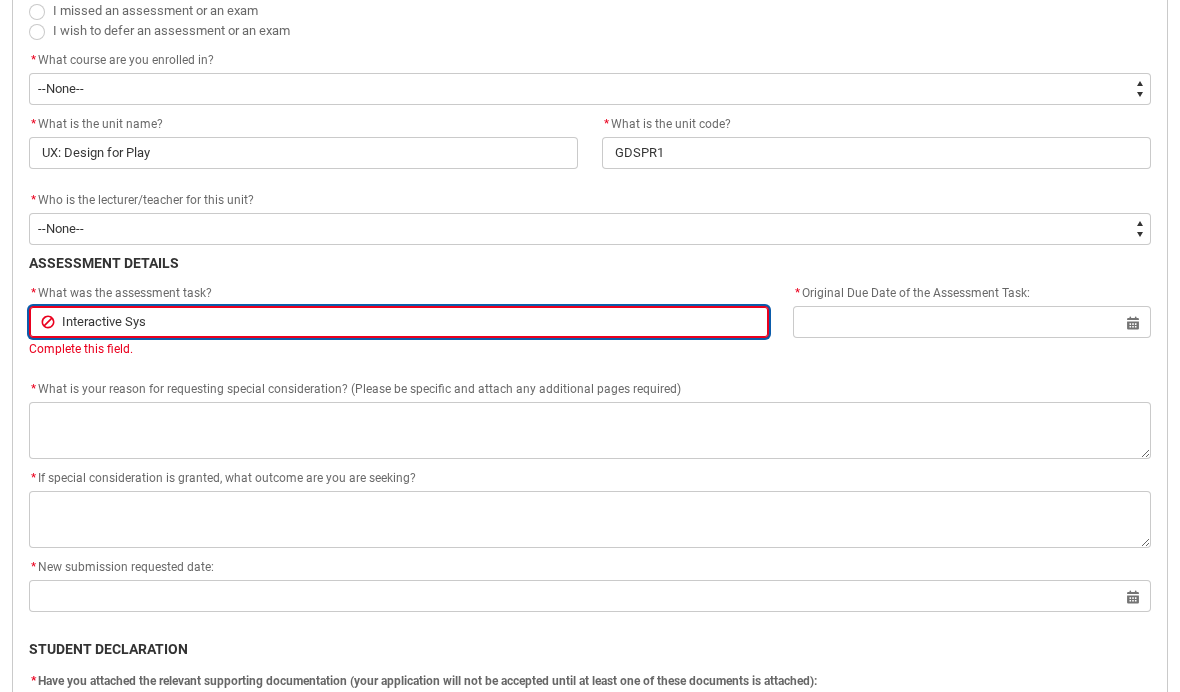 type on "Interactive Syst" 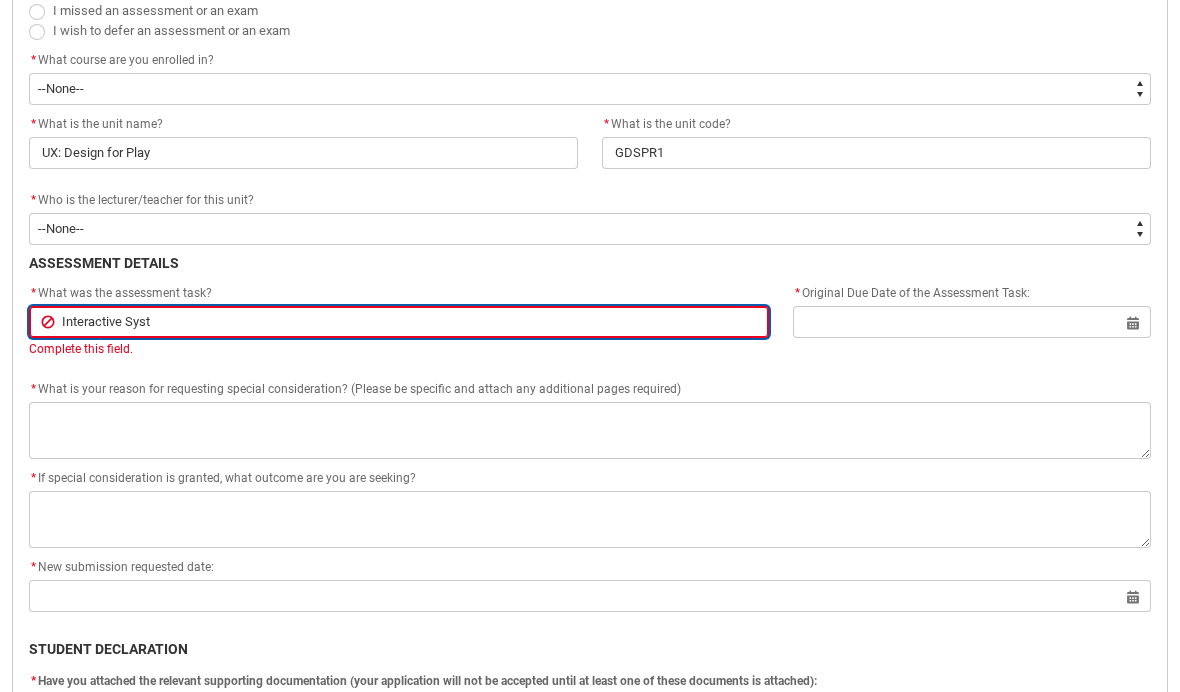 type on "Interactive Syste" 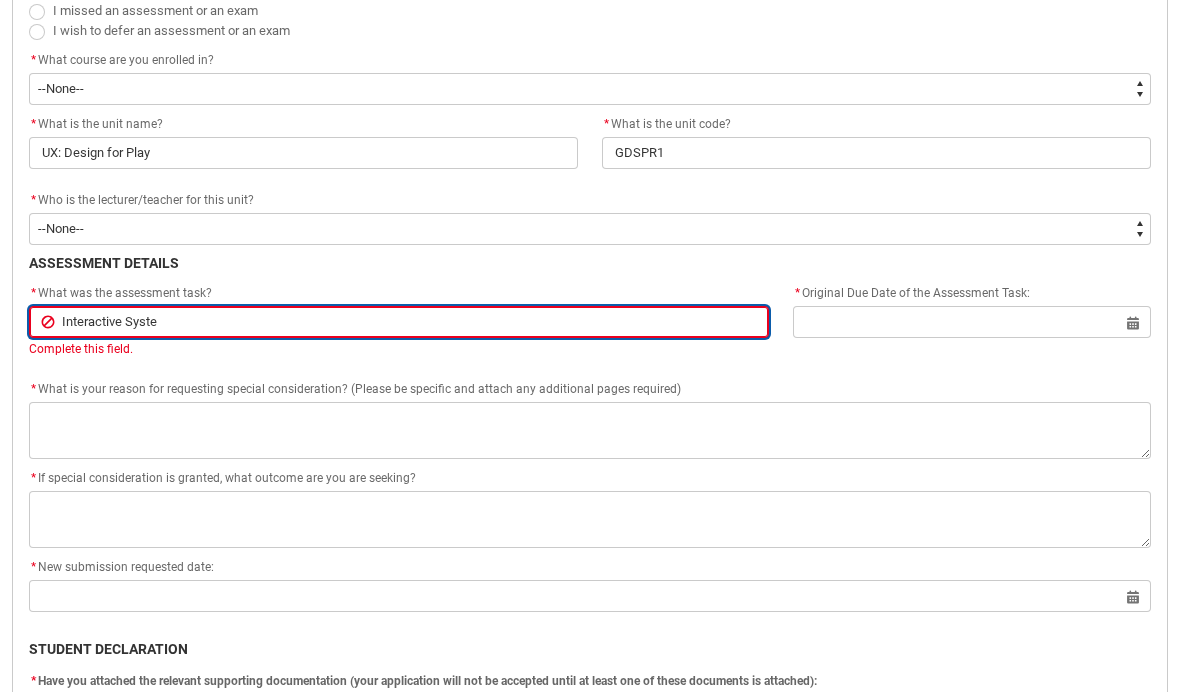 type on "Interactive System" 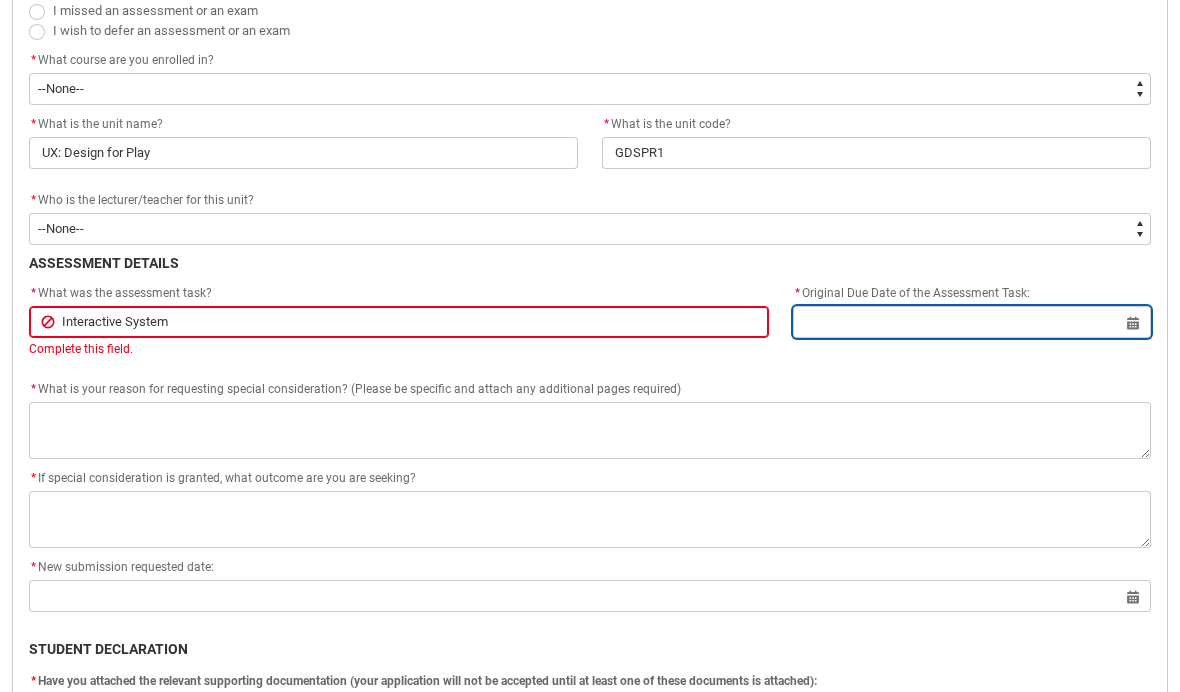 click at bounding box center (972, 322) 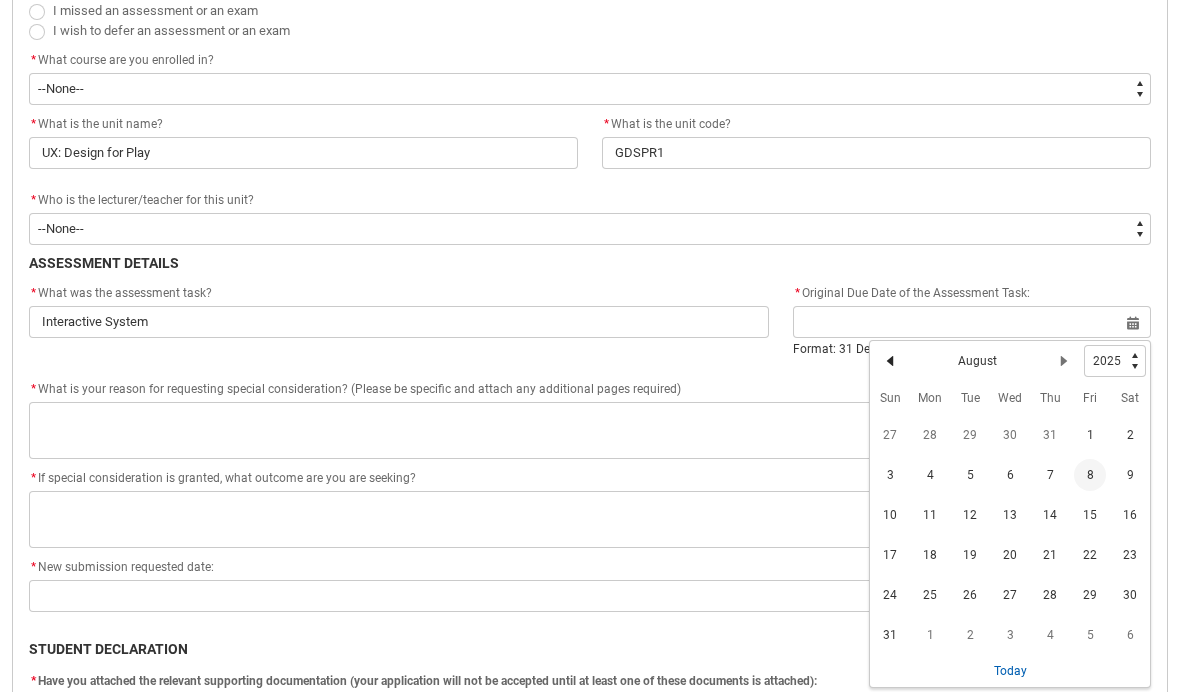 click 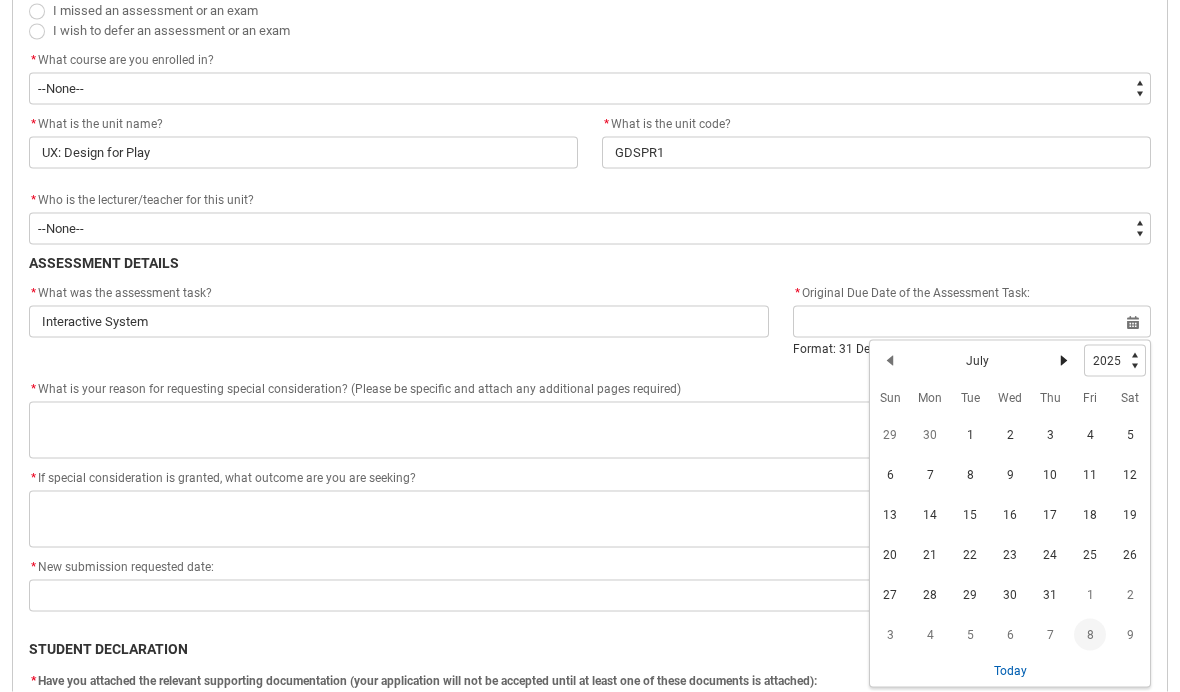 click 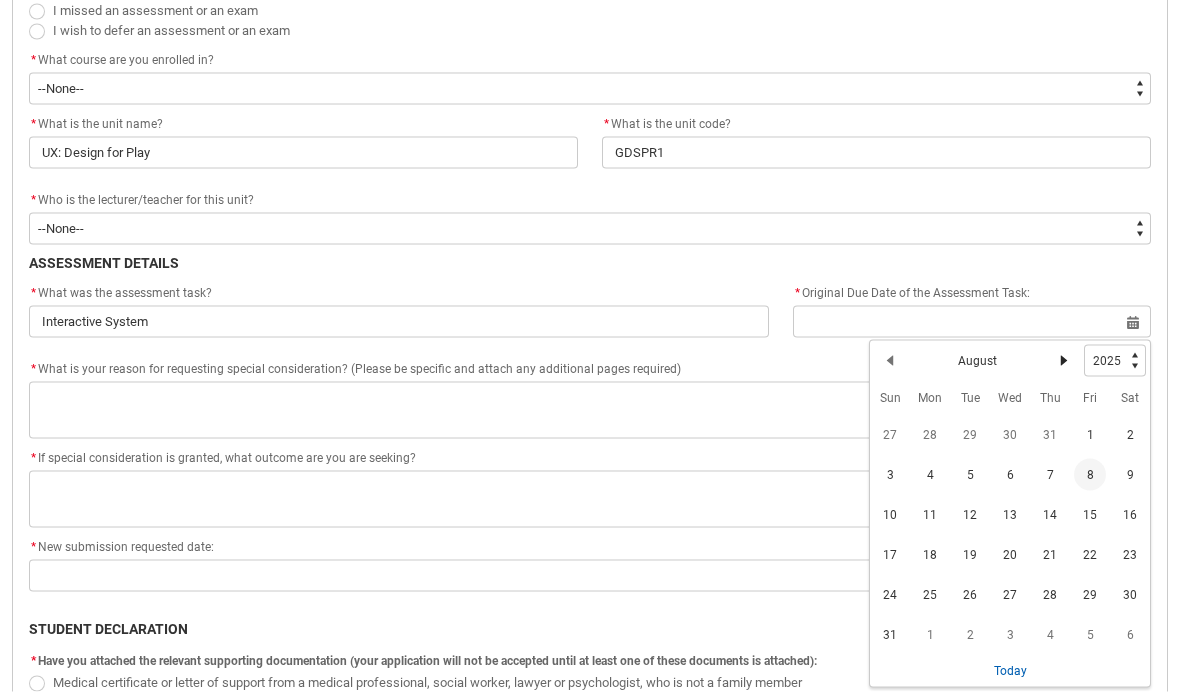 scroll, scrollTop: 645, scrollLeft: 0, axis: vertical 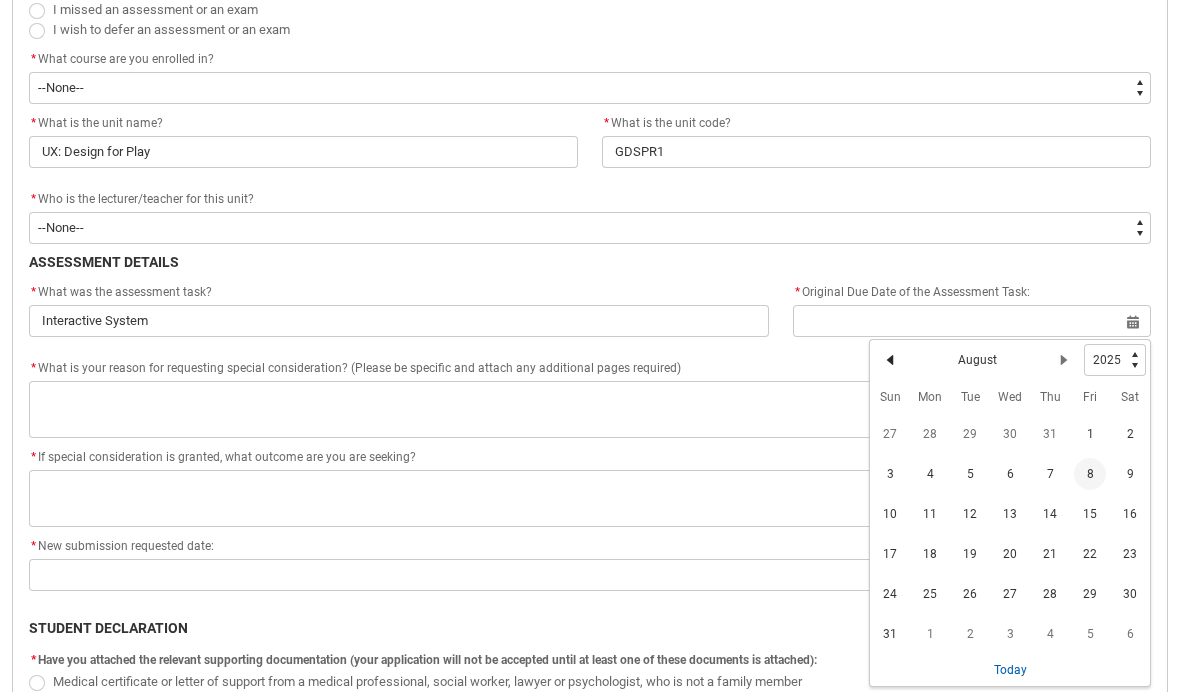 click 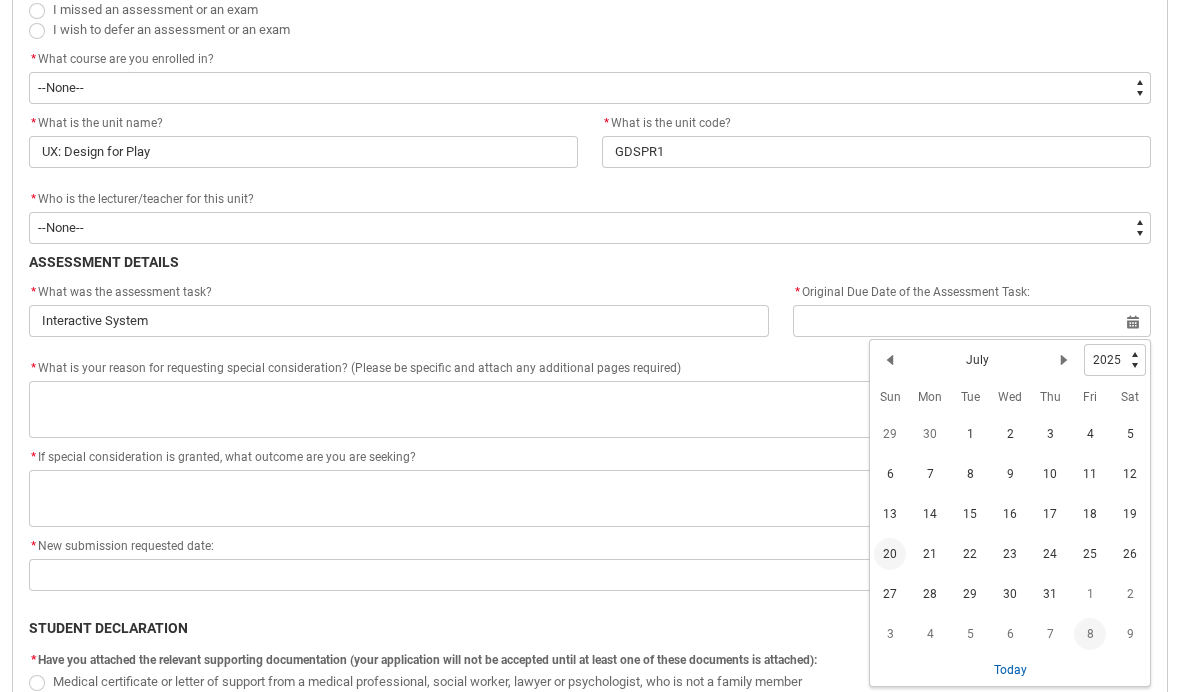 click on "20" 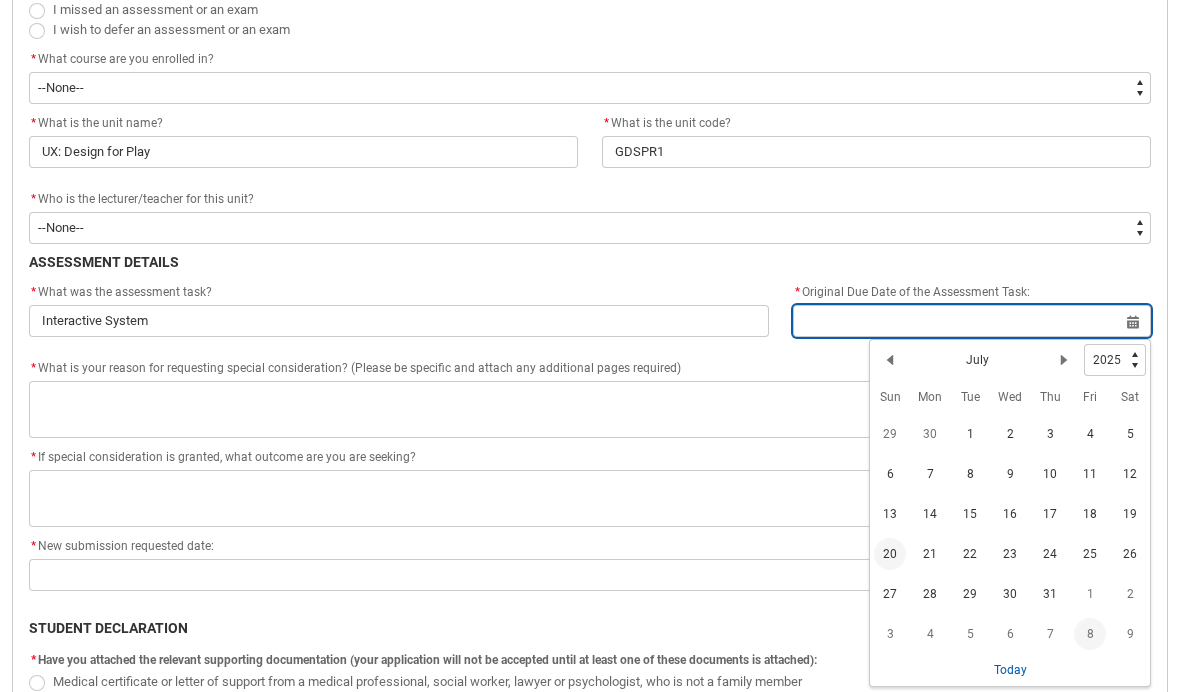 type on "[DATE]" 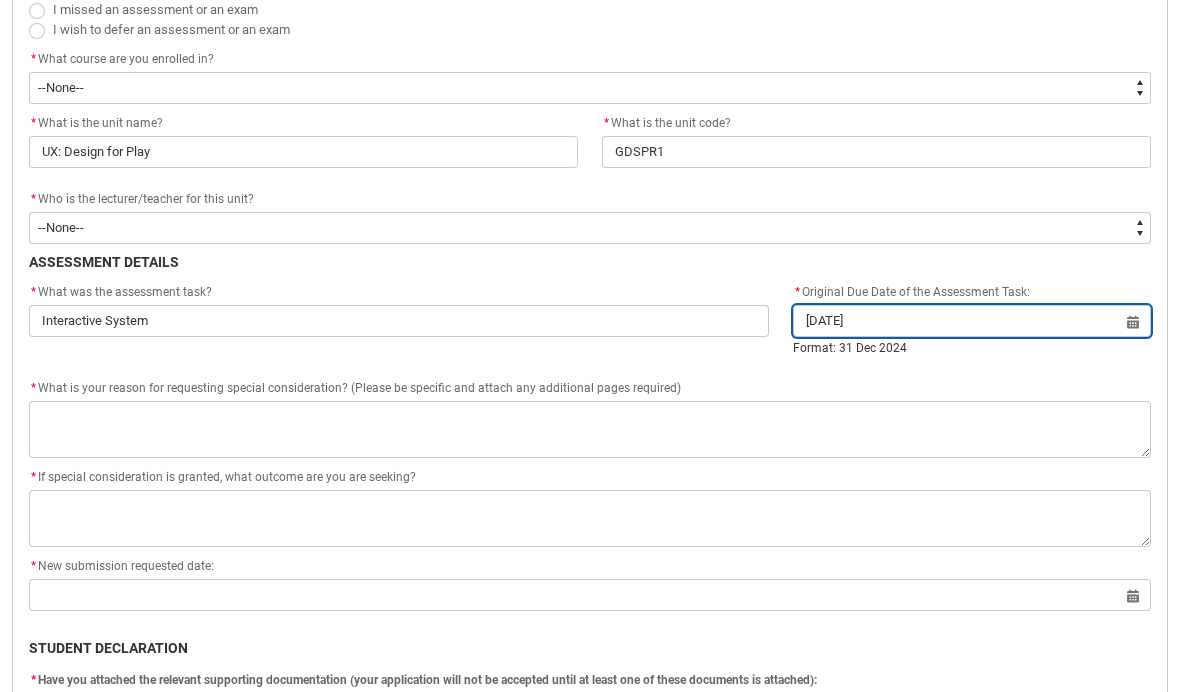 scroll, scrollTop: 644, scrollLeft: 0, axis: vertical 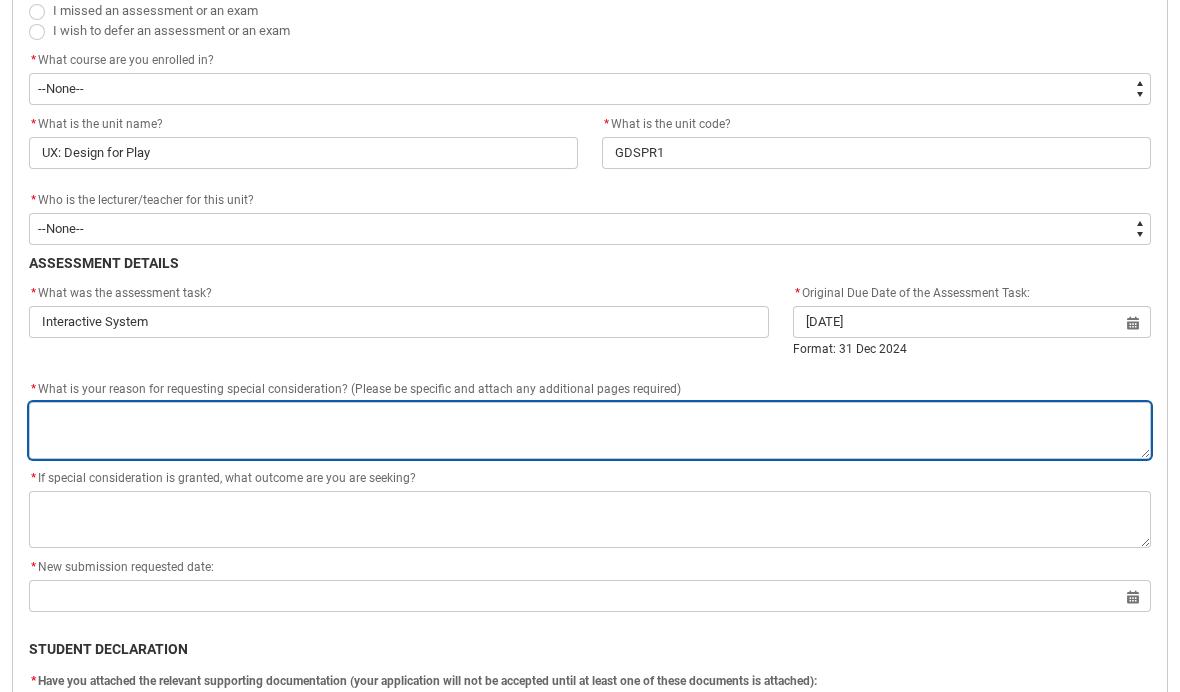 click on "*" at bounding box center (590, 430) 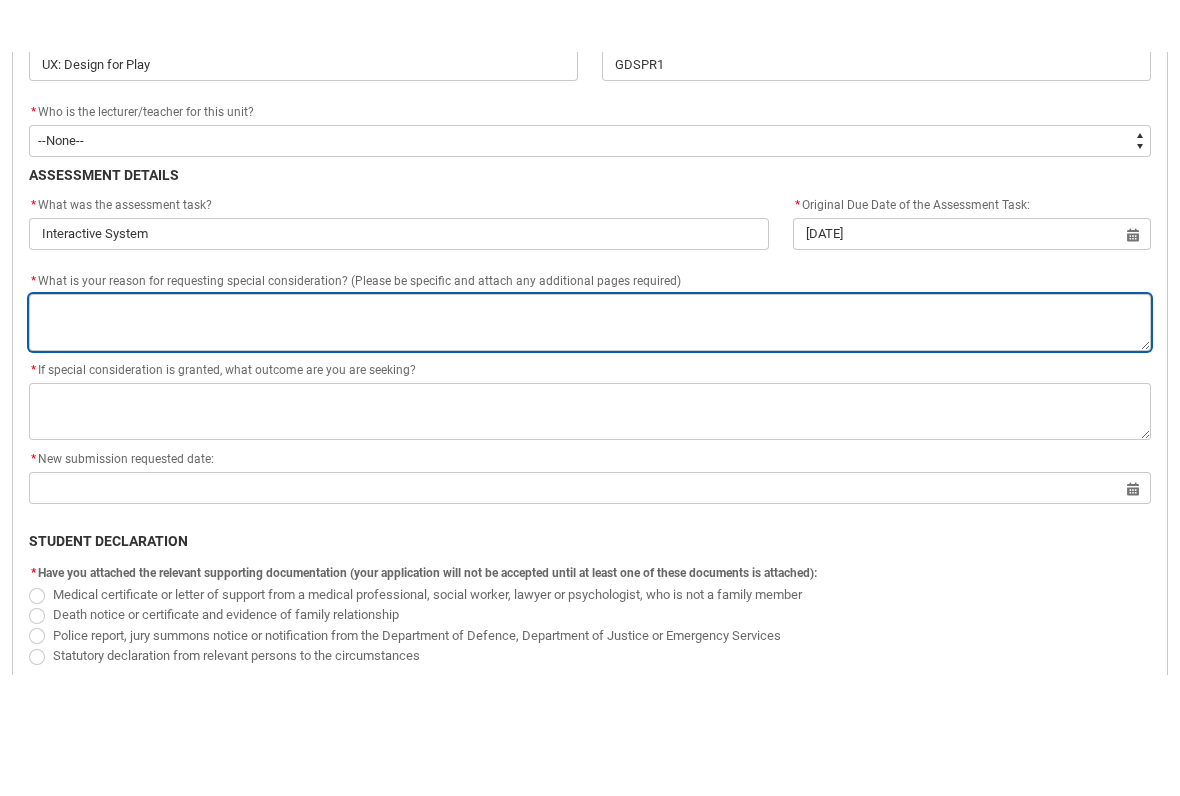 scroll, scrollTop: 717, scrollLeft: 0, axis: vertical 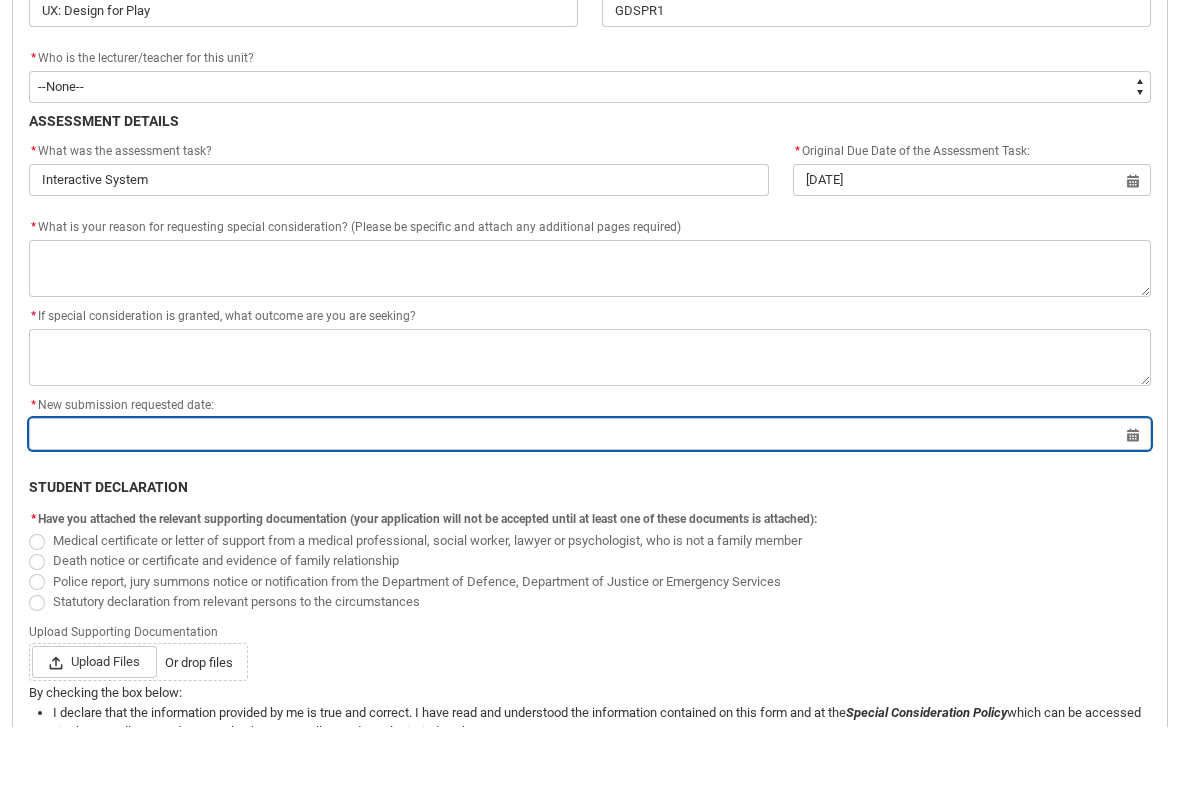 click on "* New submission requested date: Select a date for Format: 31 Dec 2024" 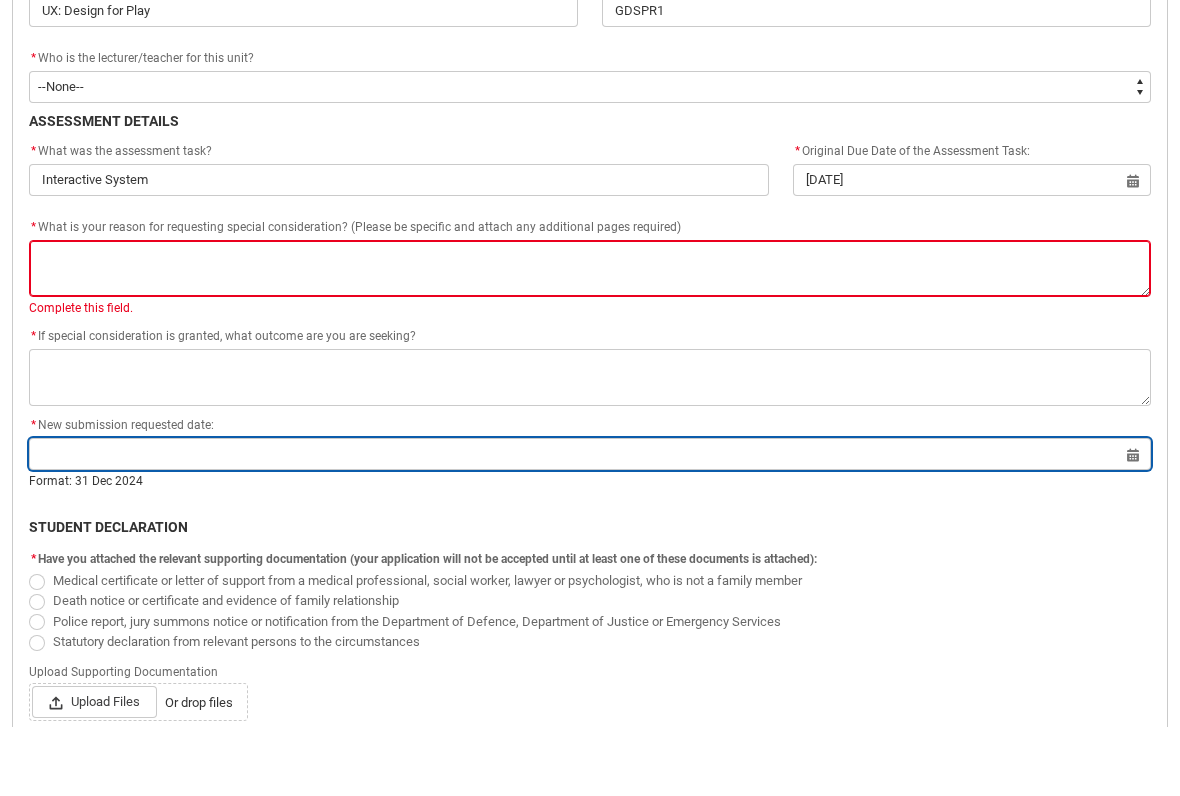 click at bounding box center [590, 523] 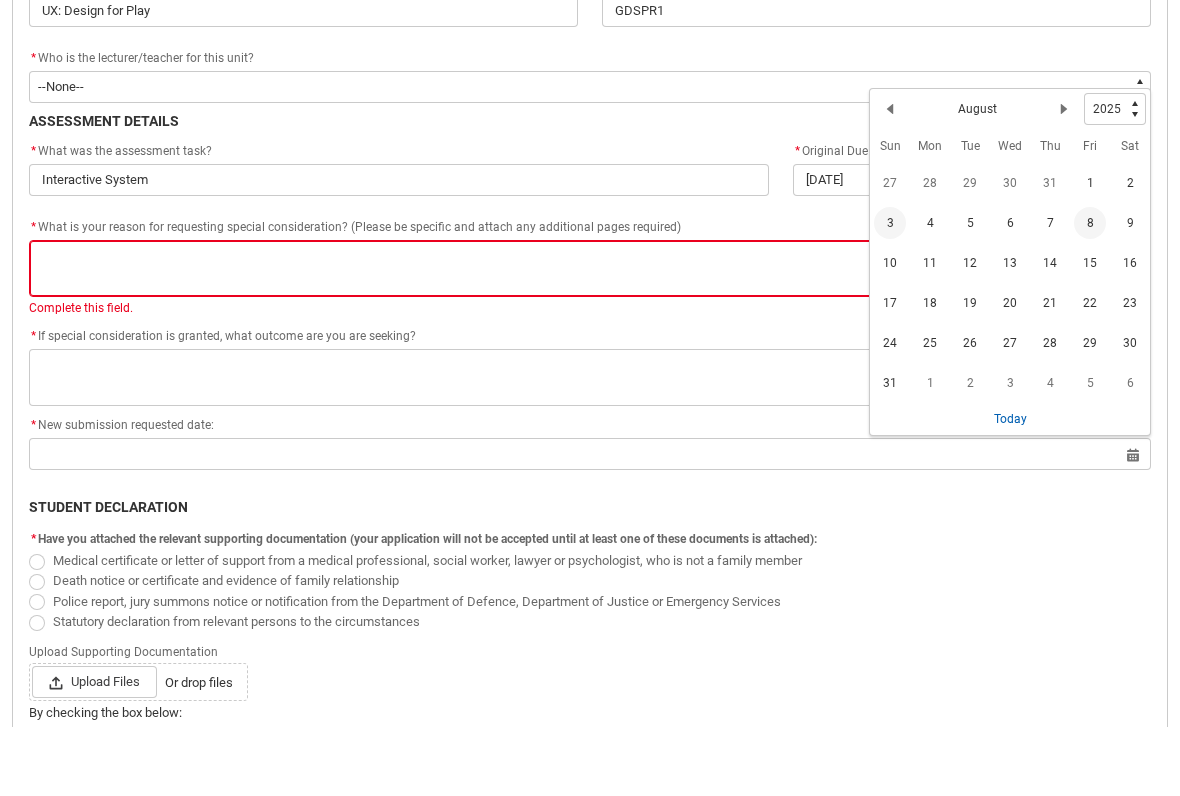 click on "3" 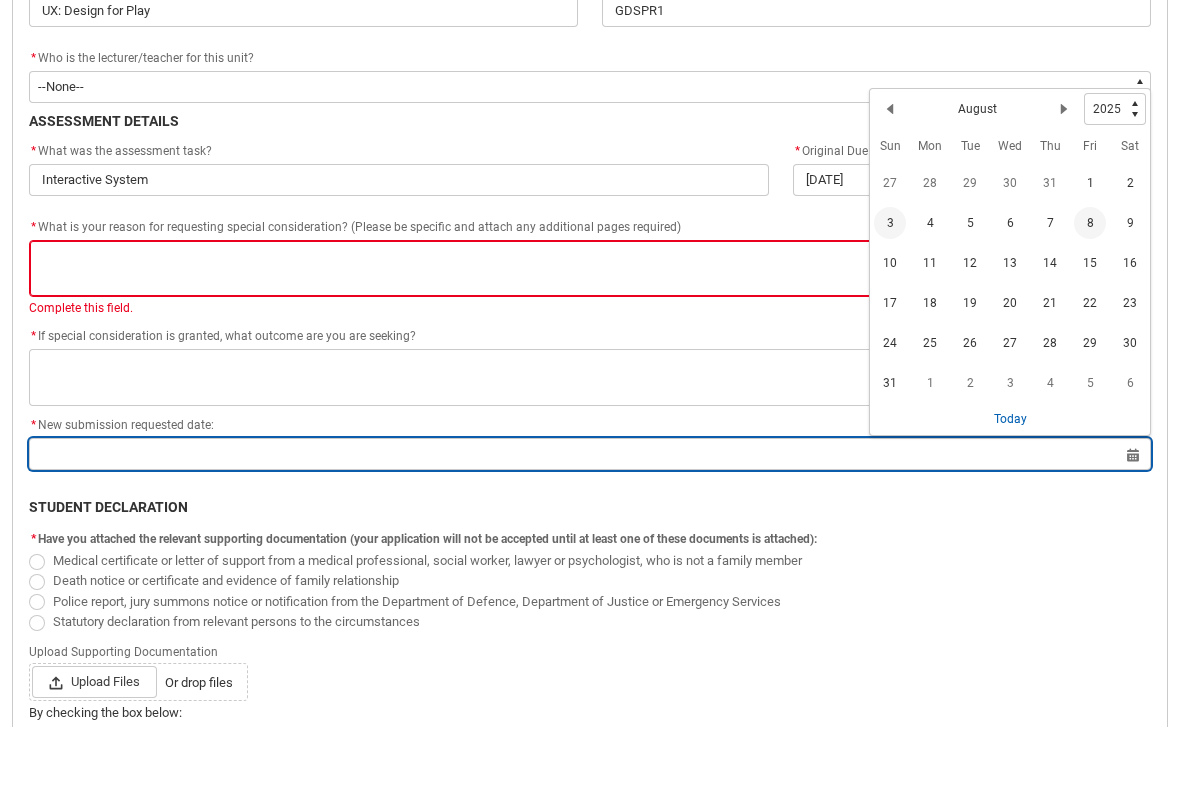 type on "[DATE]" 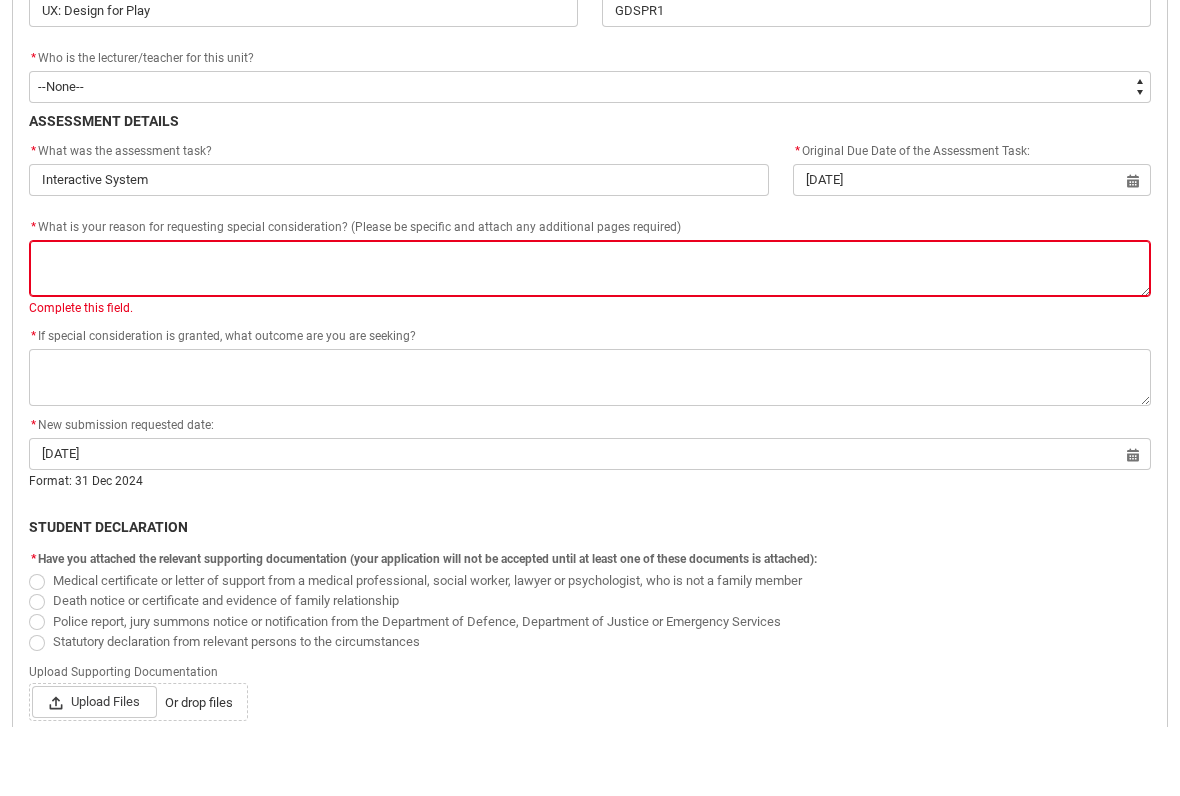click on "Death notice or certificate and evidence of family relationship" 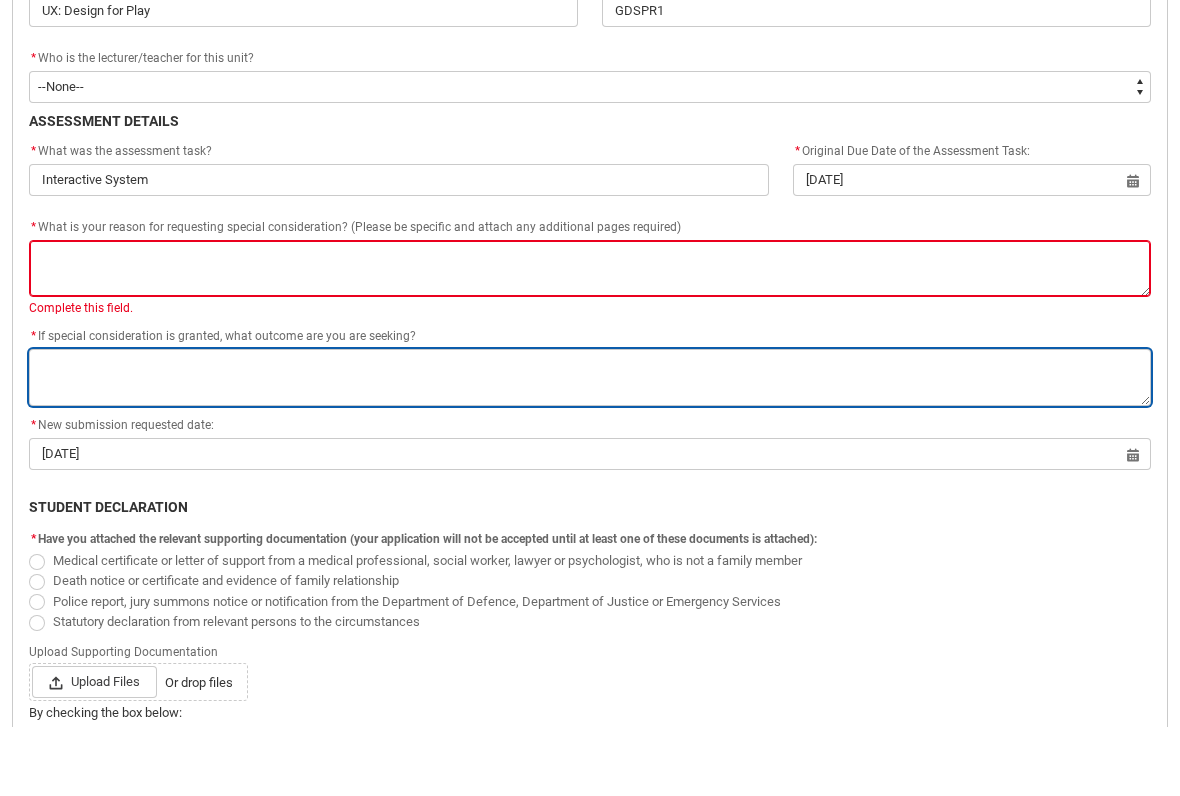 click on "*" at bounding box center [590, 446] 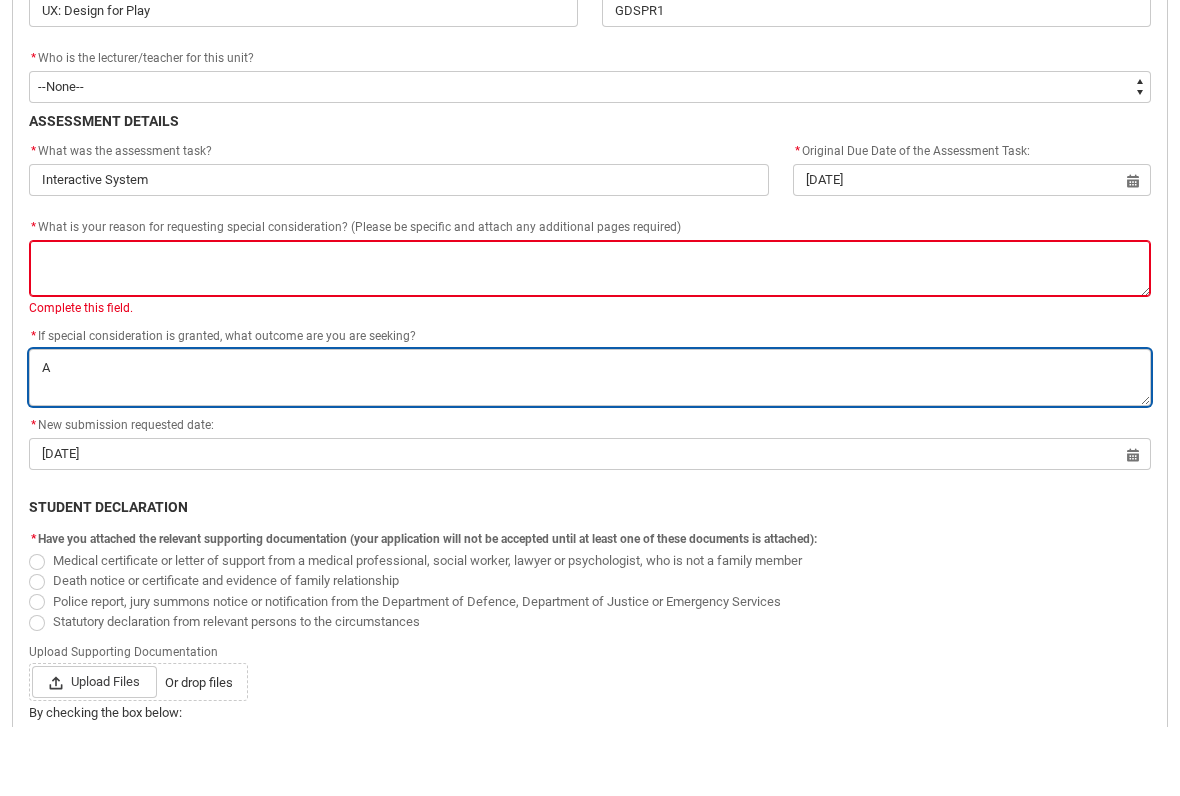type on "As" 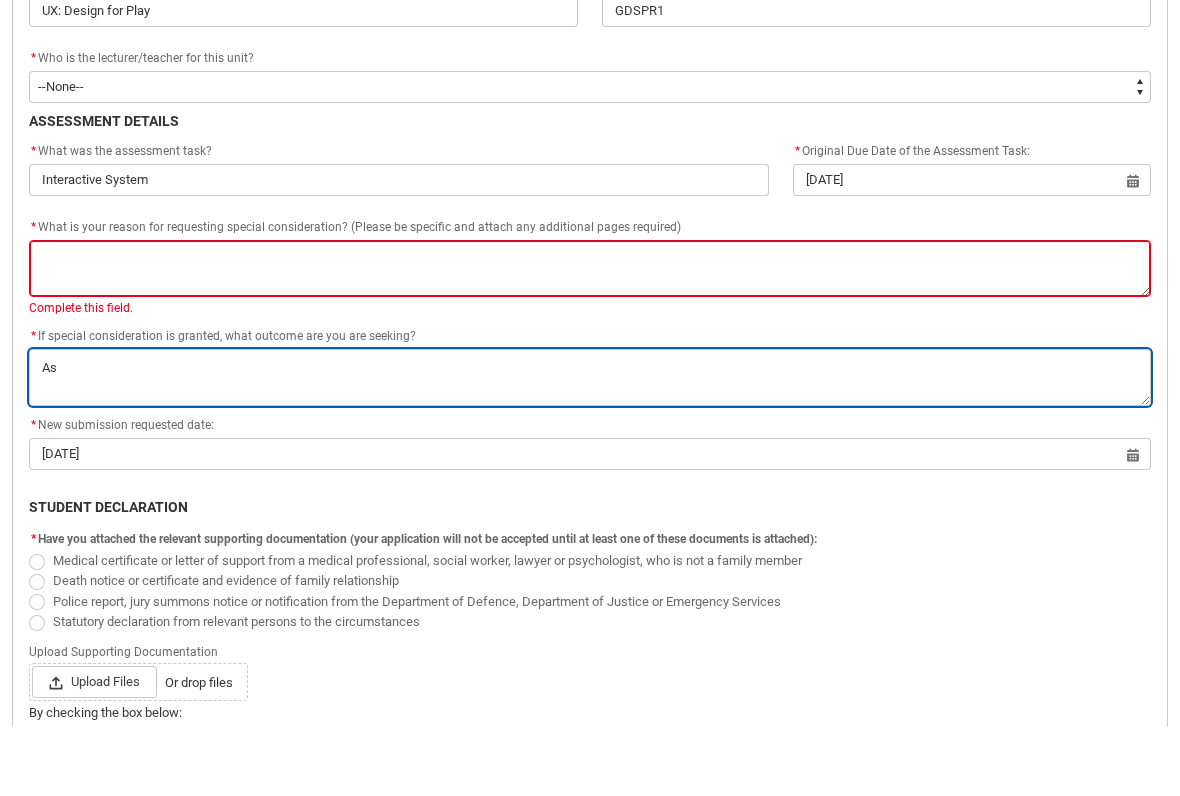 type on "Ass" 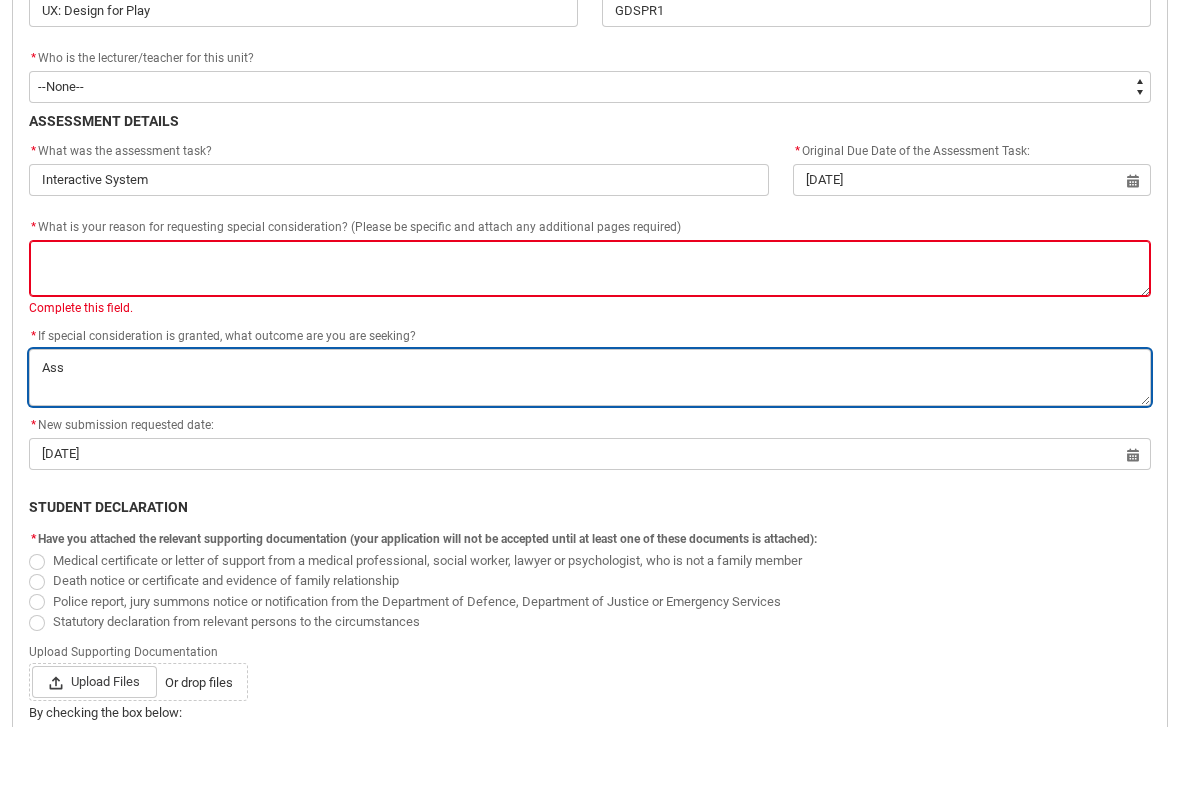 type on "Assi" 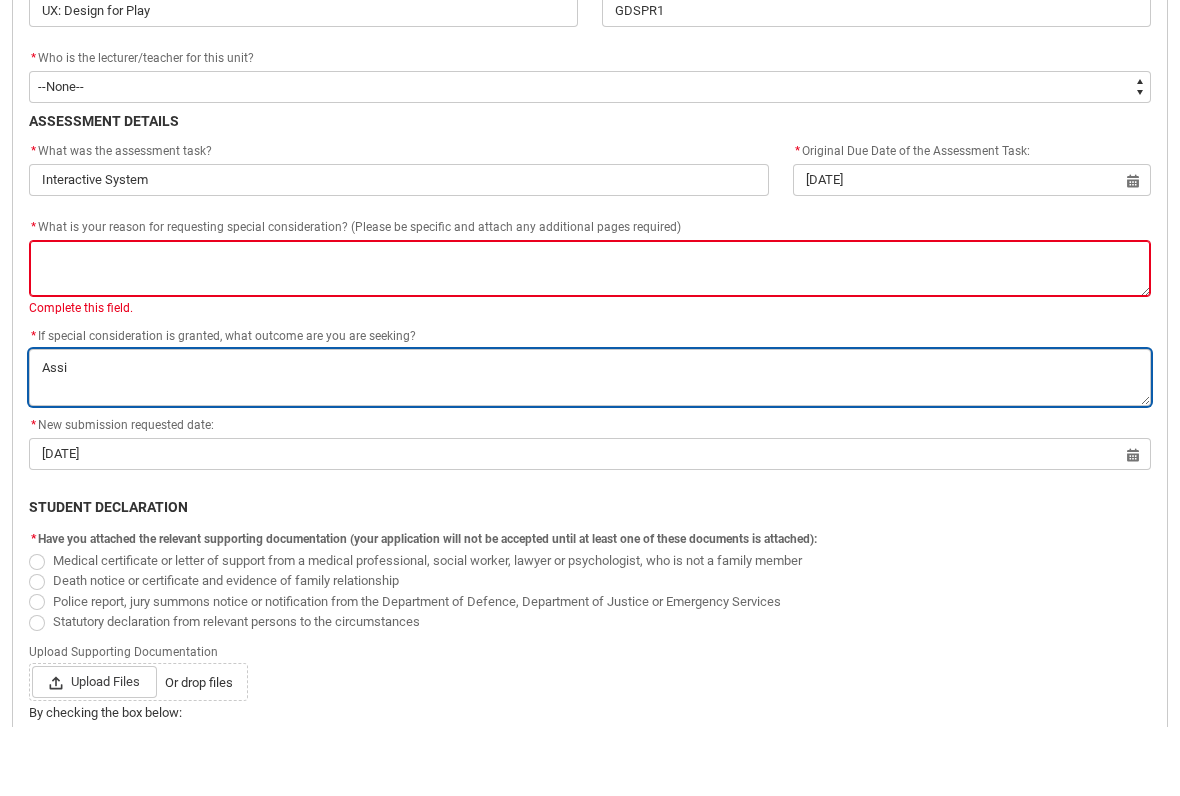 type on "Assig" 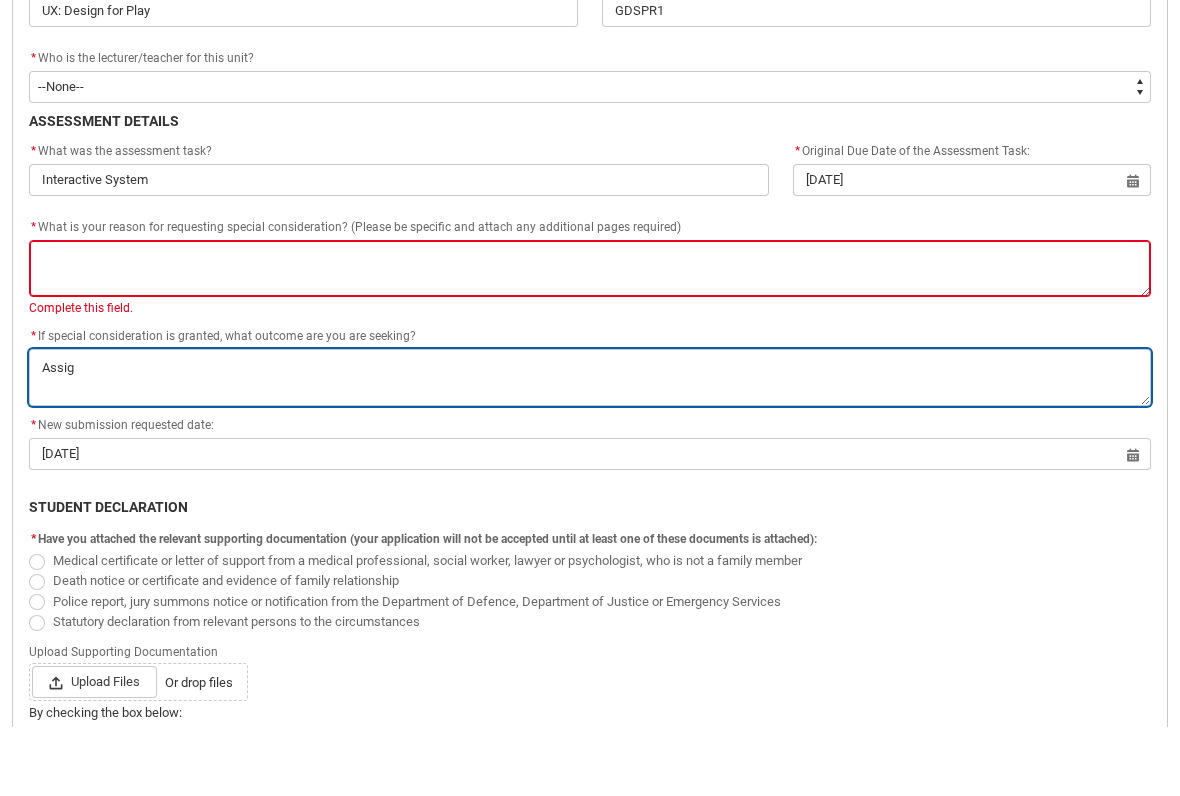 type on "Assign" 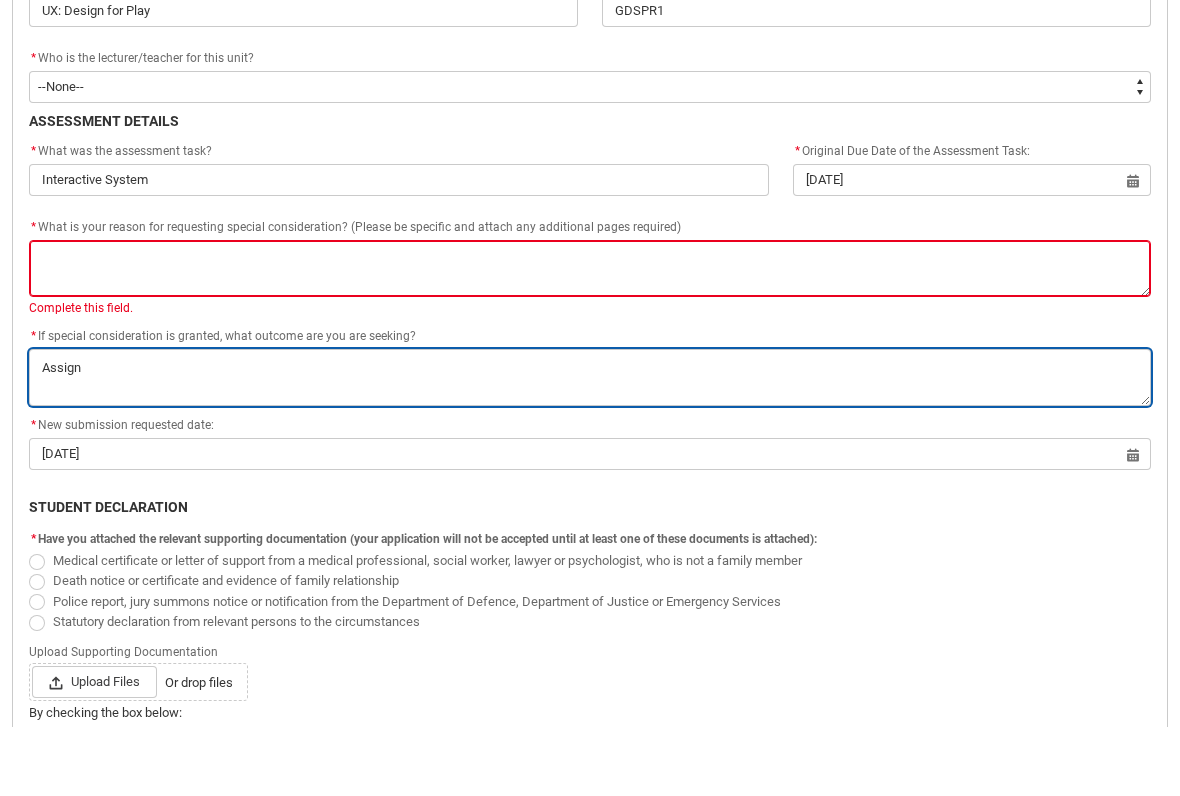 type on "Assigne" 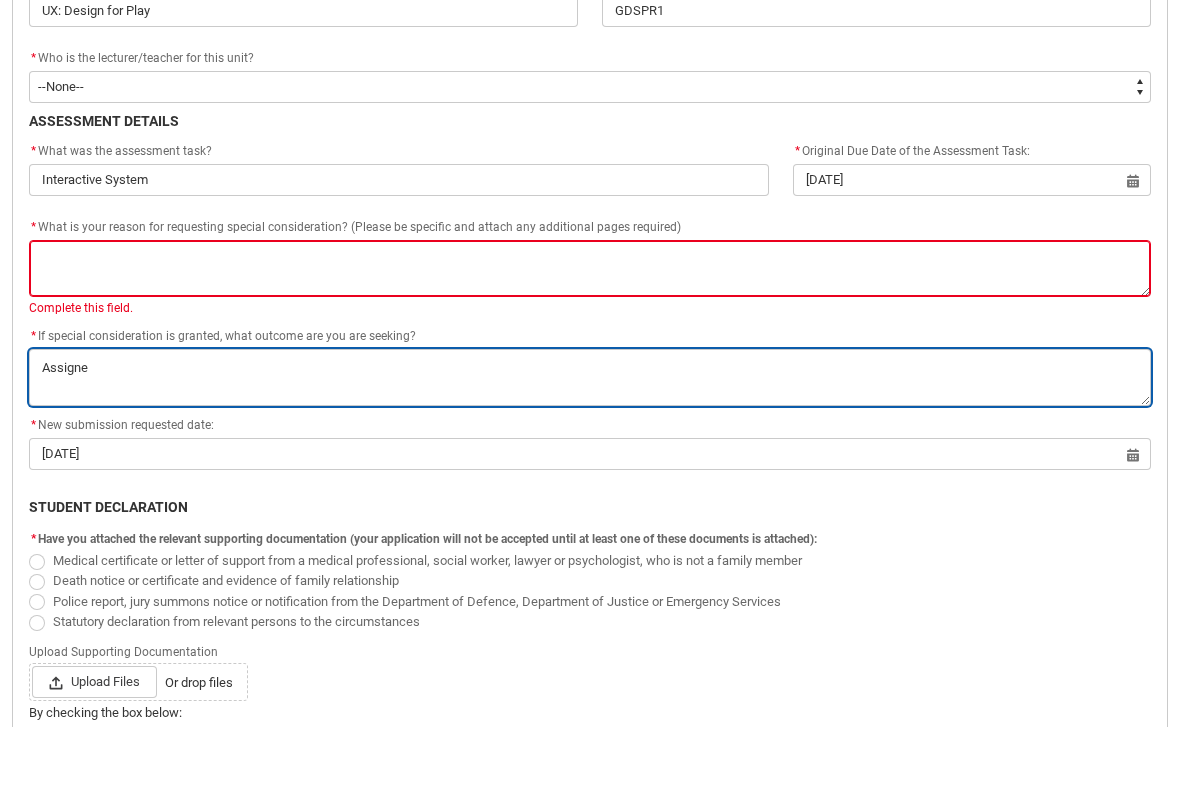 type on "Assignem" 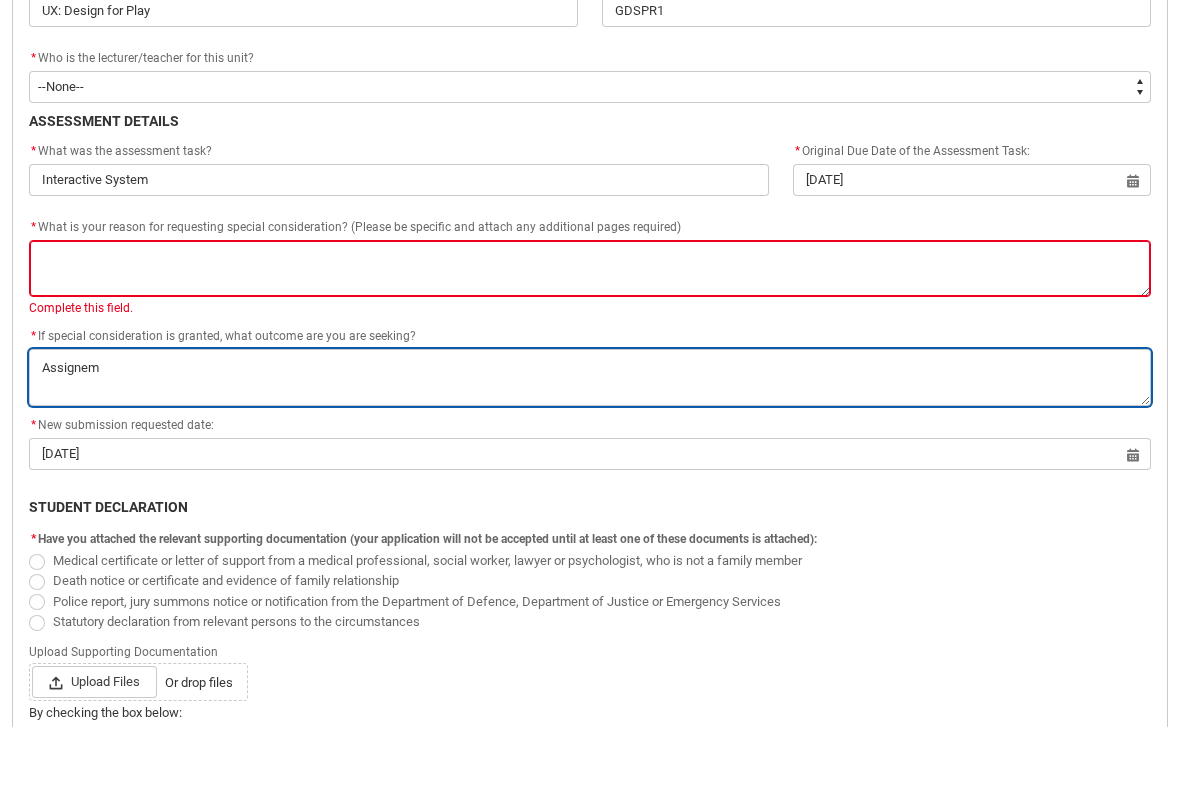 type on "Assignemt" 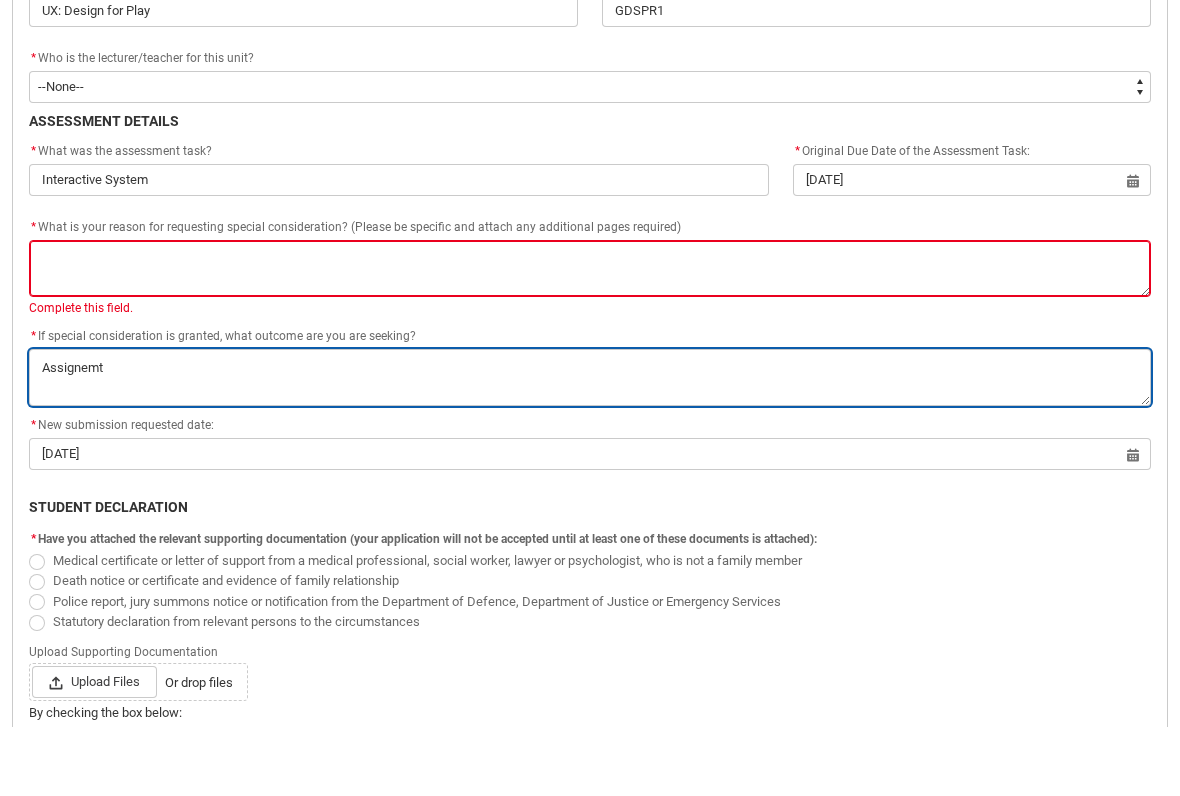 type on "Assignem" 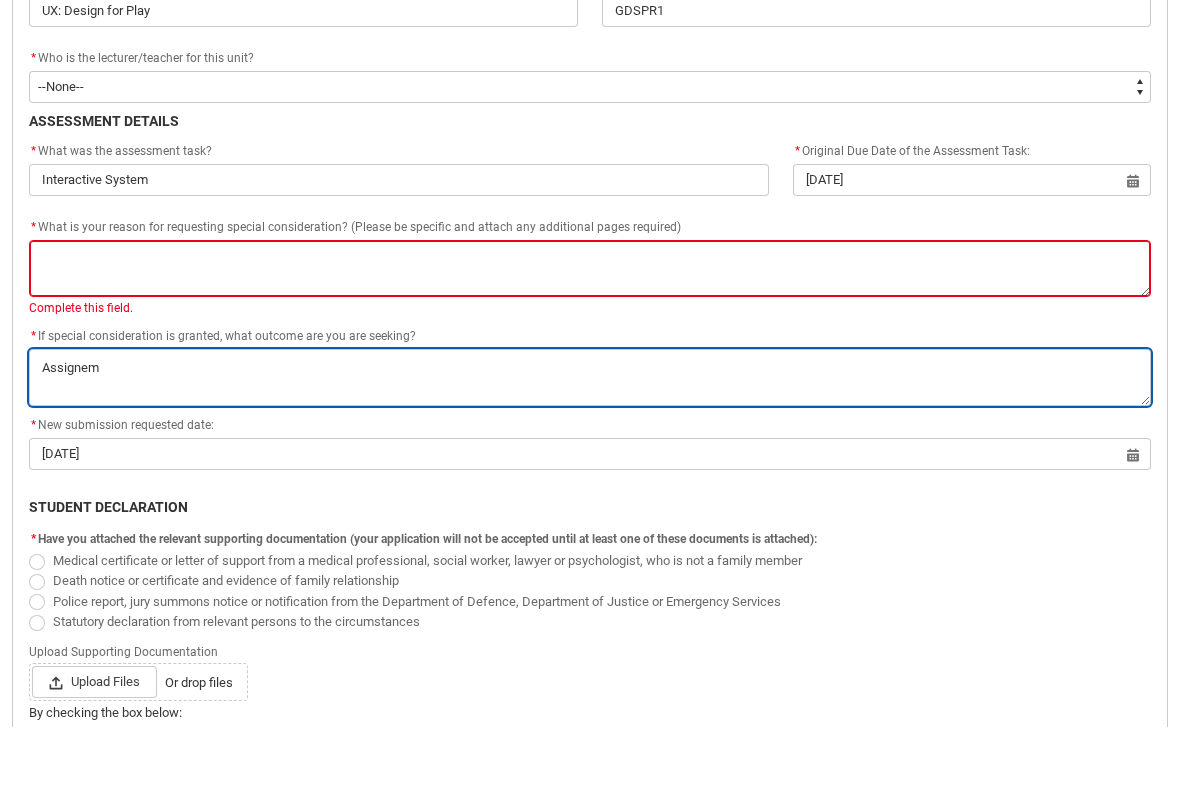 type on "Assigne" 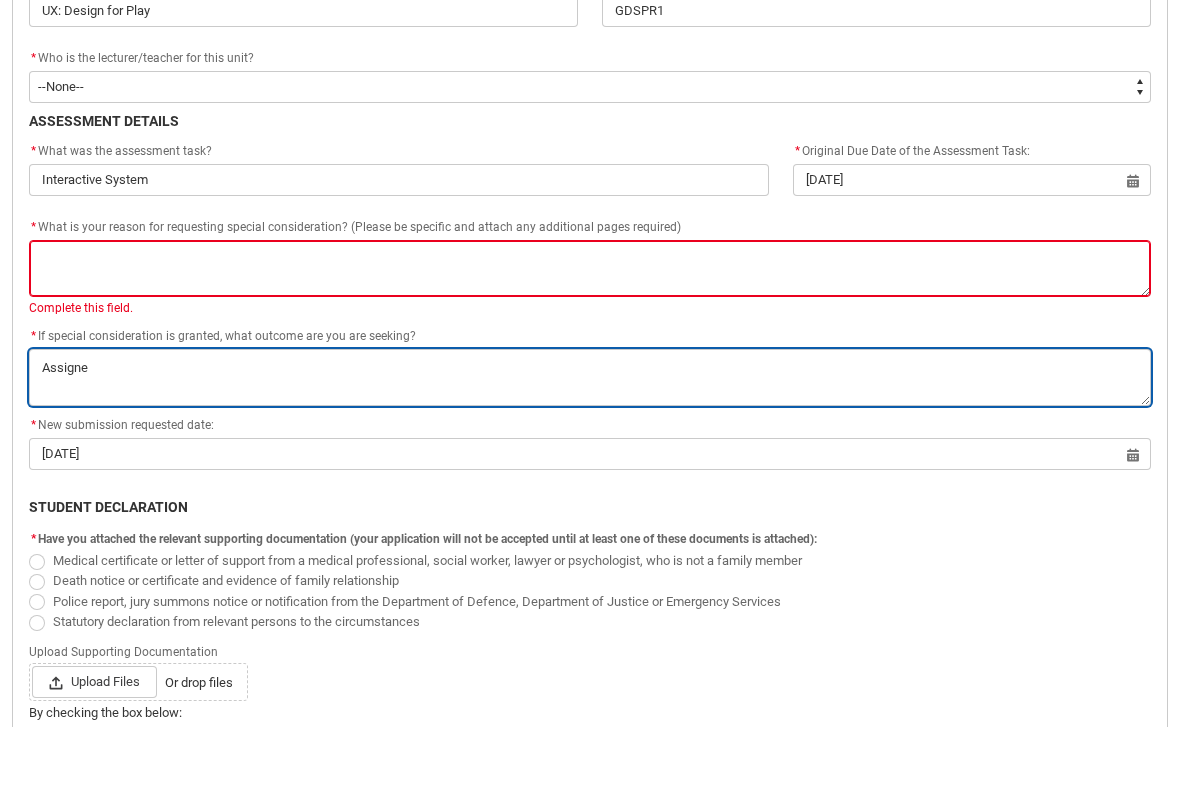 type on "Assign" 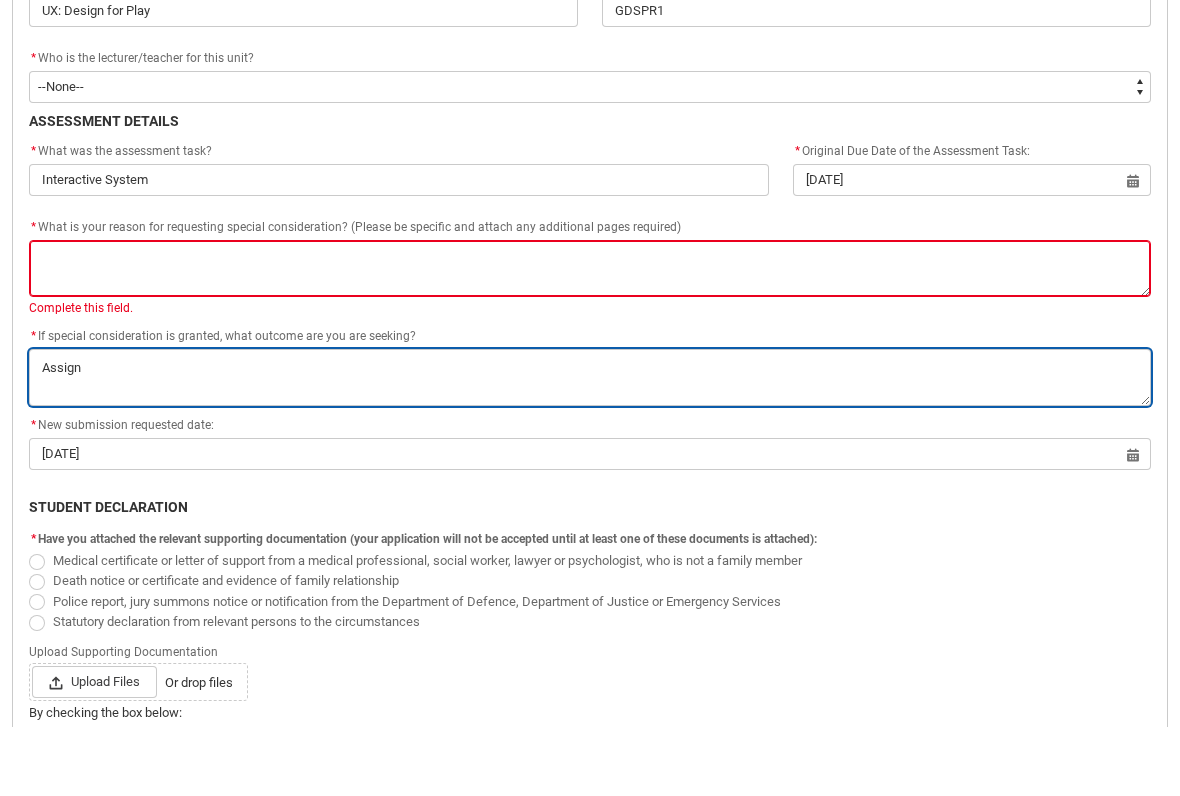type on "Assigne" 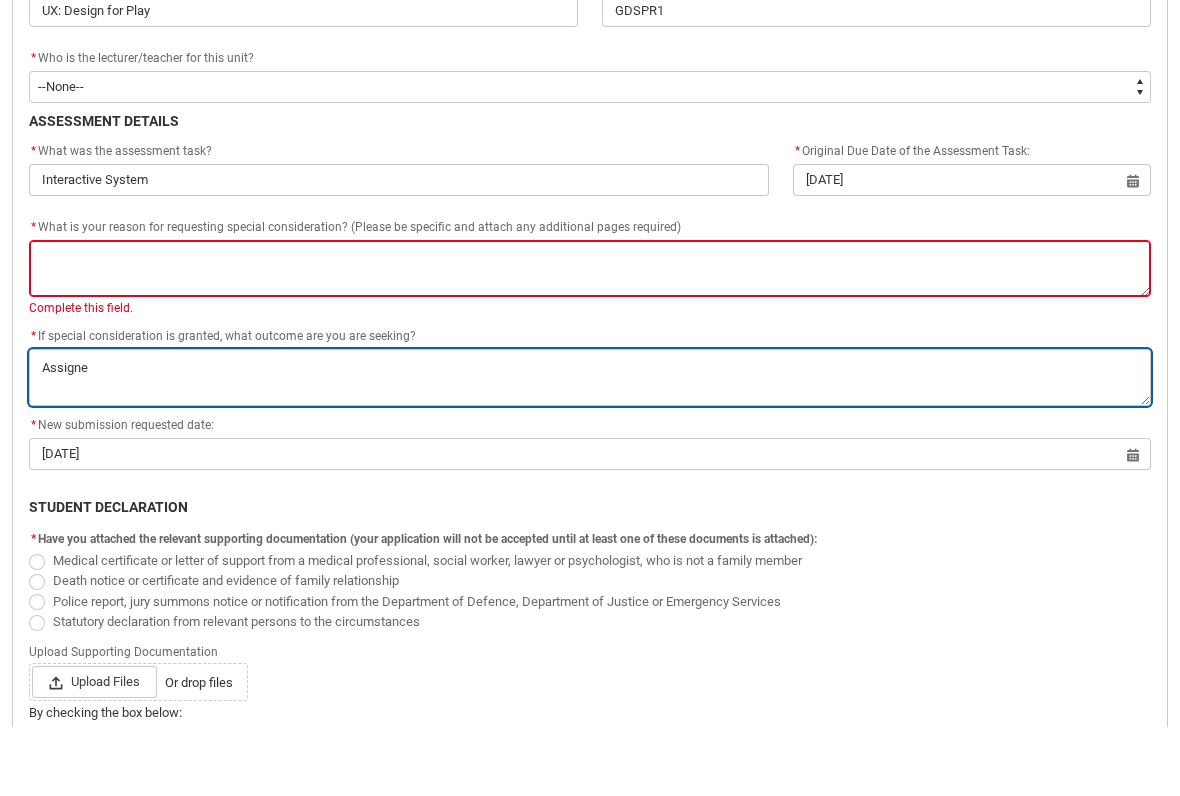 type on "Assign" 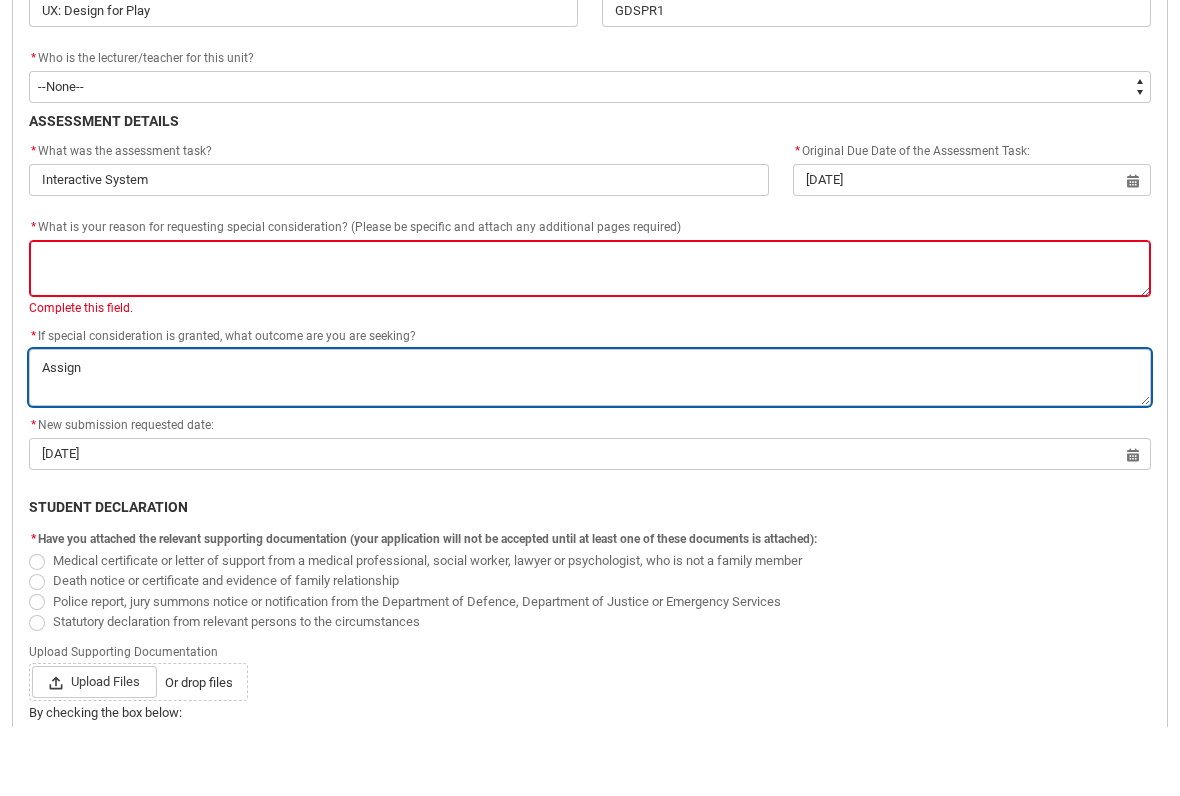 type on "Assignm" 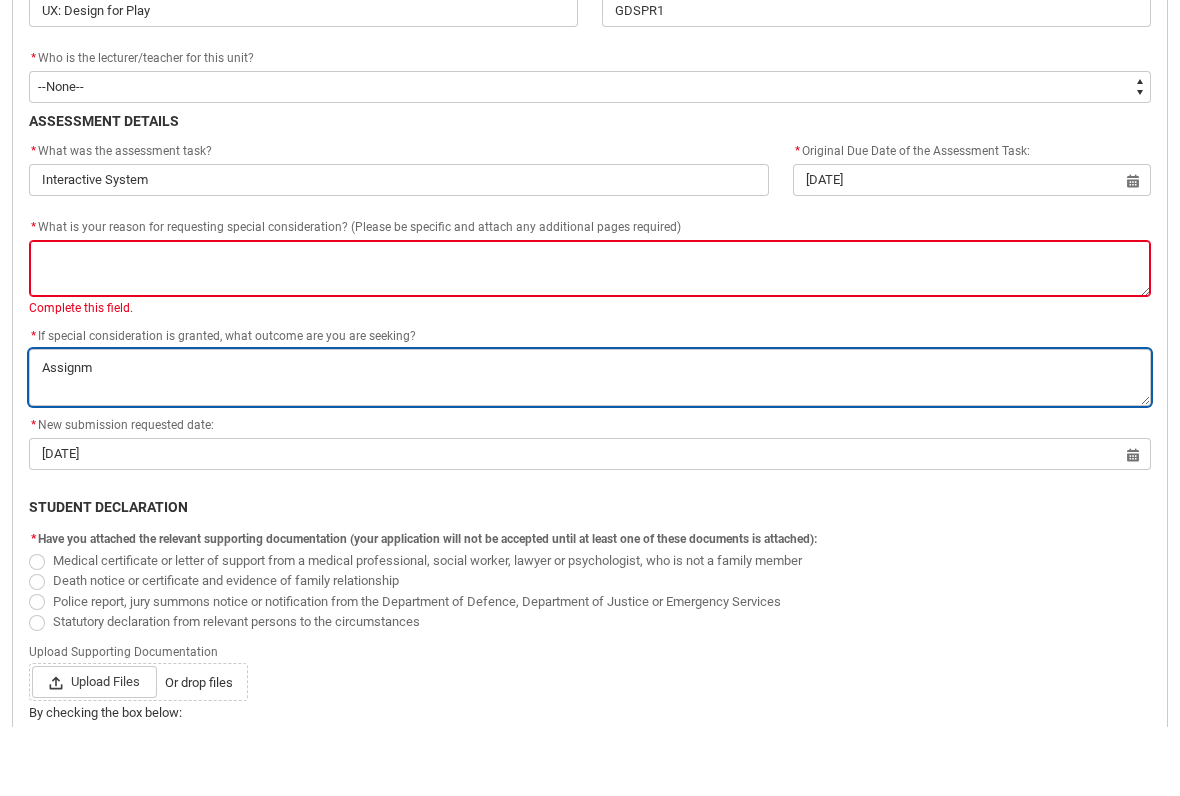 type on "Assignme" 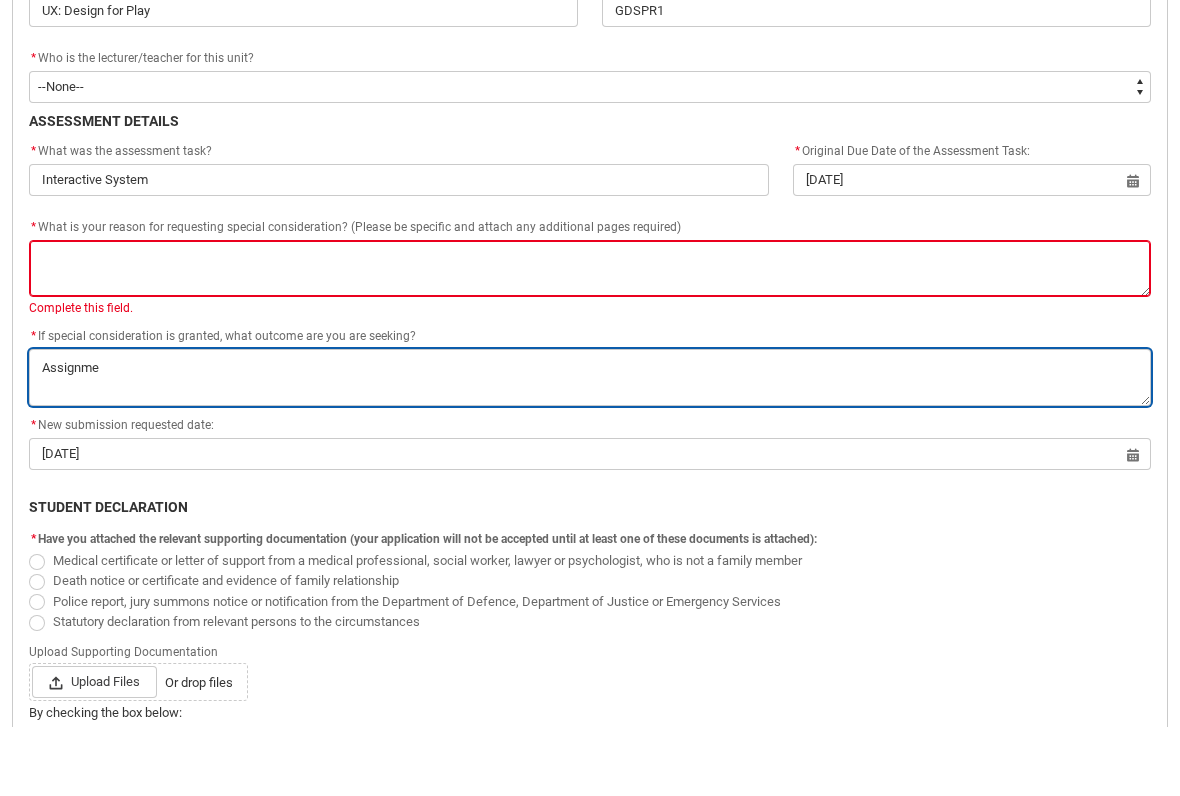 type on "Assignmen" 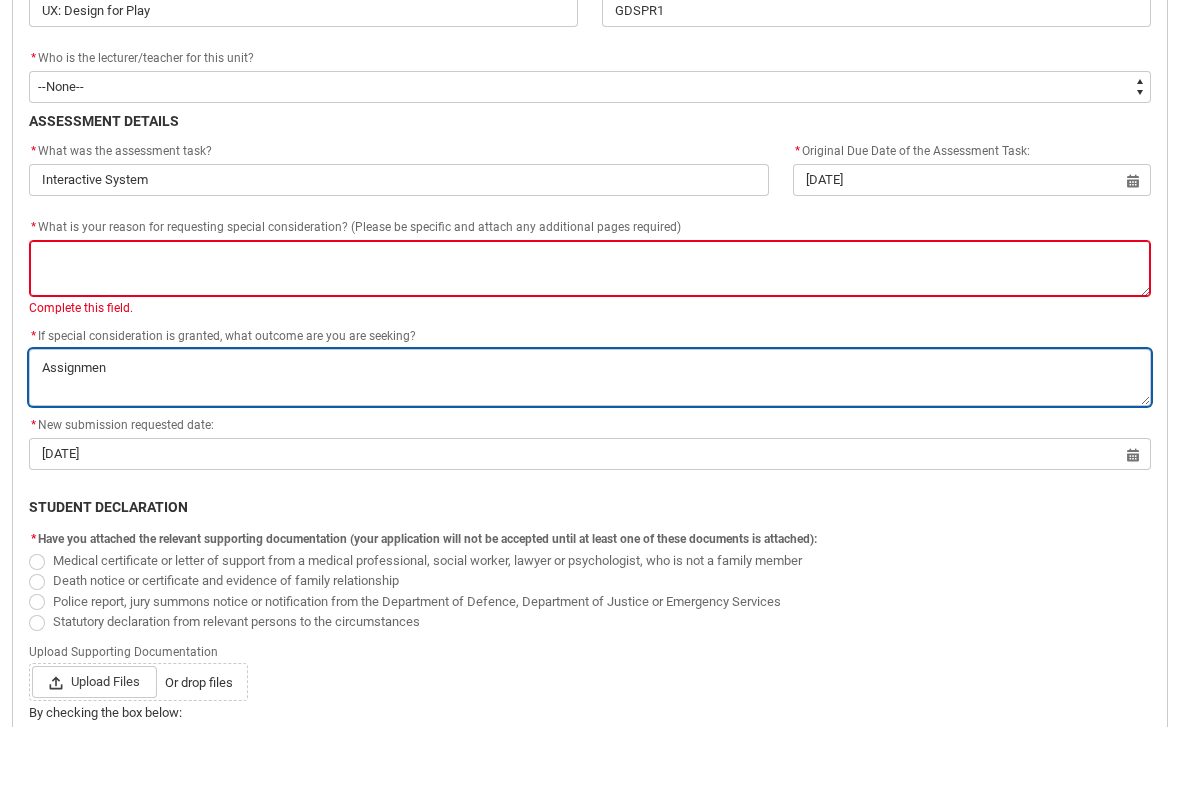 type on "Assignment" 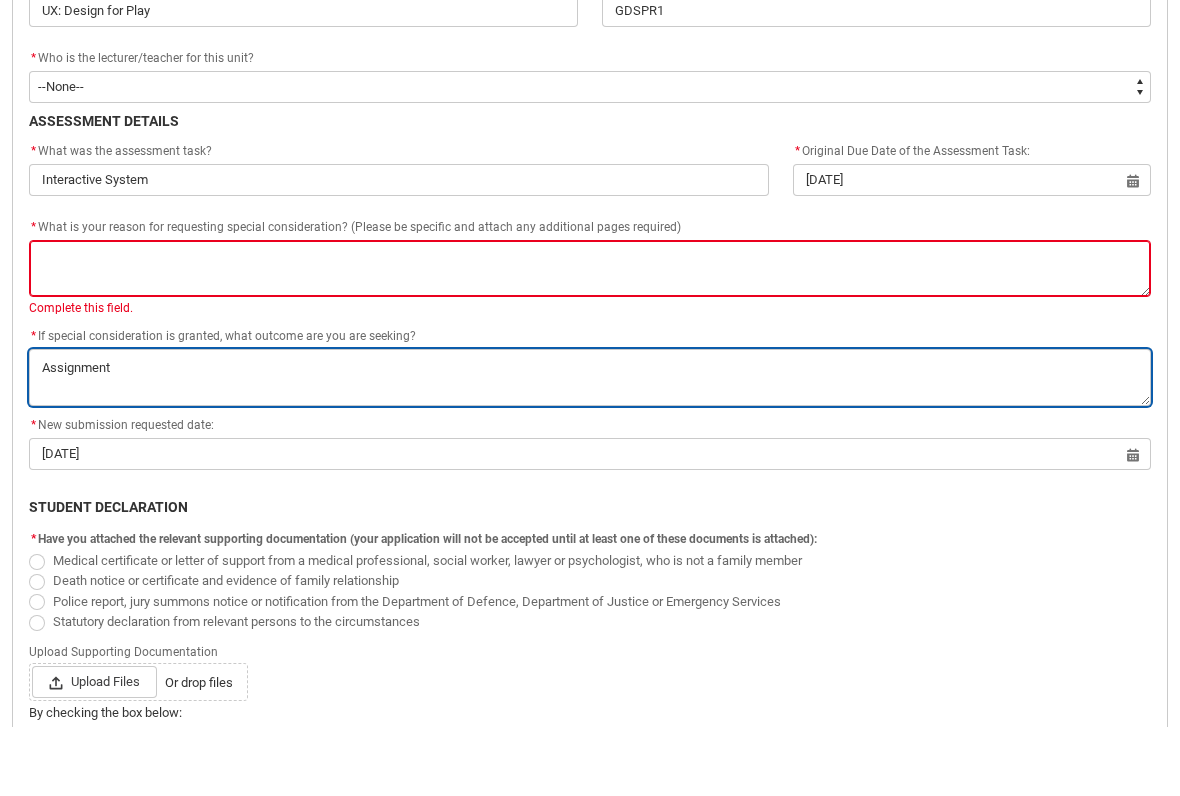 type on "Assignment" 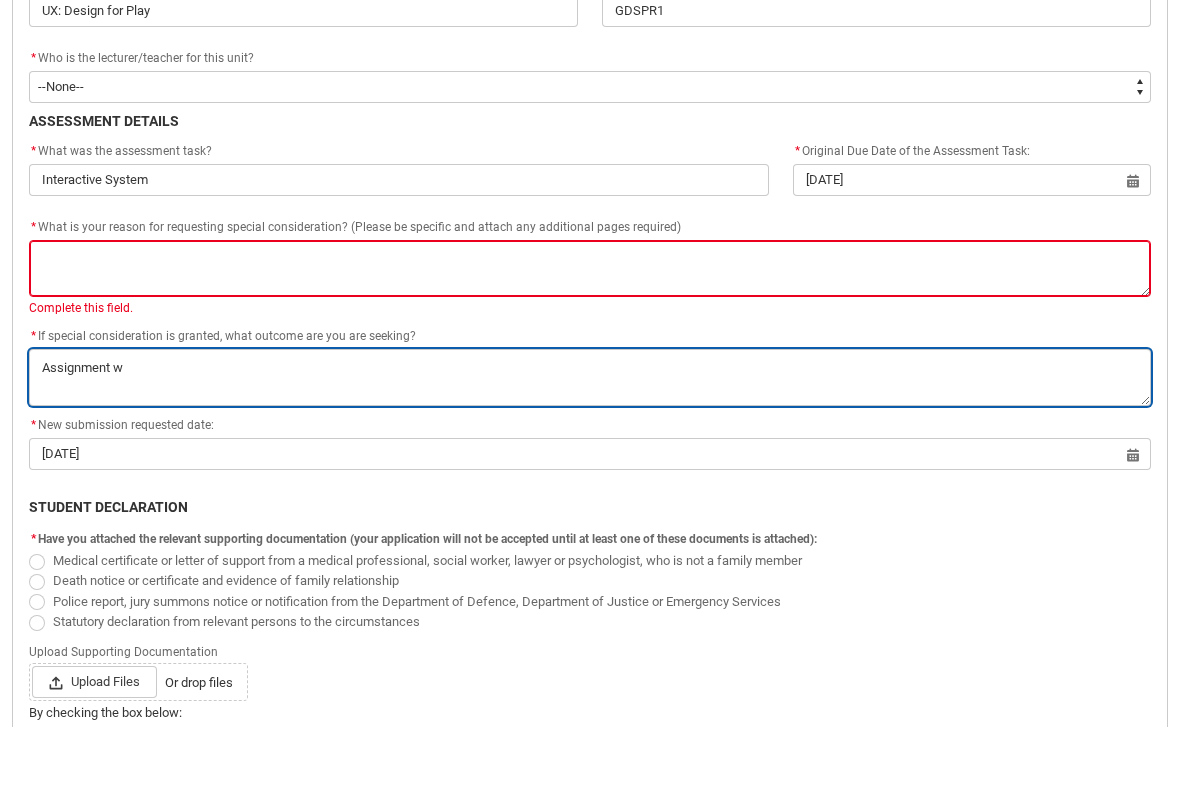 type on "Assignment wa" 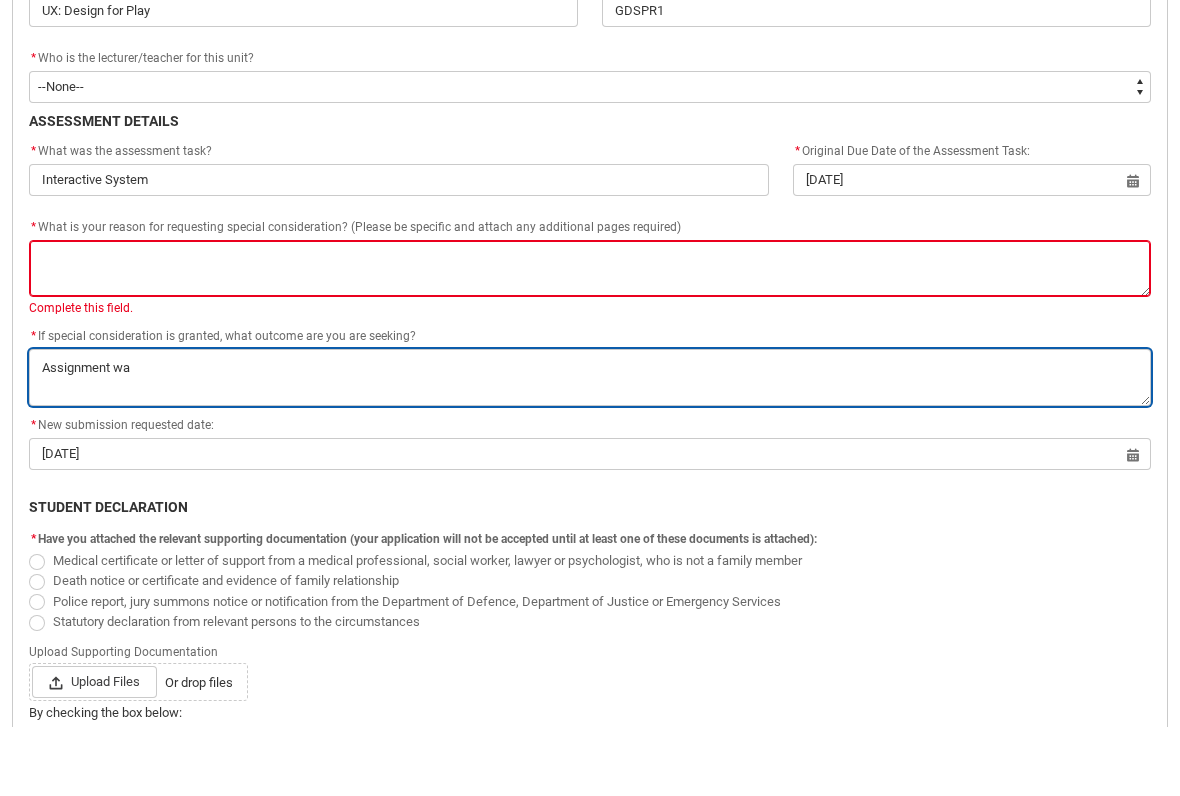 type on "Assignment was" 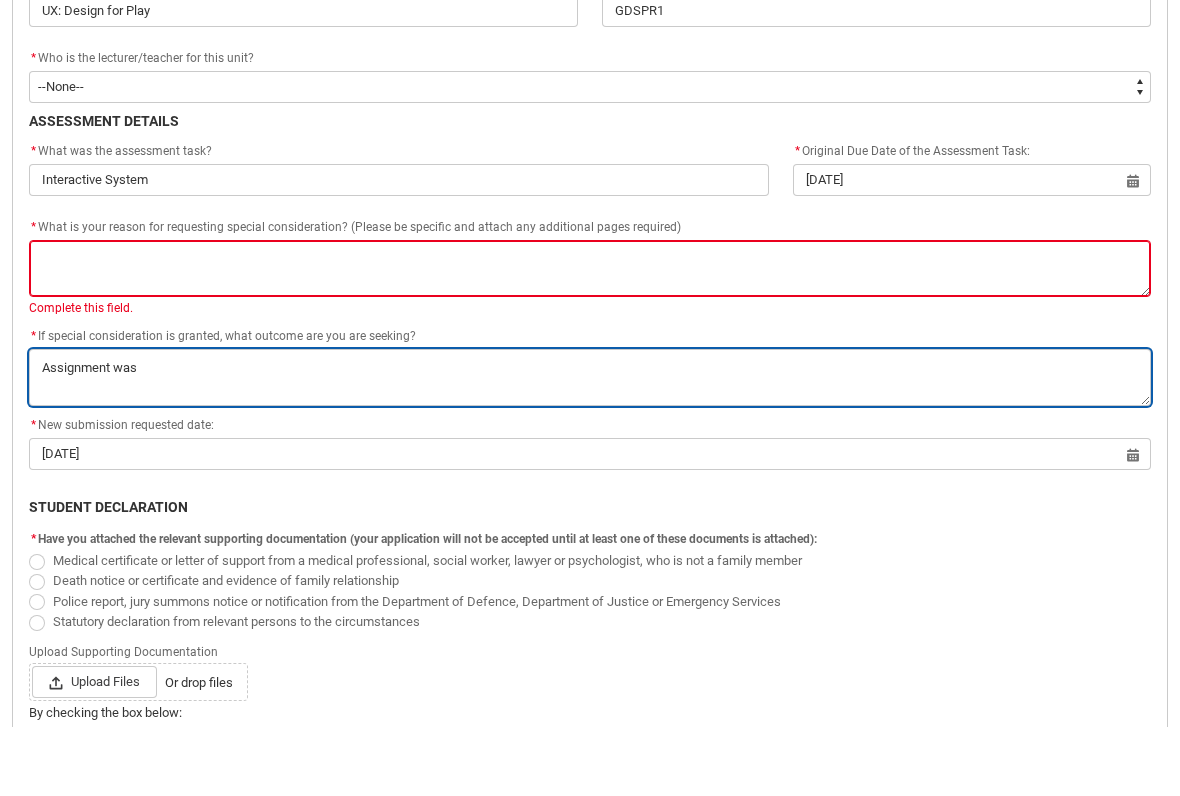type on "Assignment was" 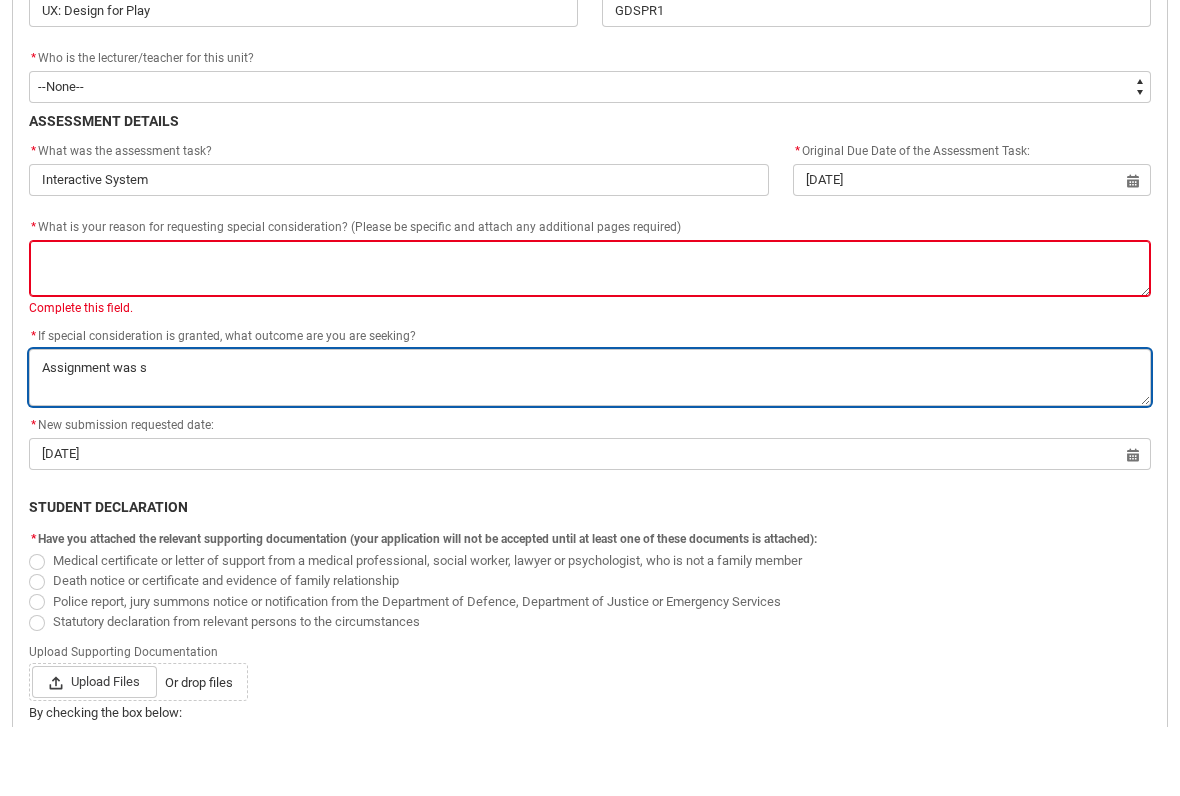 type on "Assignment was su" 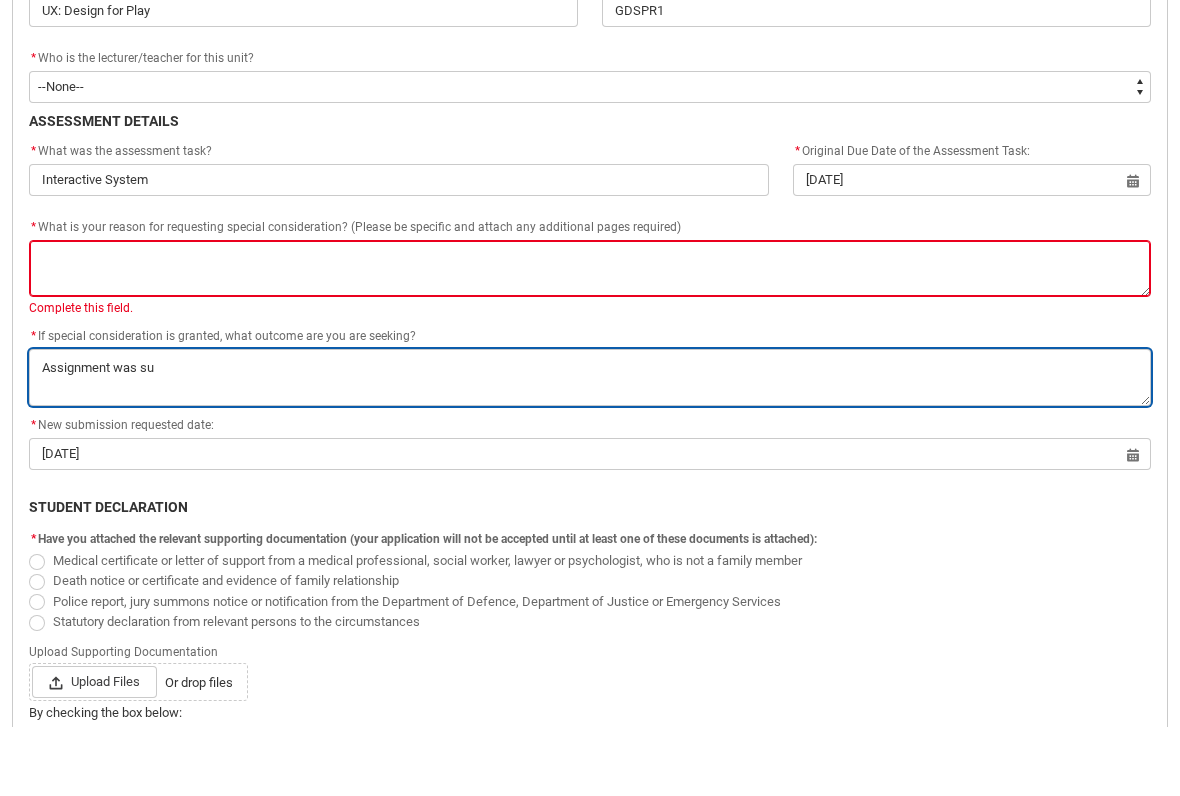 type on "Assignment was sub" 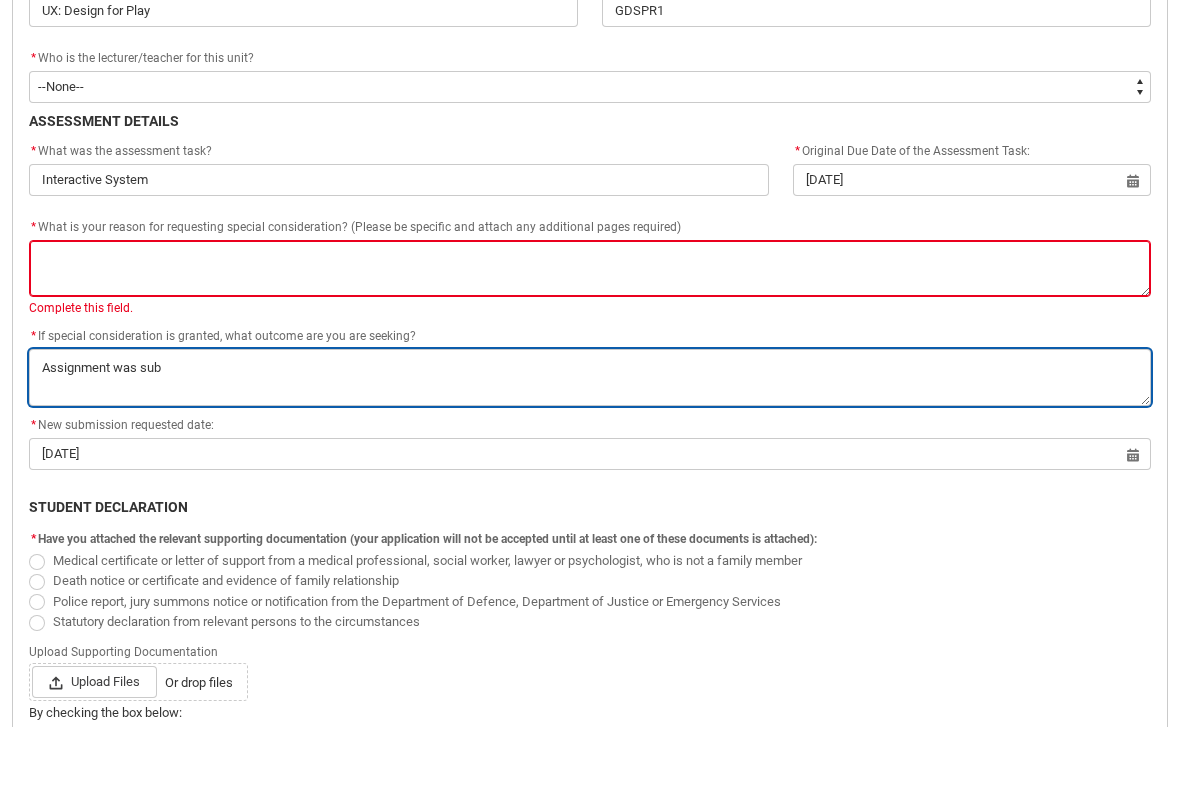 type on "Assignment was subm" 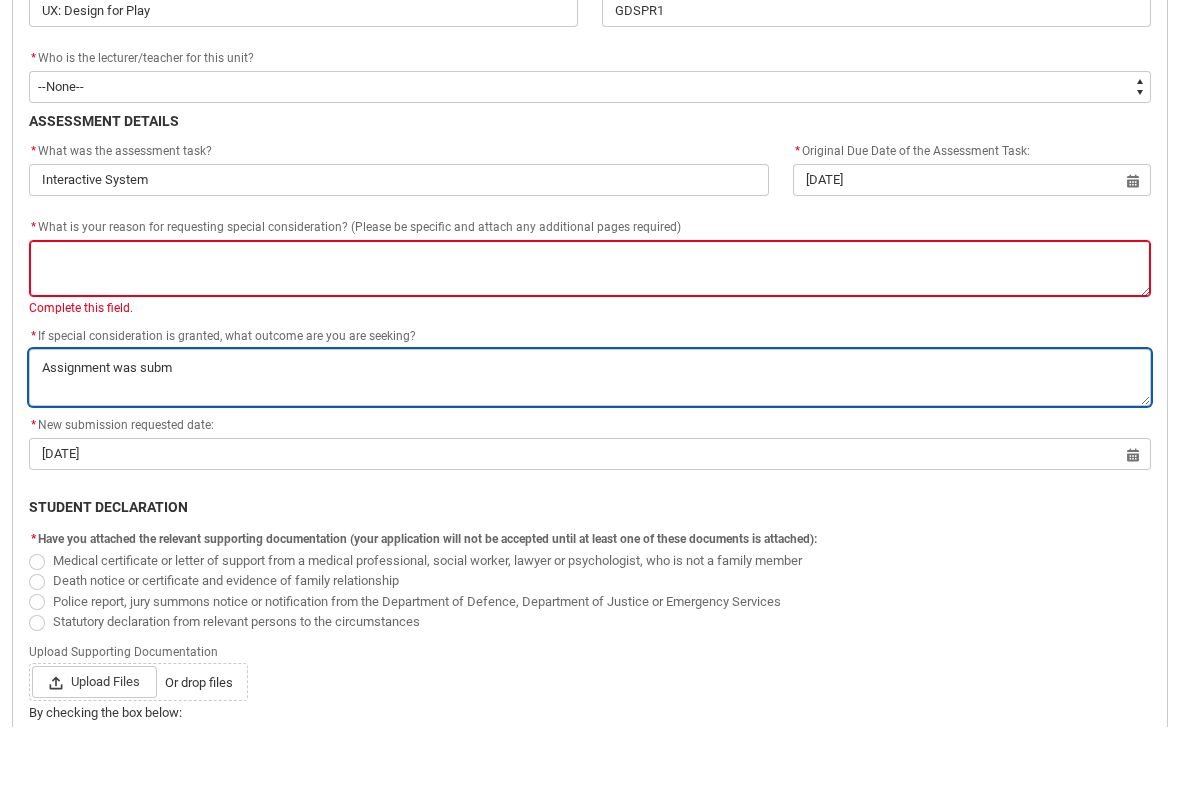 type on "Assignment was submi" 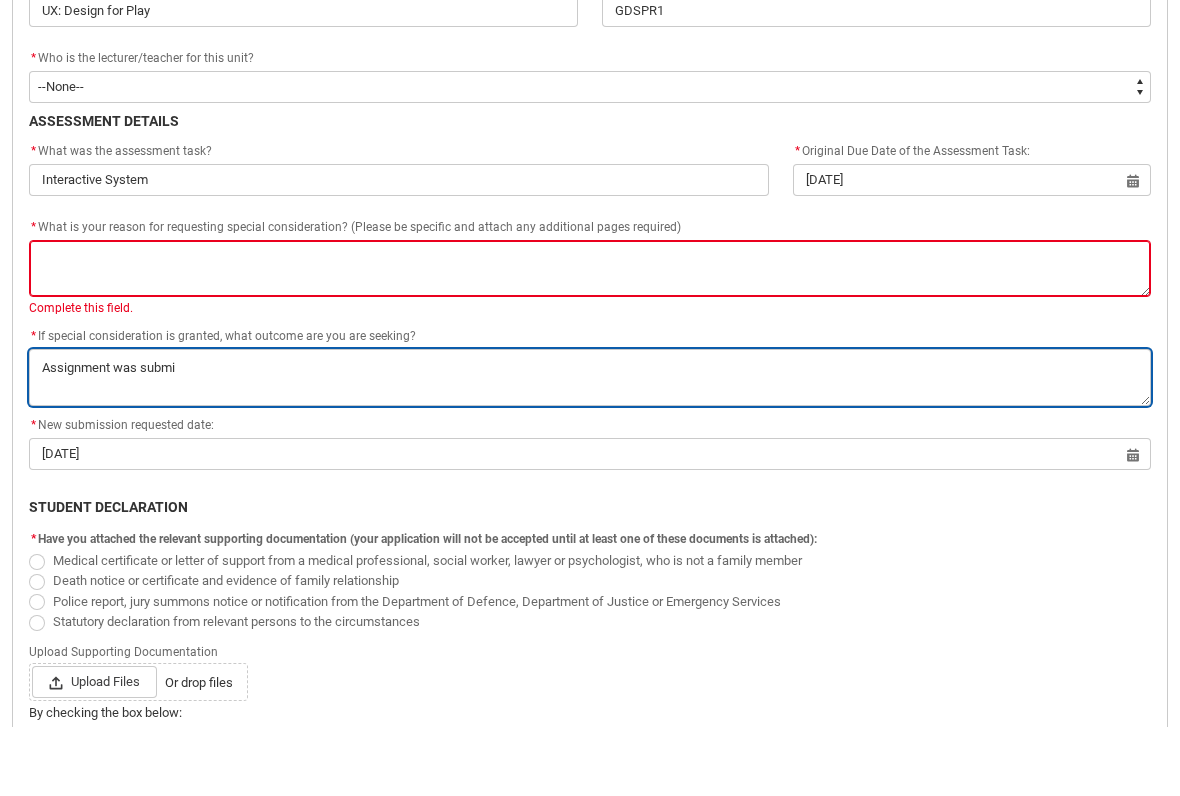 type on "Assignment was submit" 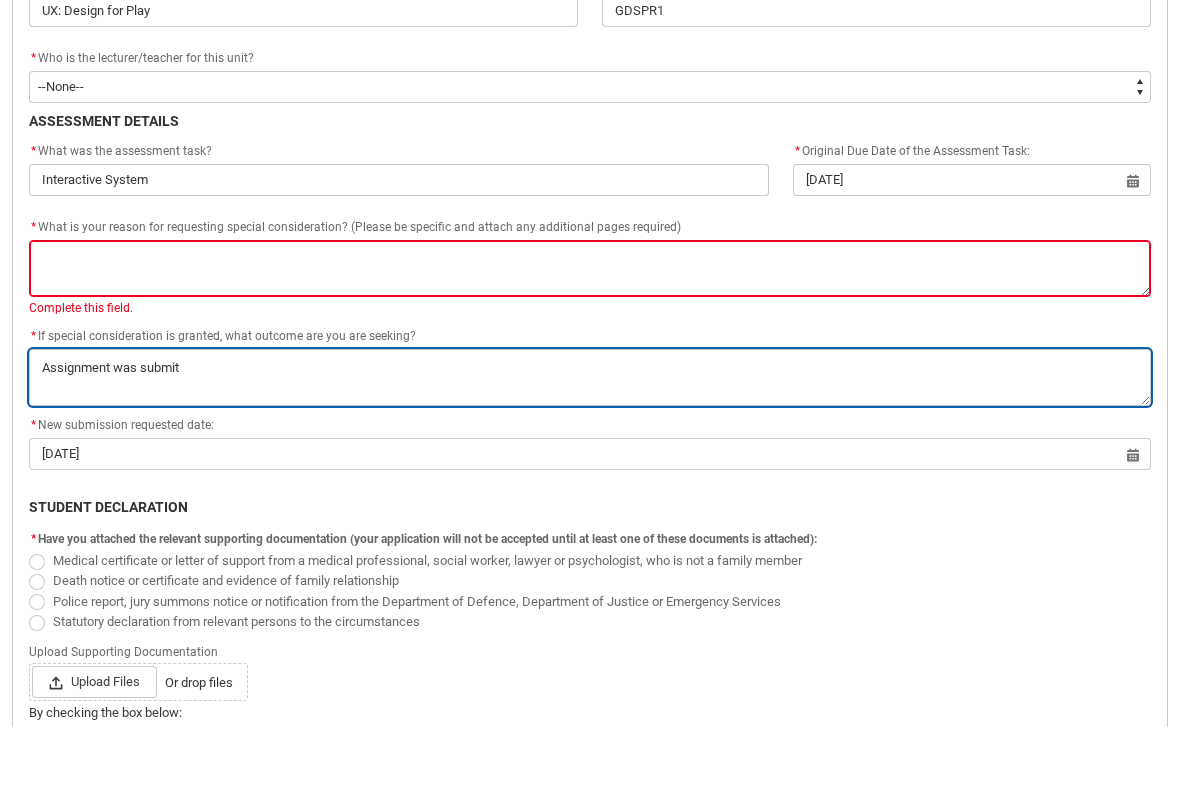 type on "Assignment was submitt" 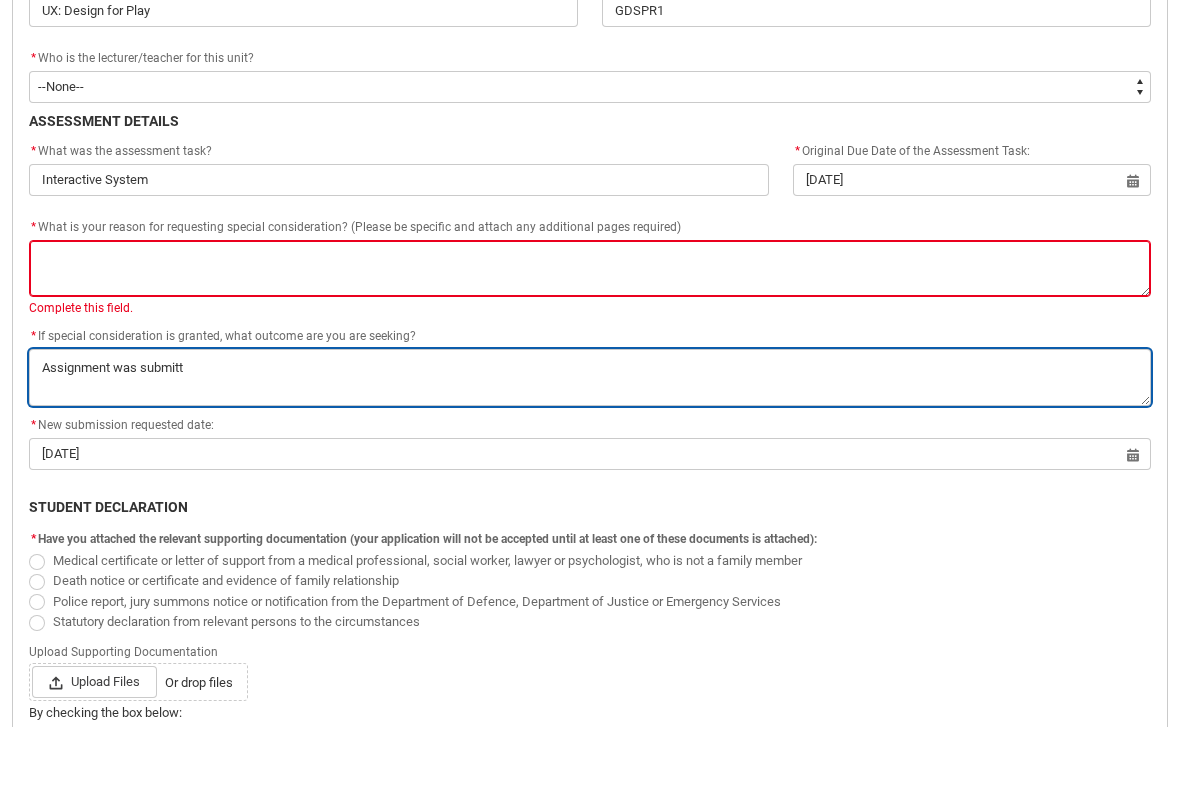 type on "Assignment was submitte" 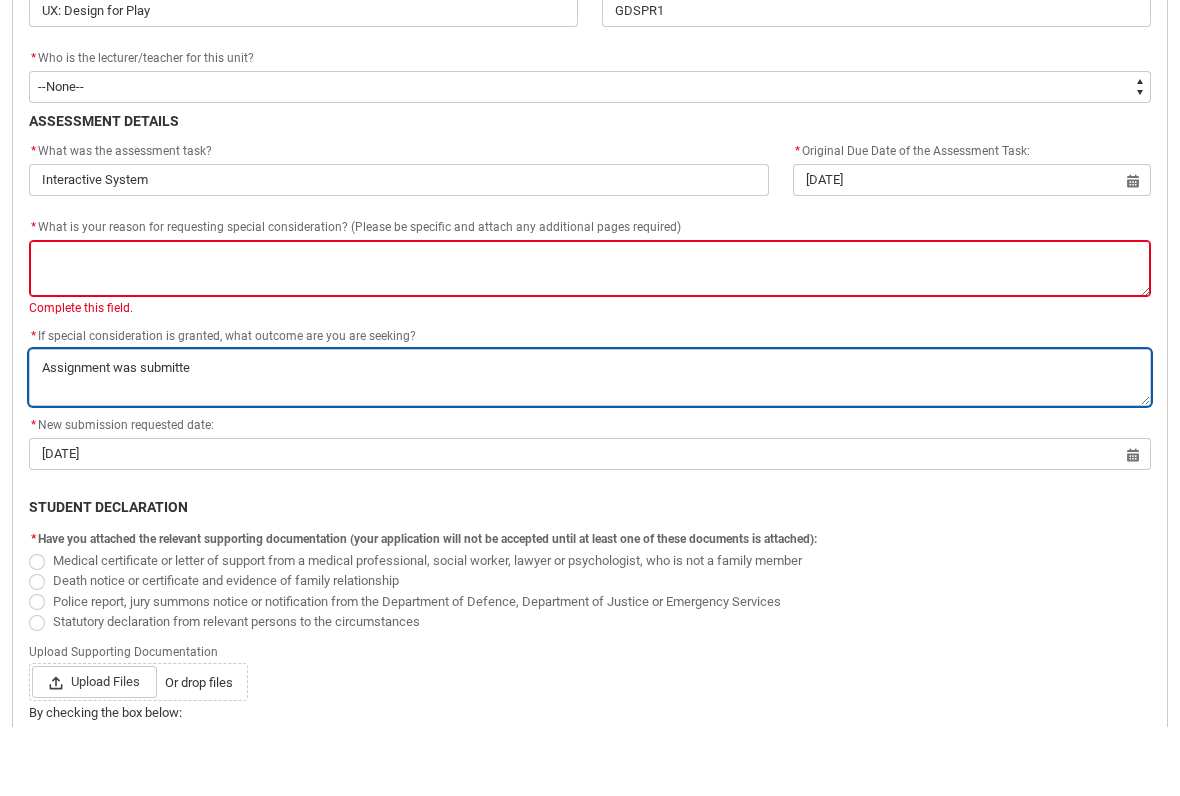 type on "Assignment was submitted" 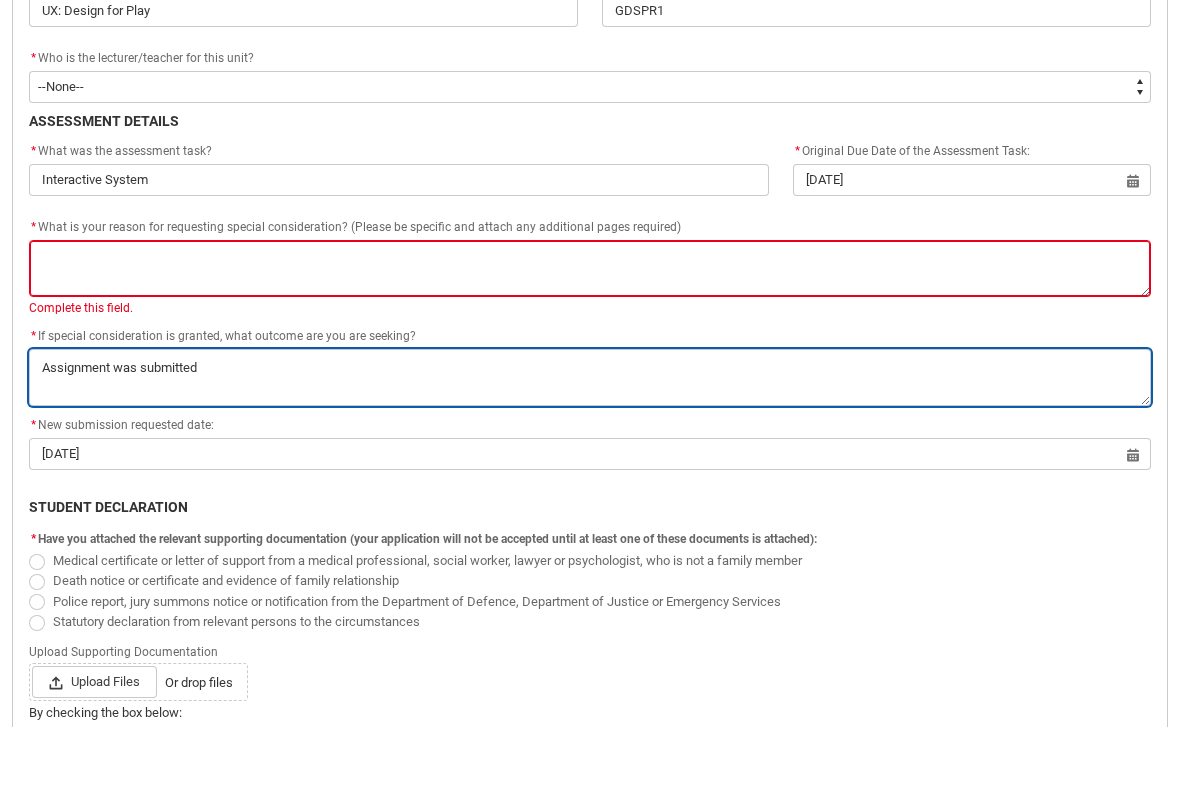 type on "Assignment was submitted" 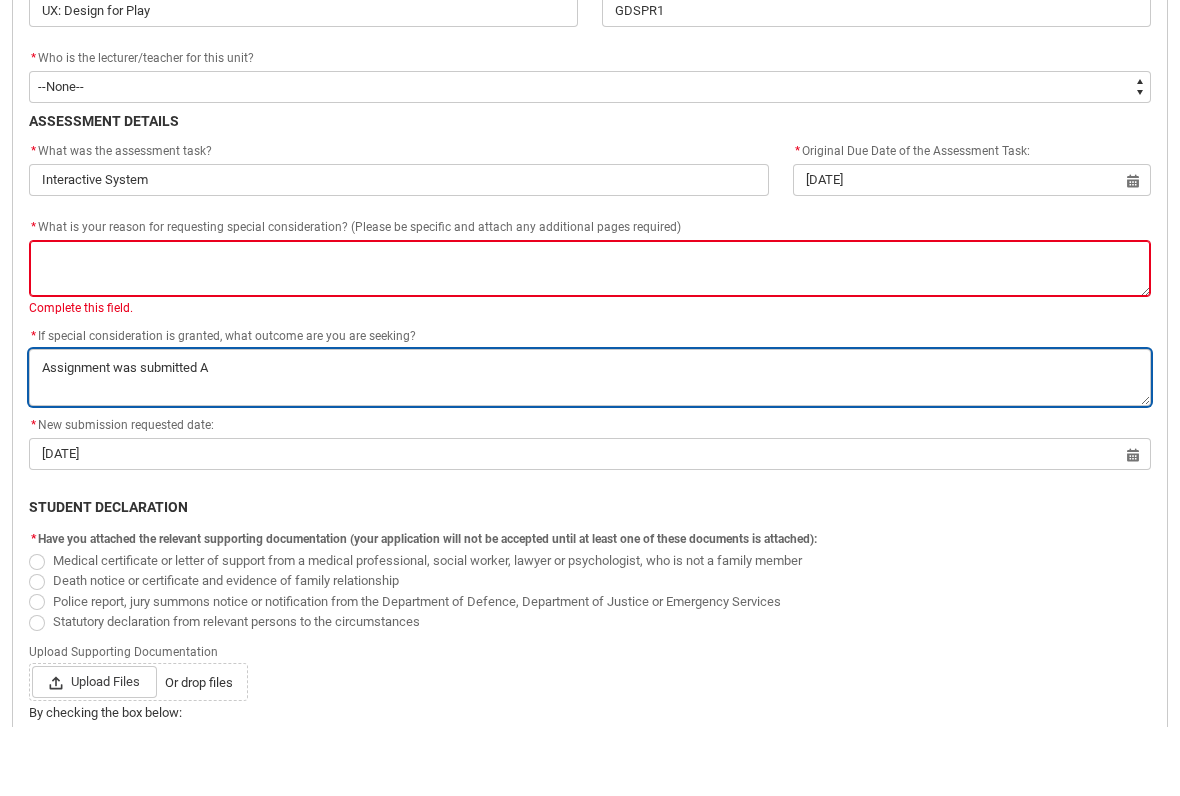 type on "Assignment was submitted Au" 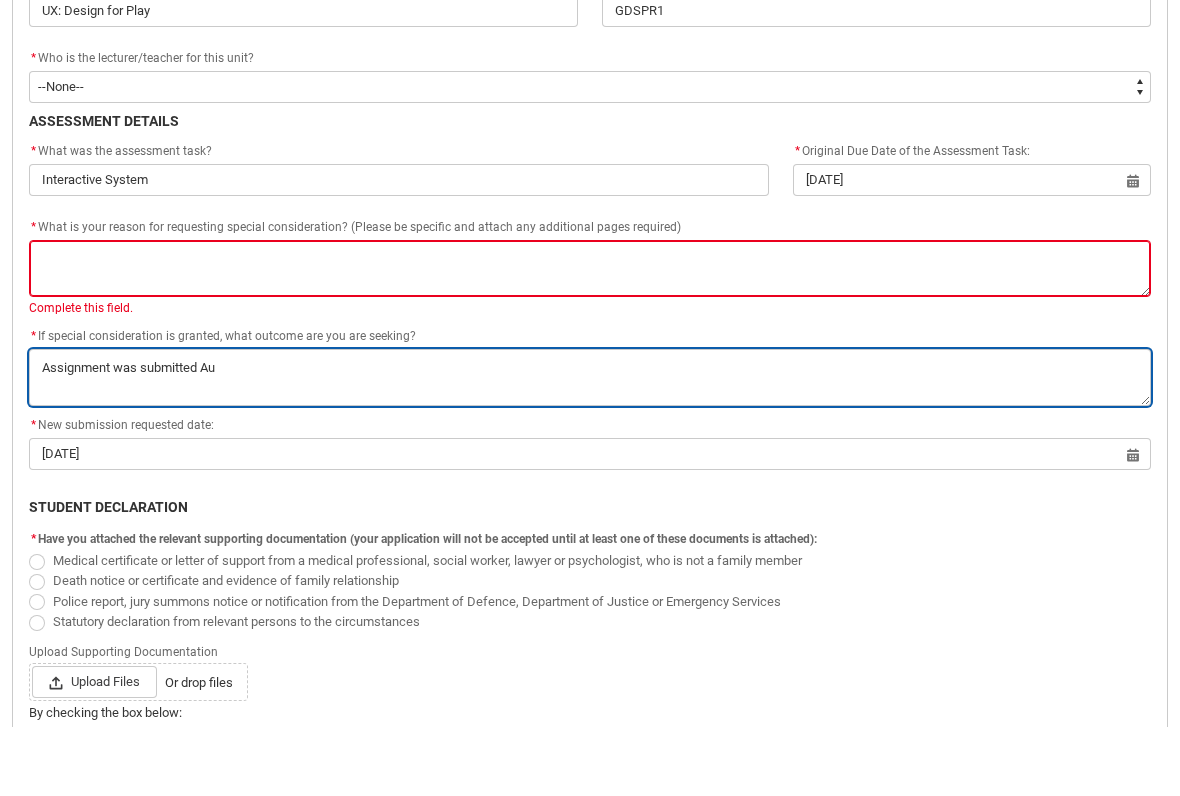 type on "Assignment was submitted Aug" 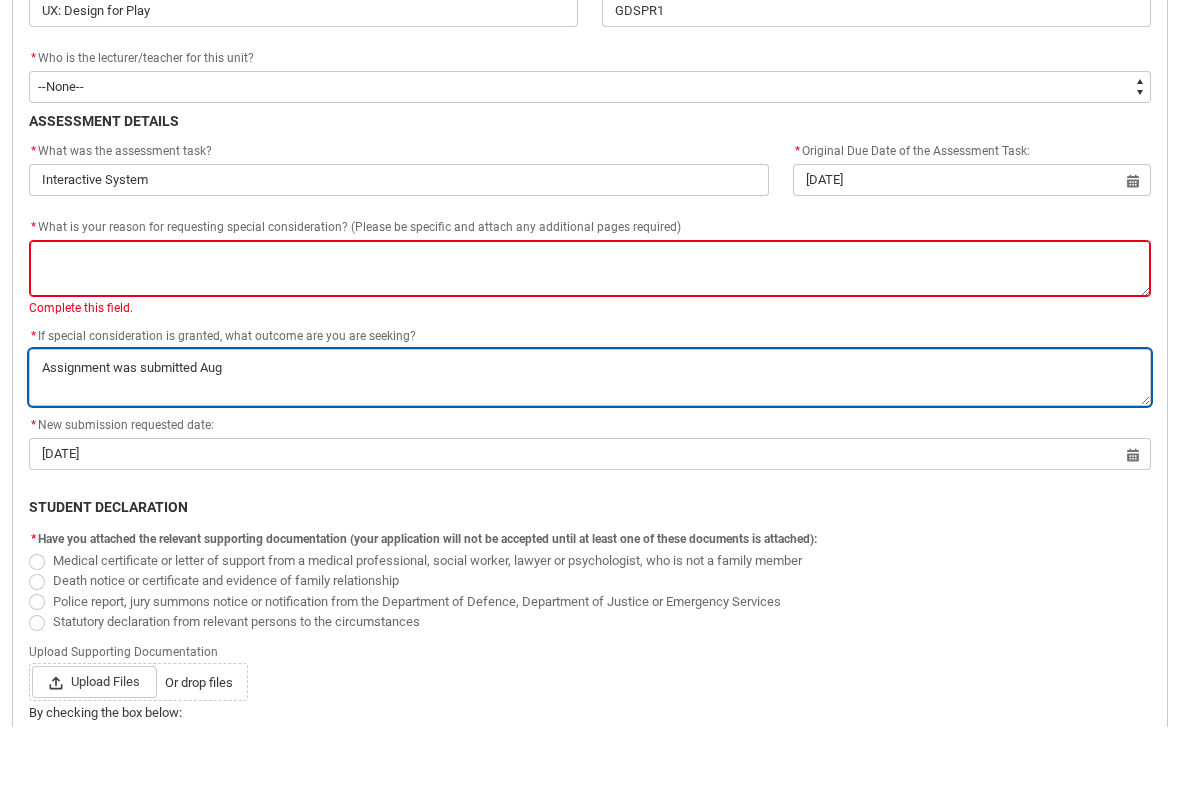 type on "Assignment was submitted Augu" 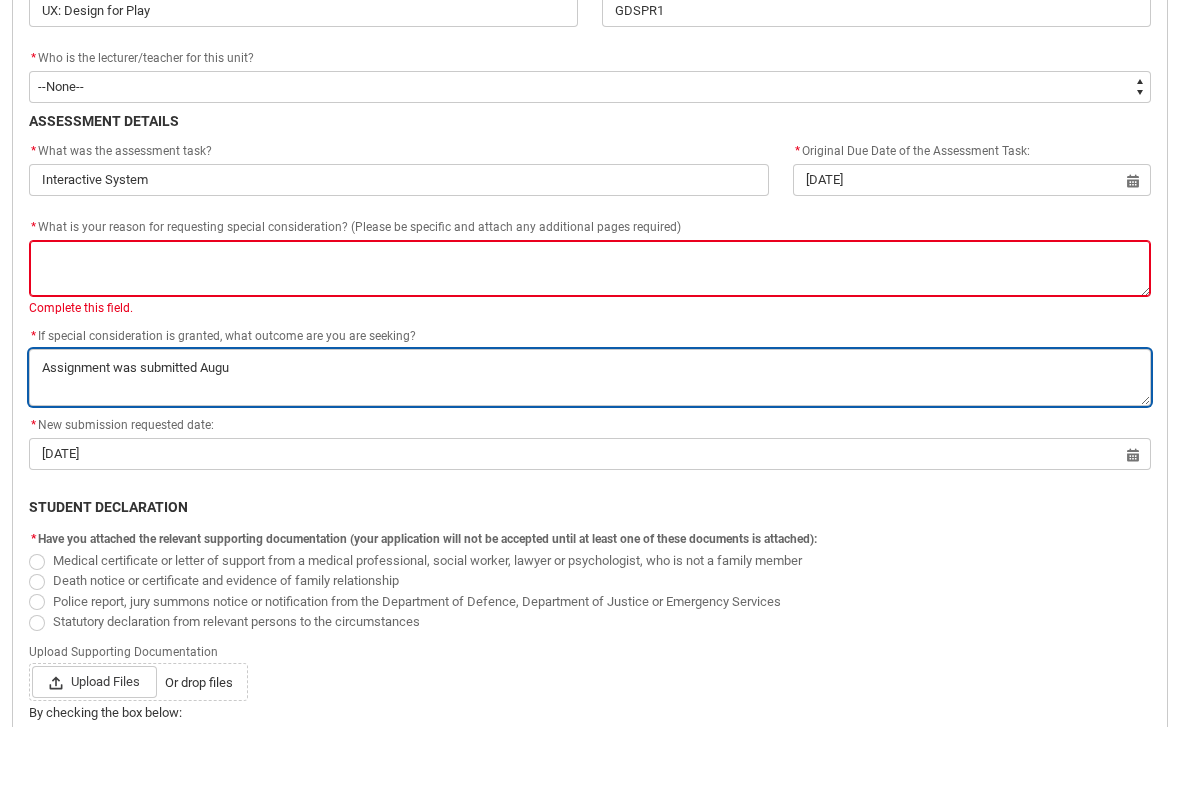 type on "Assignment was submitted Augus" 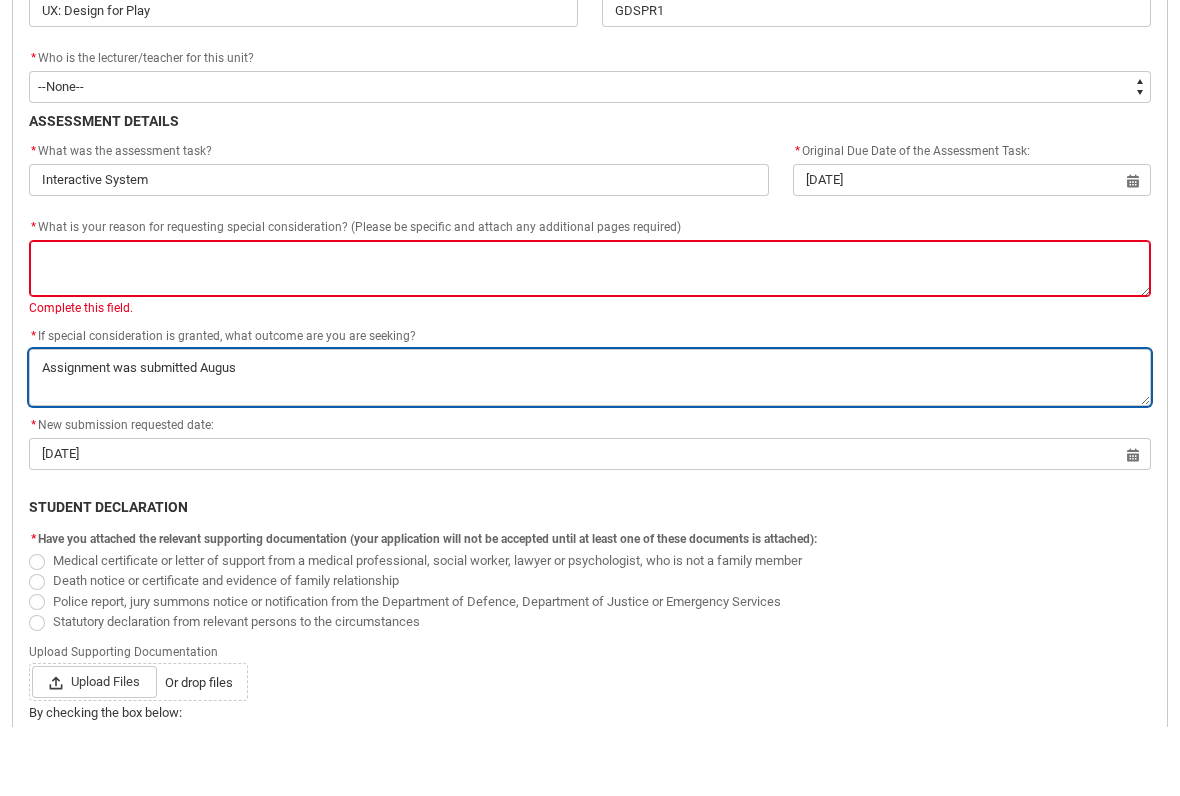 type on "Assignment was submitted August" 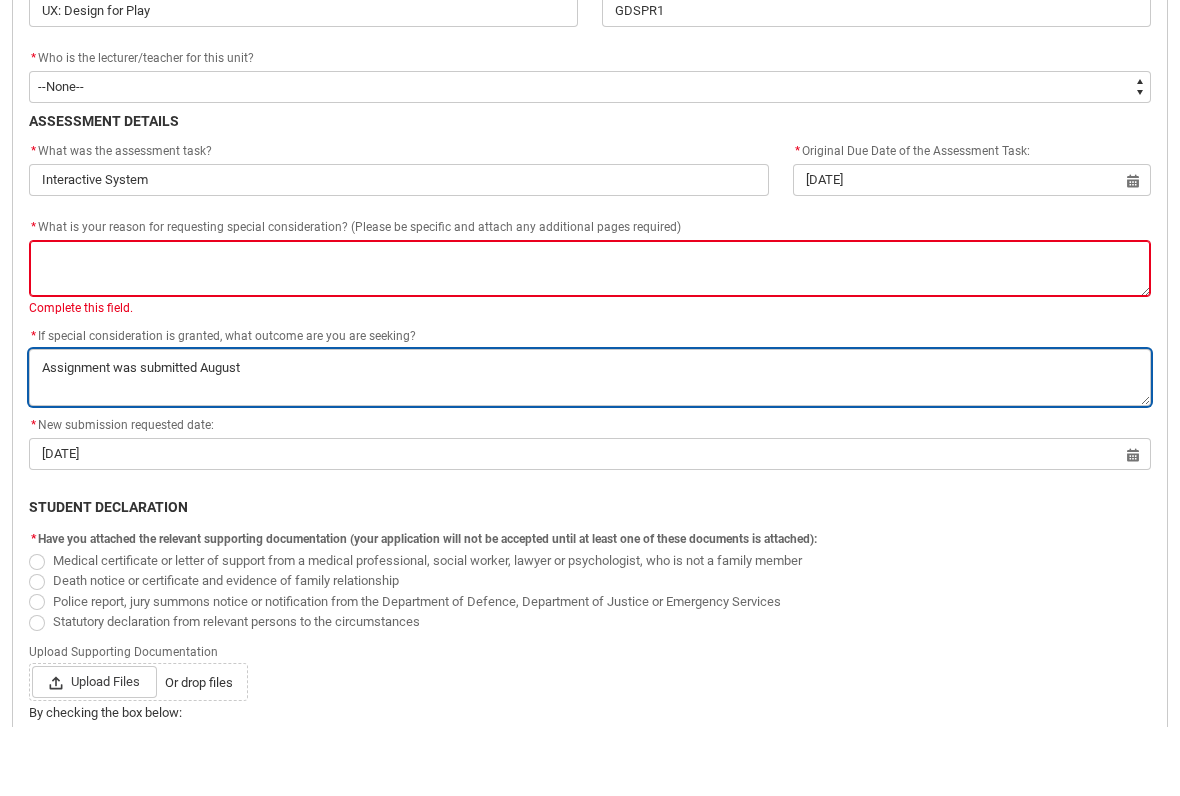 type on "Assignment was submitted August" 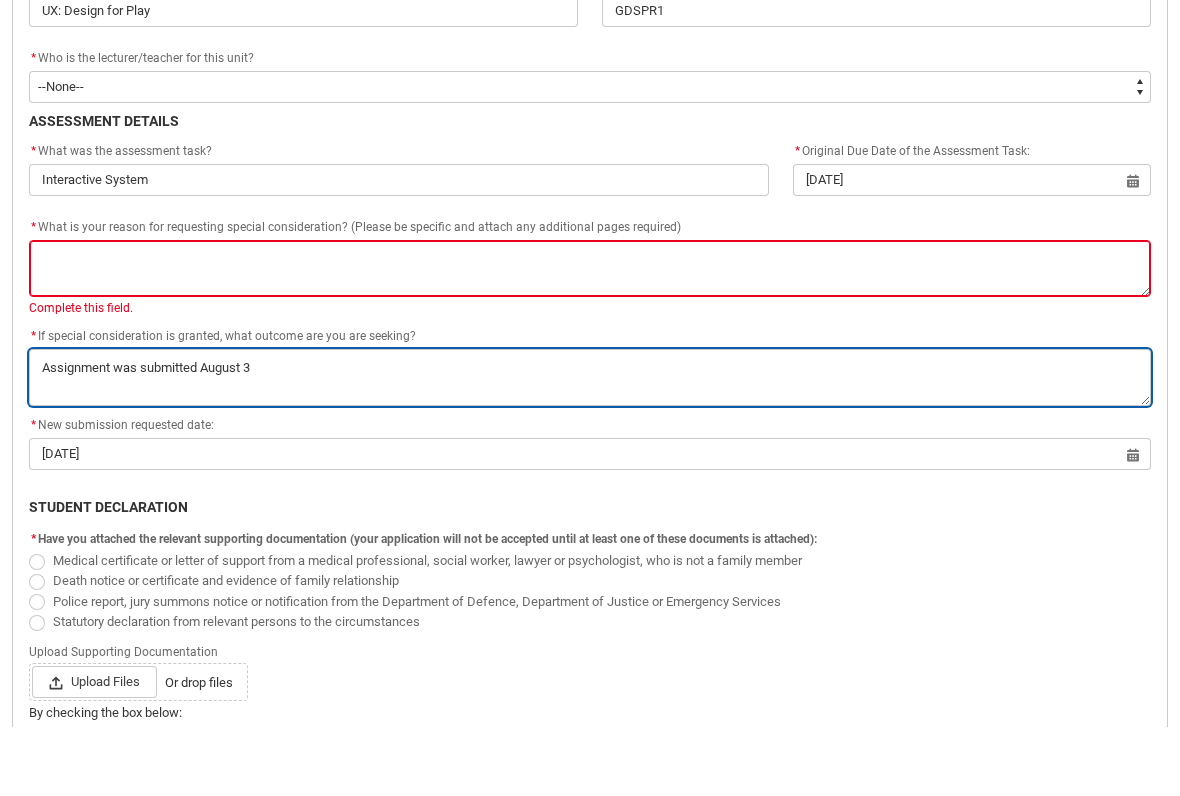 type on "Assignment was submitted August 3r" 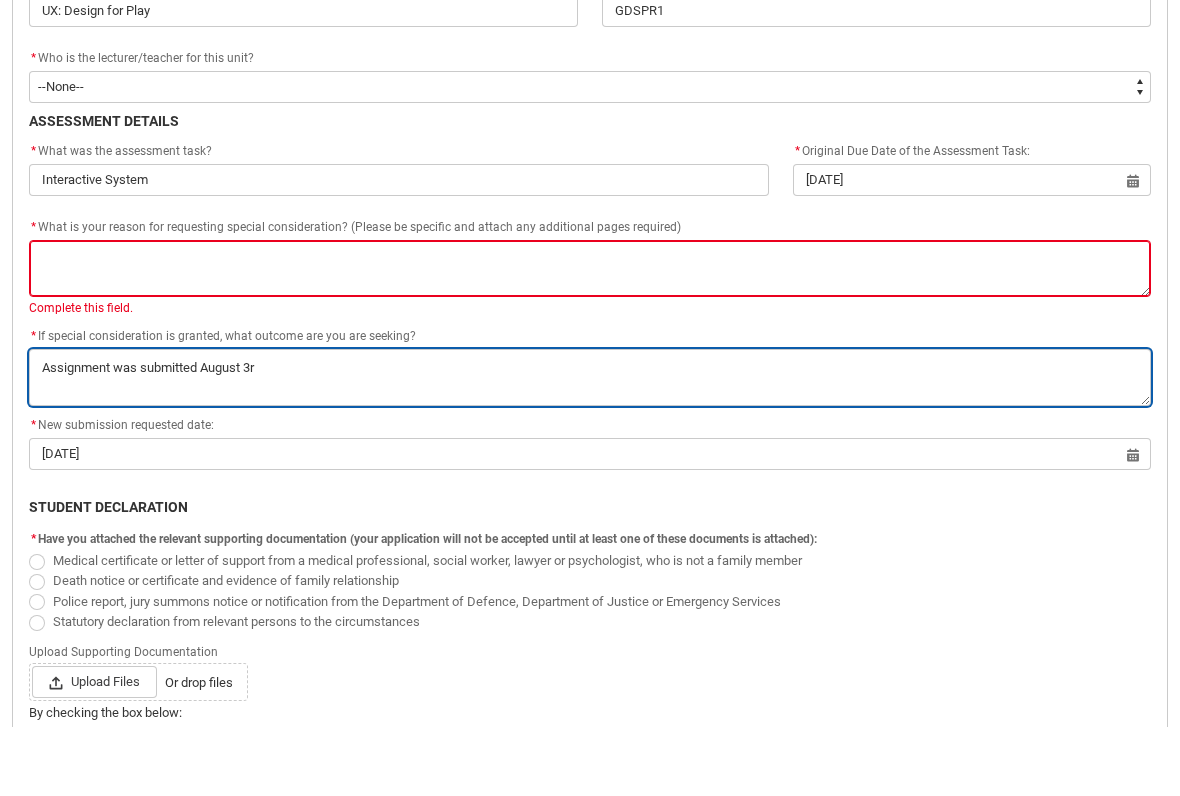 type on "Assignment was submitted August 3rd" 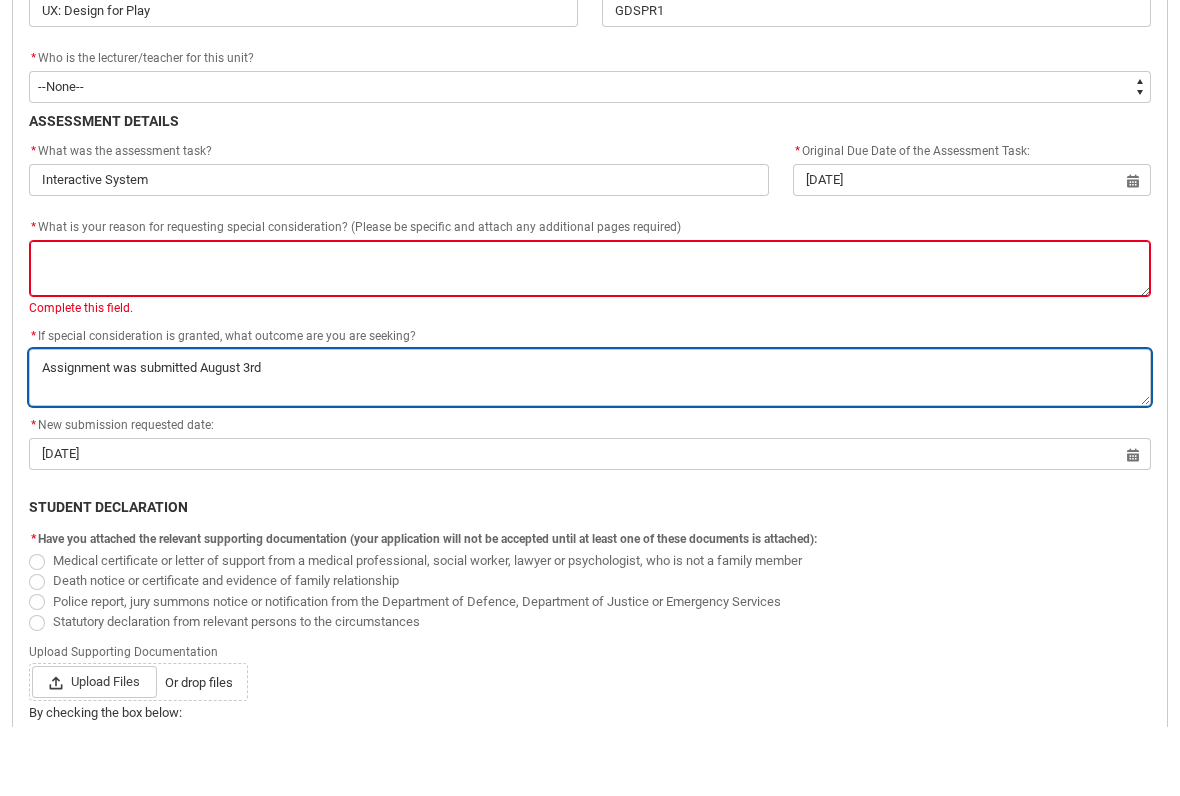 type on "Assignment was submitted August 3rd," 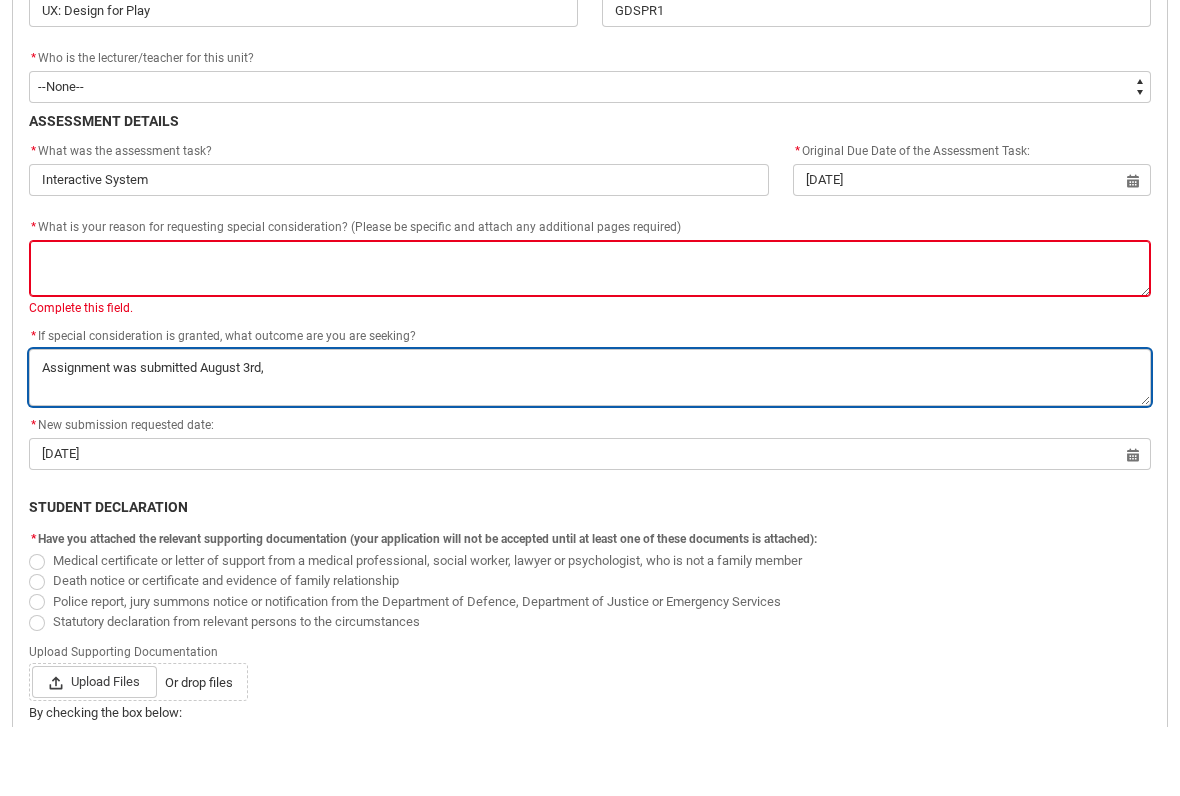 type on "Assignment was submitted August 3rd," 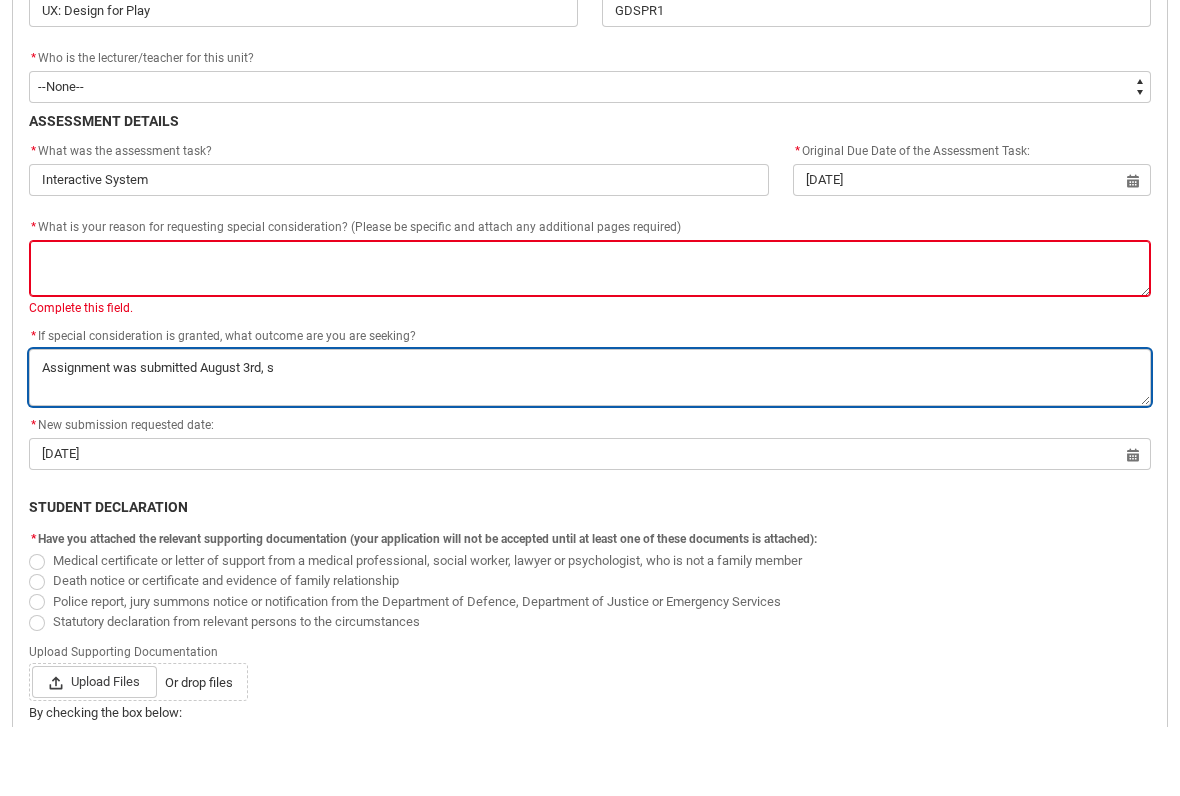 type 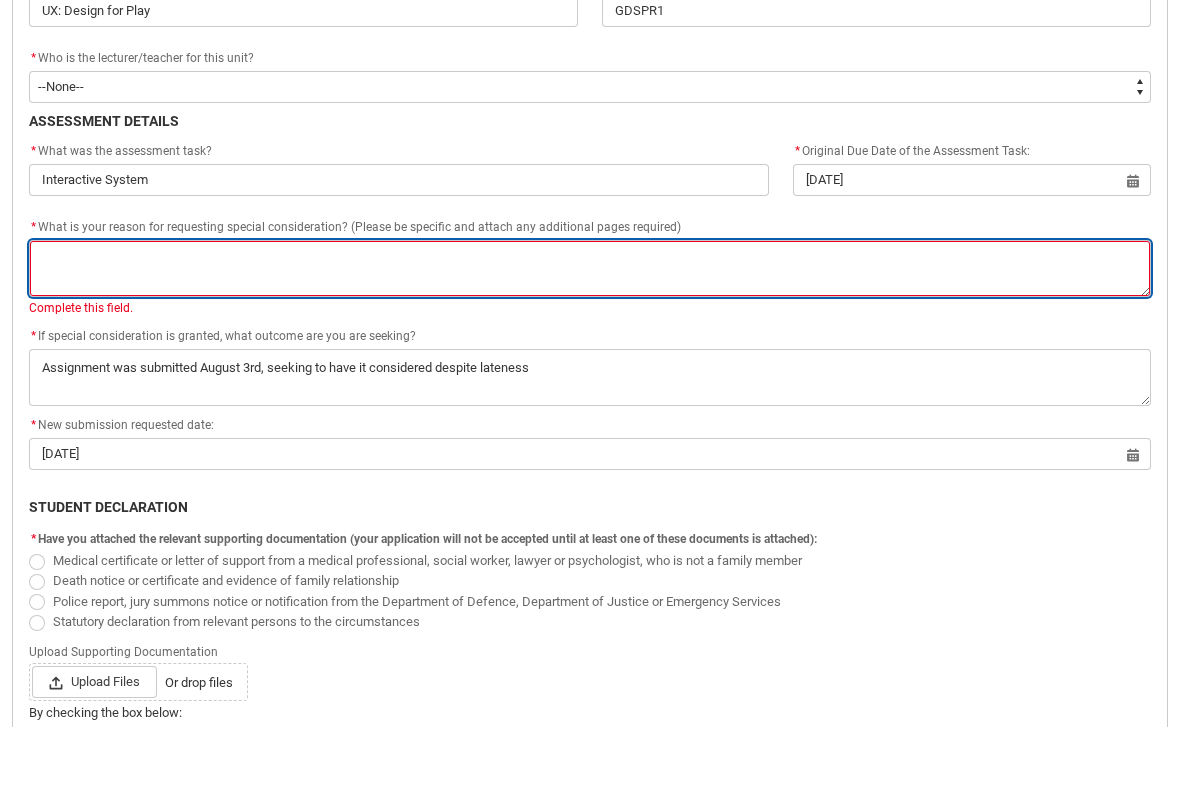 click on "*" at bounding box center [590, 337] 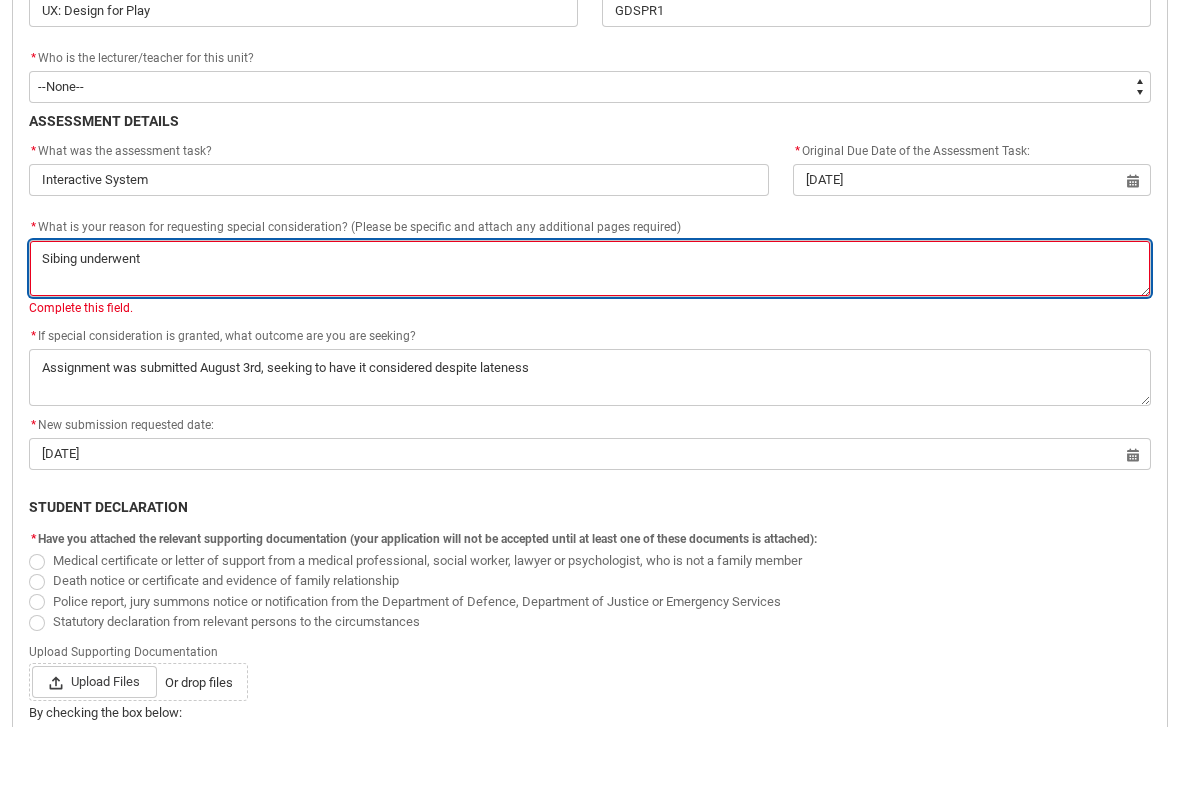 click on "*" at bounding box center (590, 337) 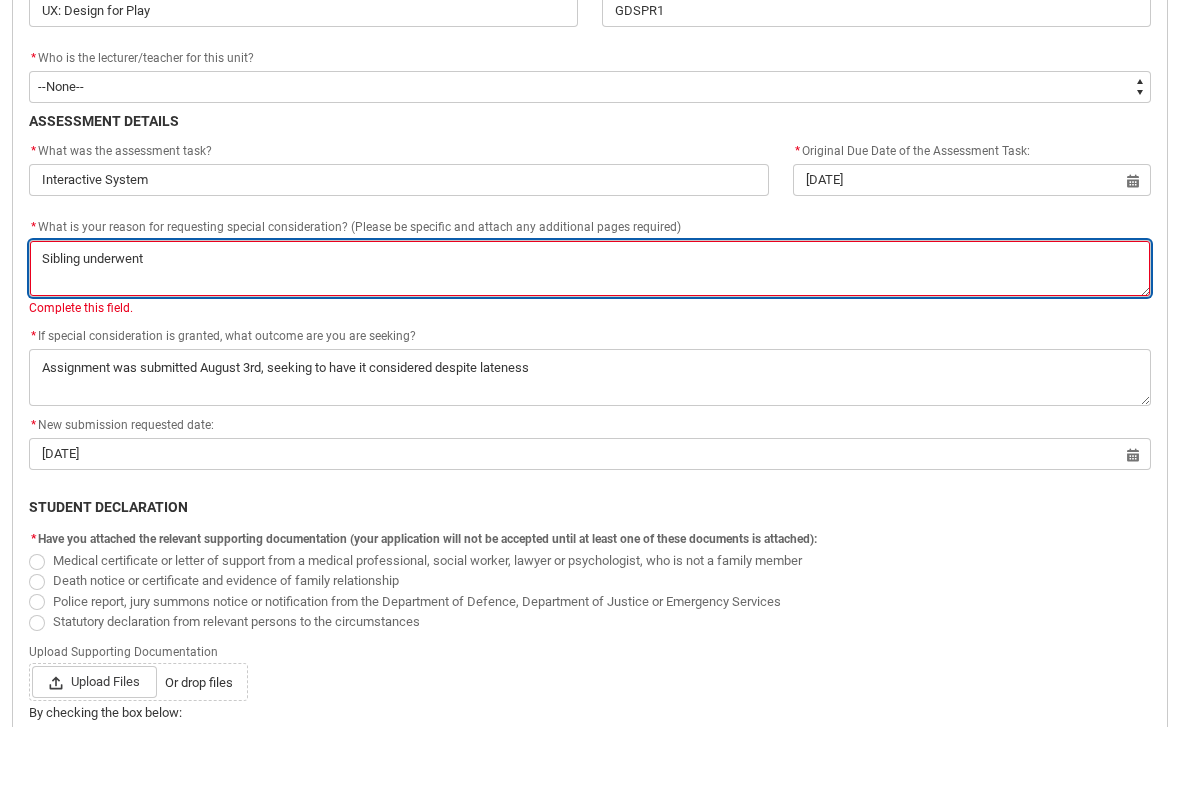 click on "*" at bounding box center [590, 337] 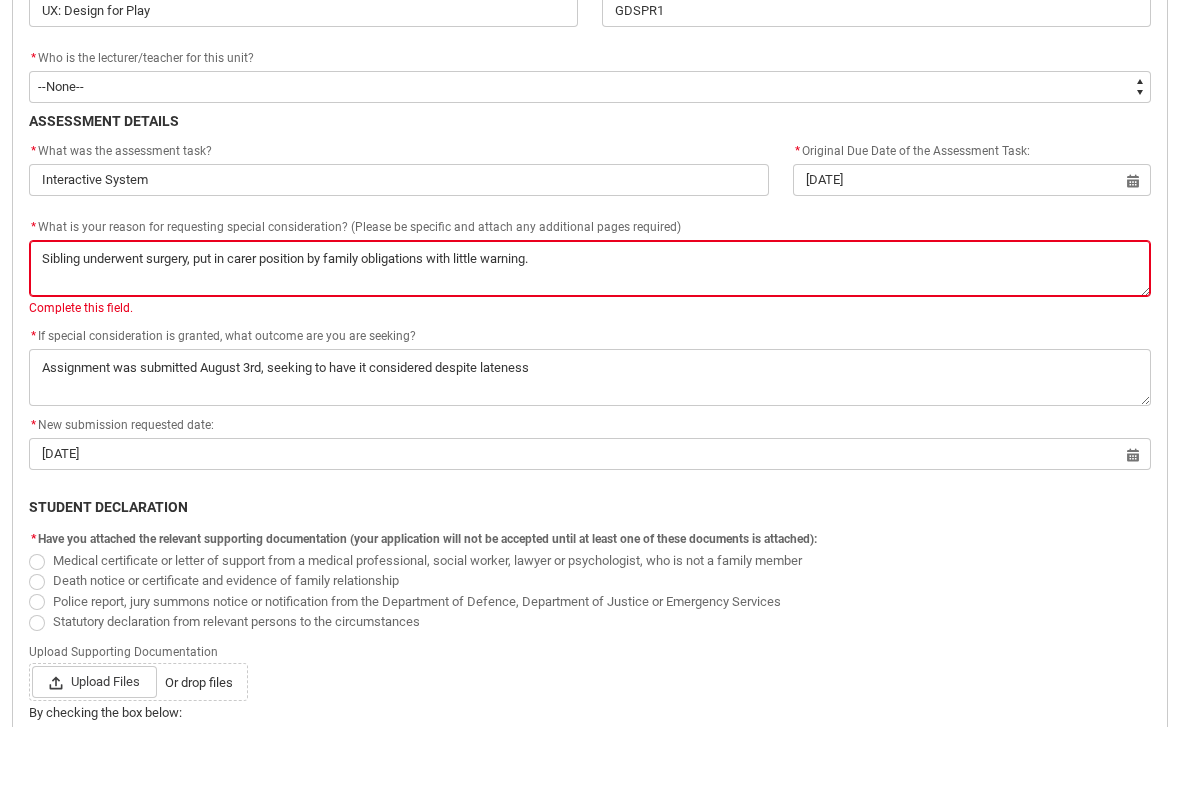 click on "Medical certificate or letter of support from a medical professional, social worker, lawyer or psychologist, who is not a family member Death notice or certificate and evidence of family relationship Police report, jury summons notice or notification from the Department of Defence, Department of Justice or Emergency Services Statutory declaration from relevant persons to the circumstances" 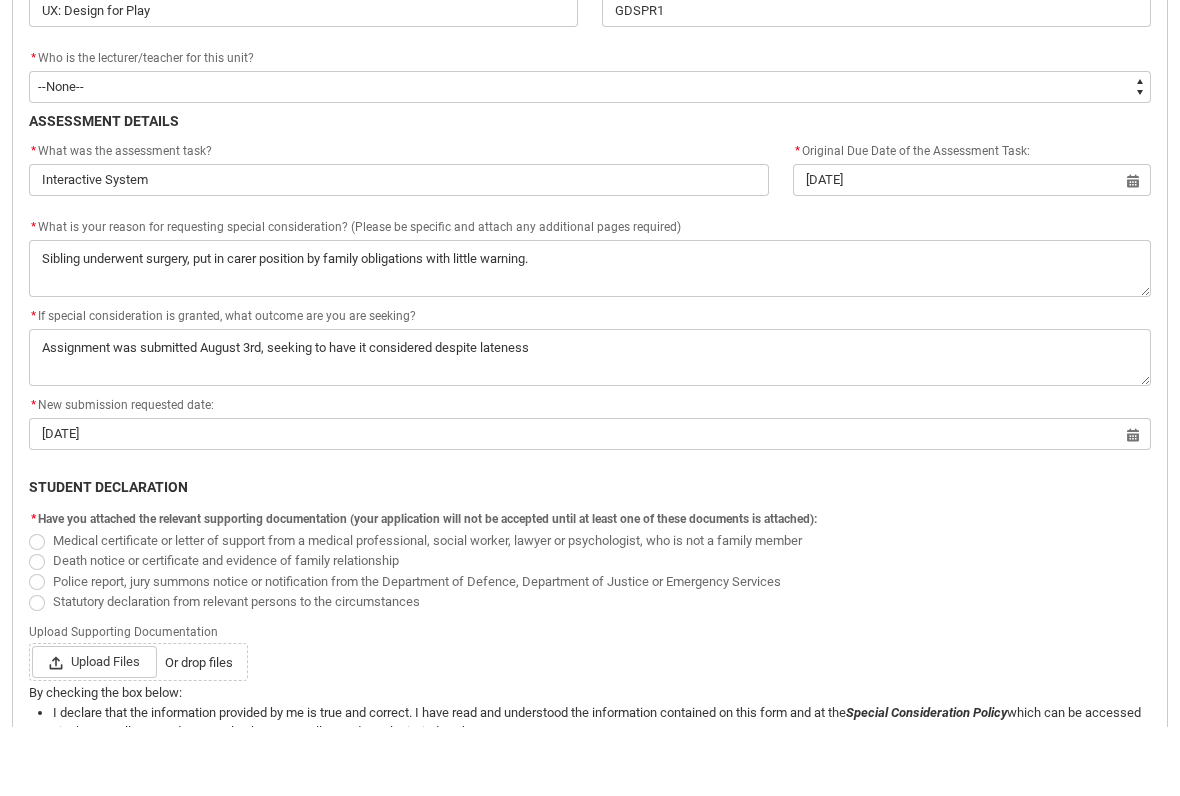 scroll, scrollTop: 787, scrollLeft: 0, axis: vertical 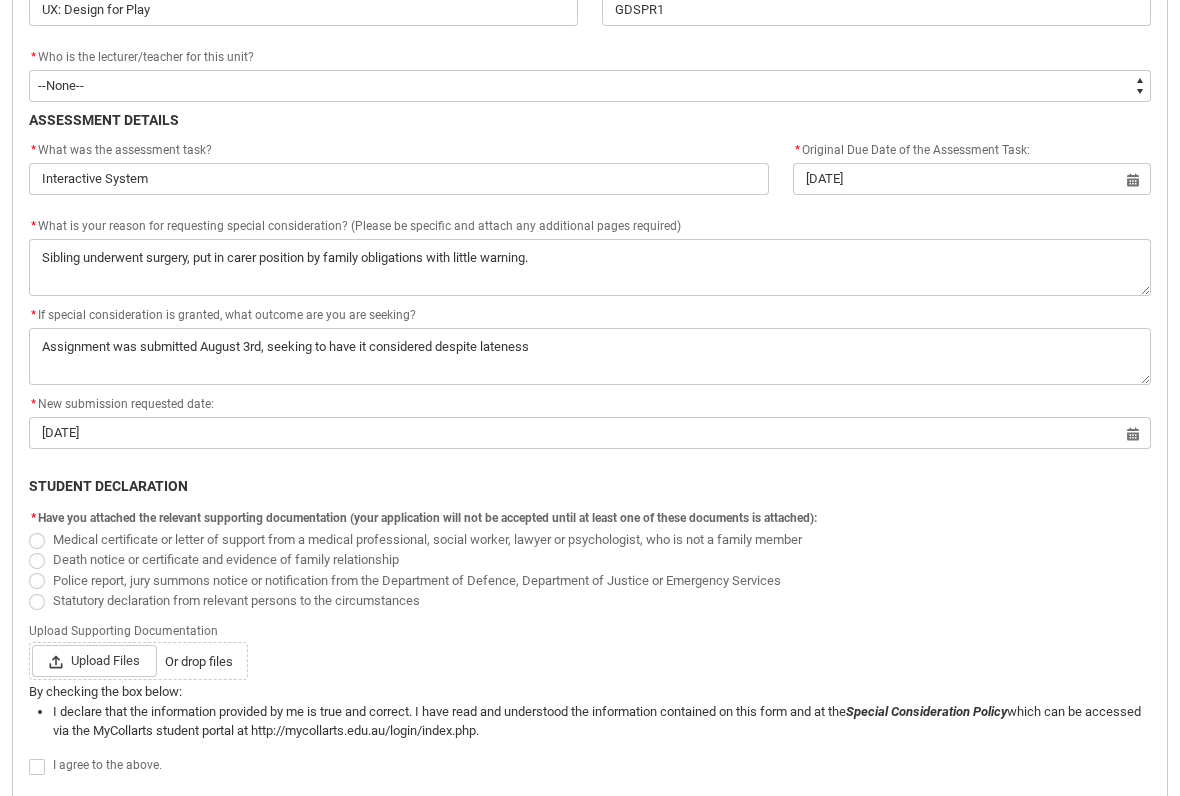 click on "Statutory declaration from relevant persons to the circumstances" at bounding box center [236, 600] 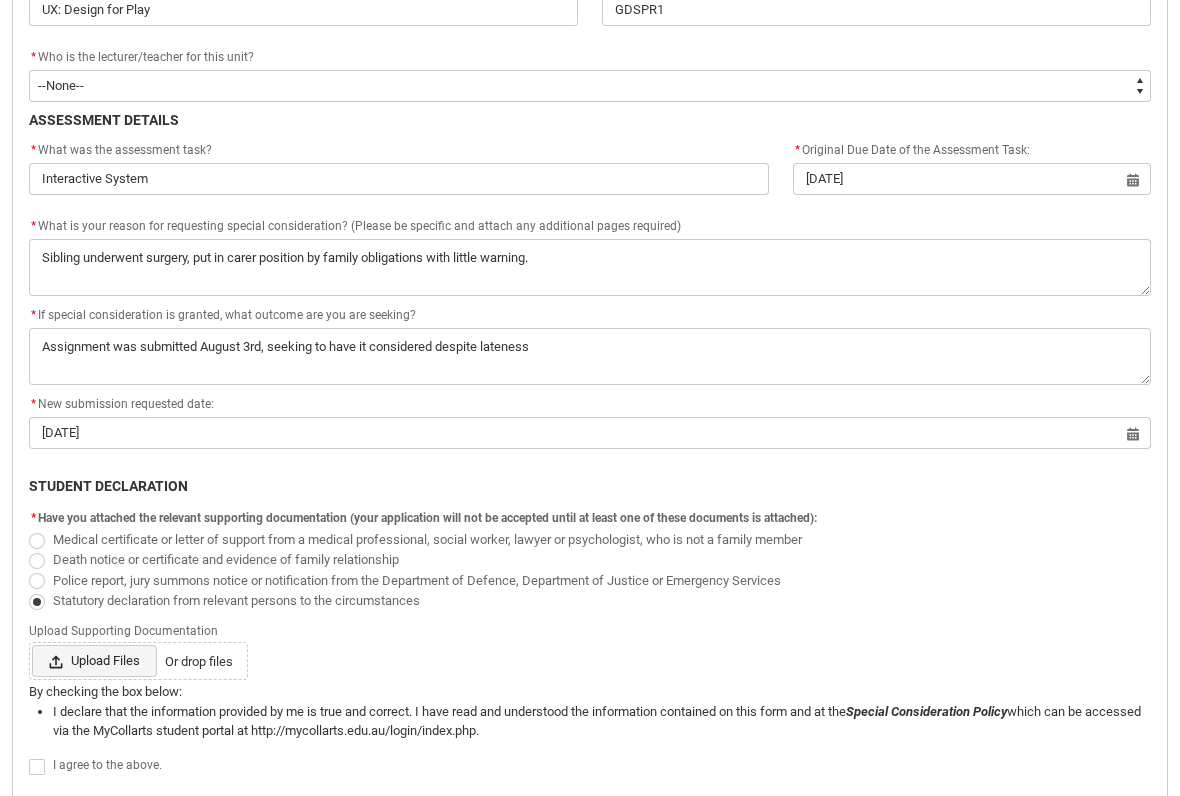 click on "Upload Files" at bounding box center (94, 661) 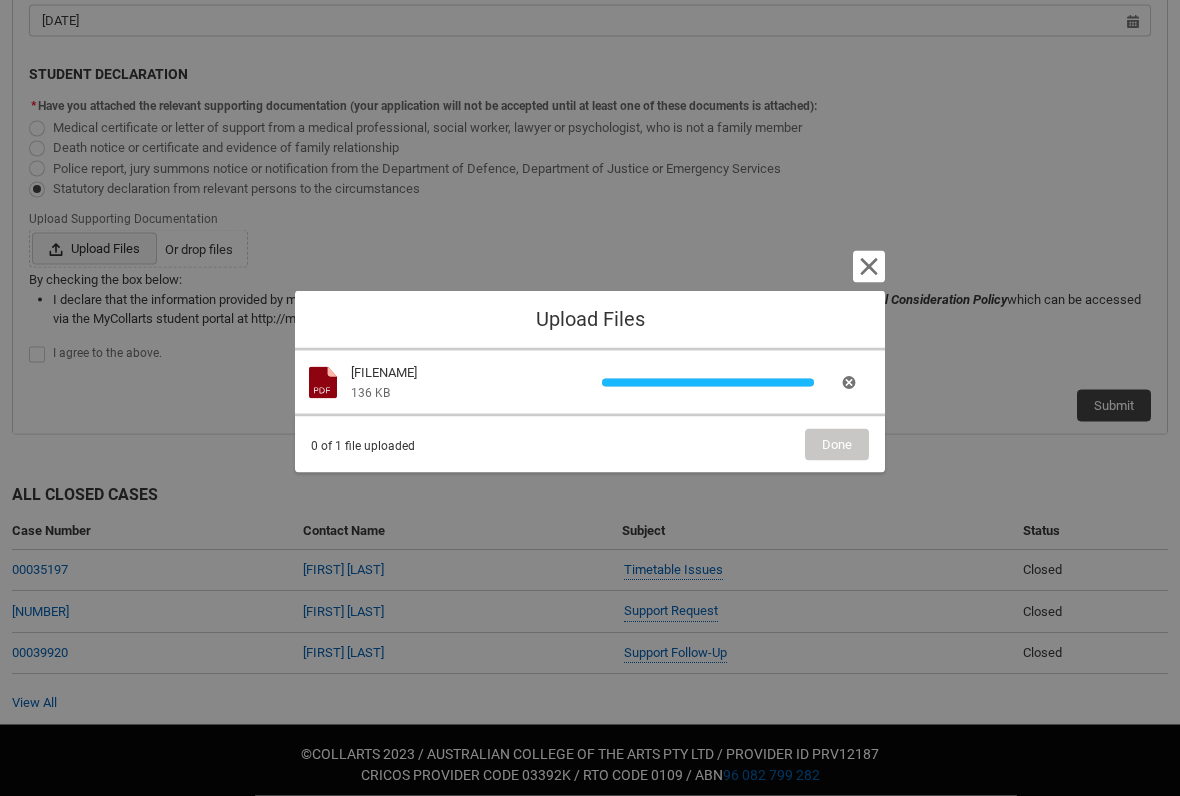 scroll, scrollTop: 1200, scrollLeft: 0, axis: vertical 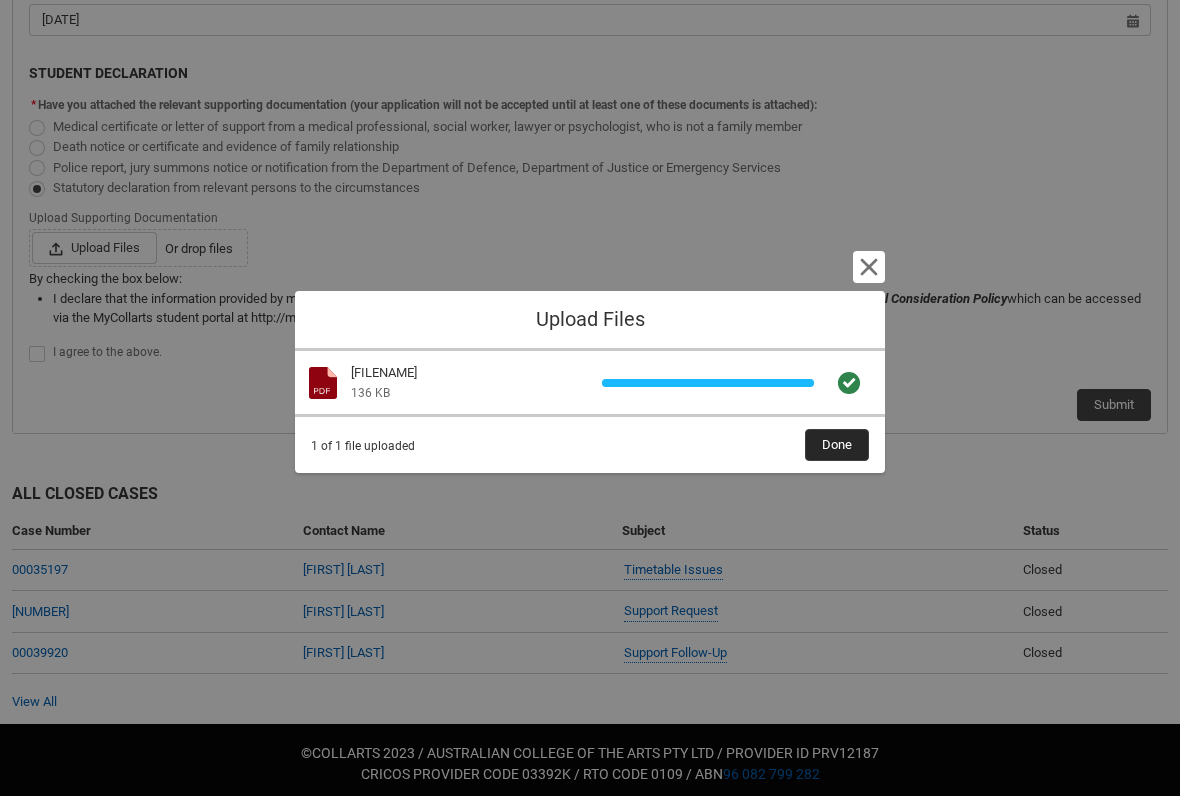 click on "Done" at bounding box center (837, 445) 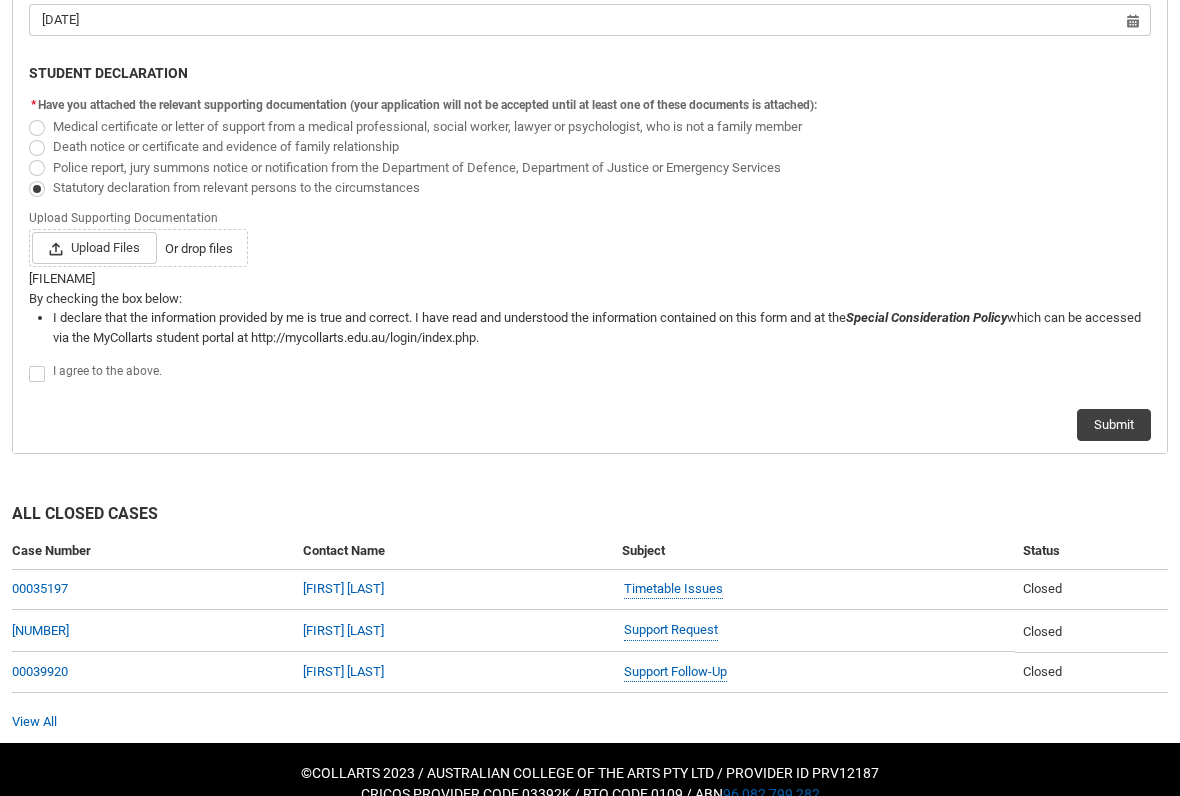 click on "I agree to the above." at bounding box center [107, 371] 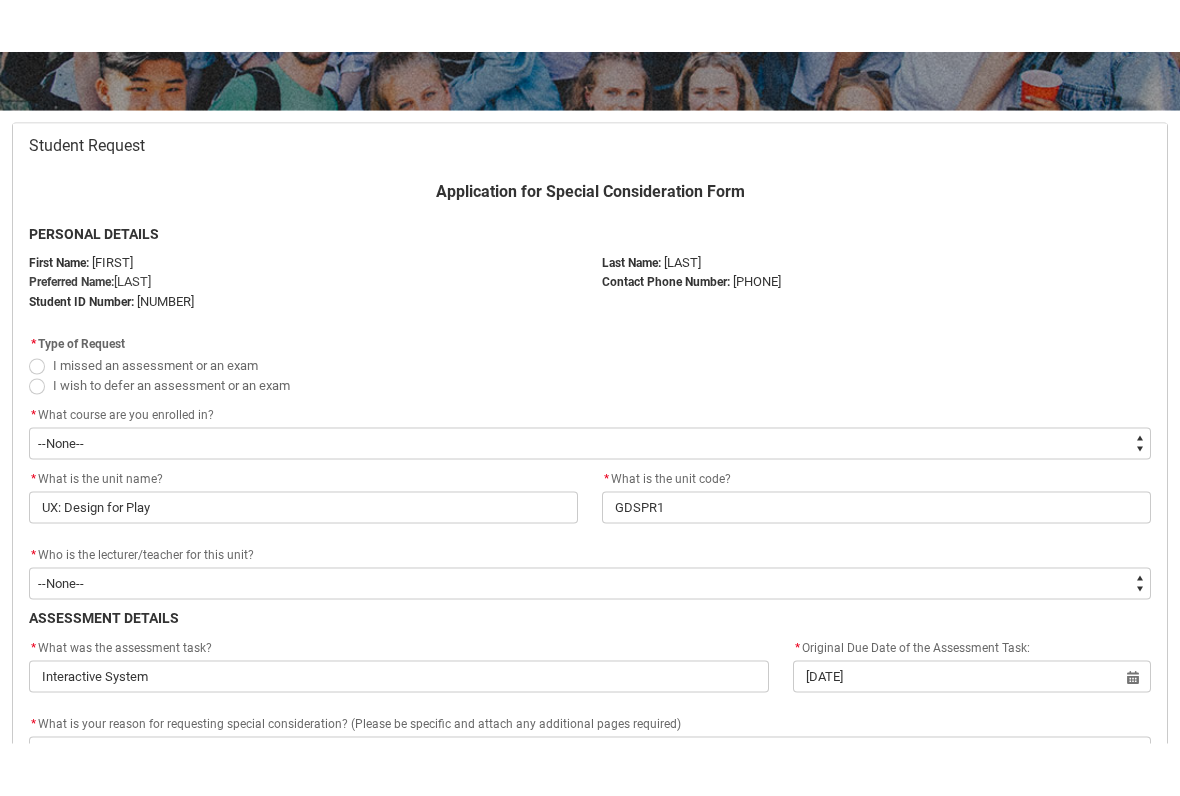 scroll, scrollTop: 342, scrollLeft: 0, axis: vertical 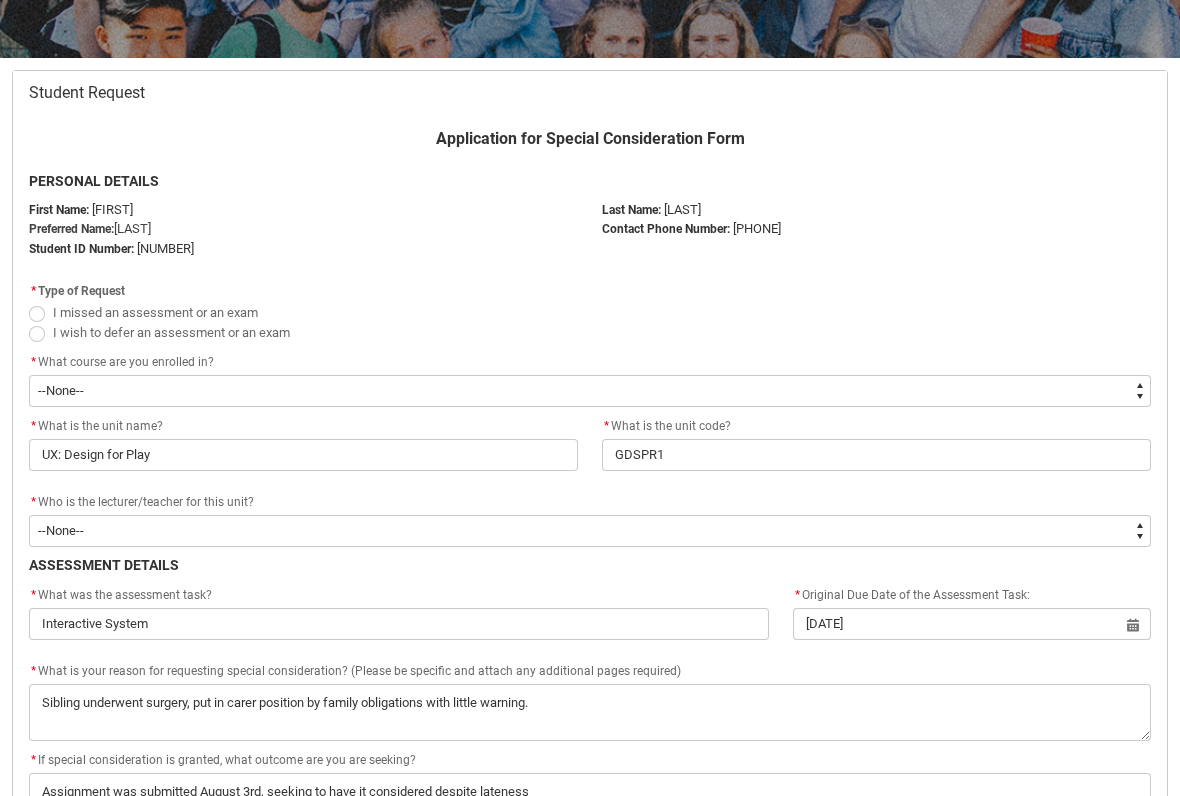 click at bounding box center [37, 334] 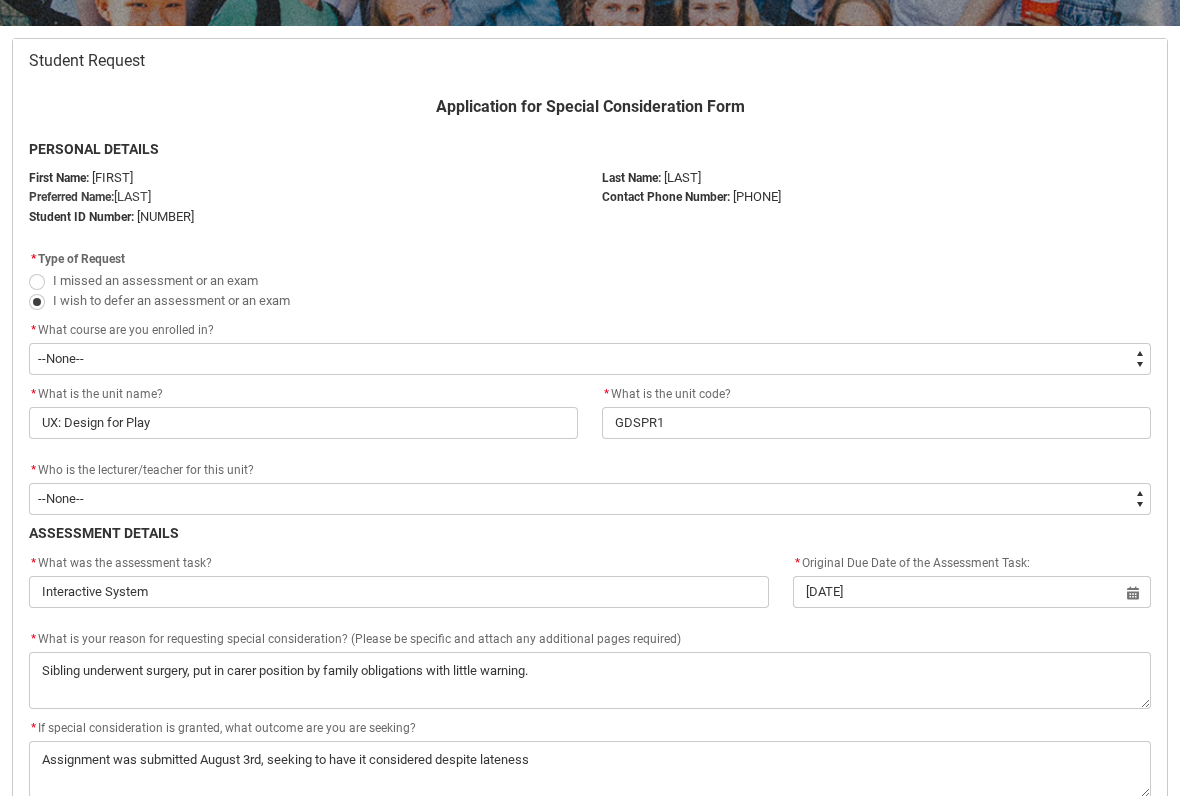 scroll, scrollTop: 375, scrollLeft: 0, axis: vertical 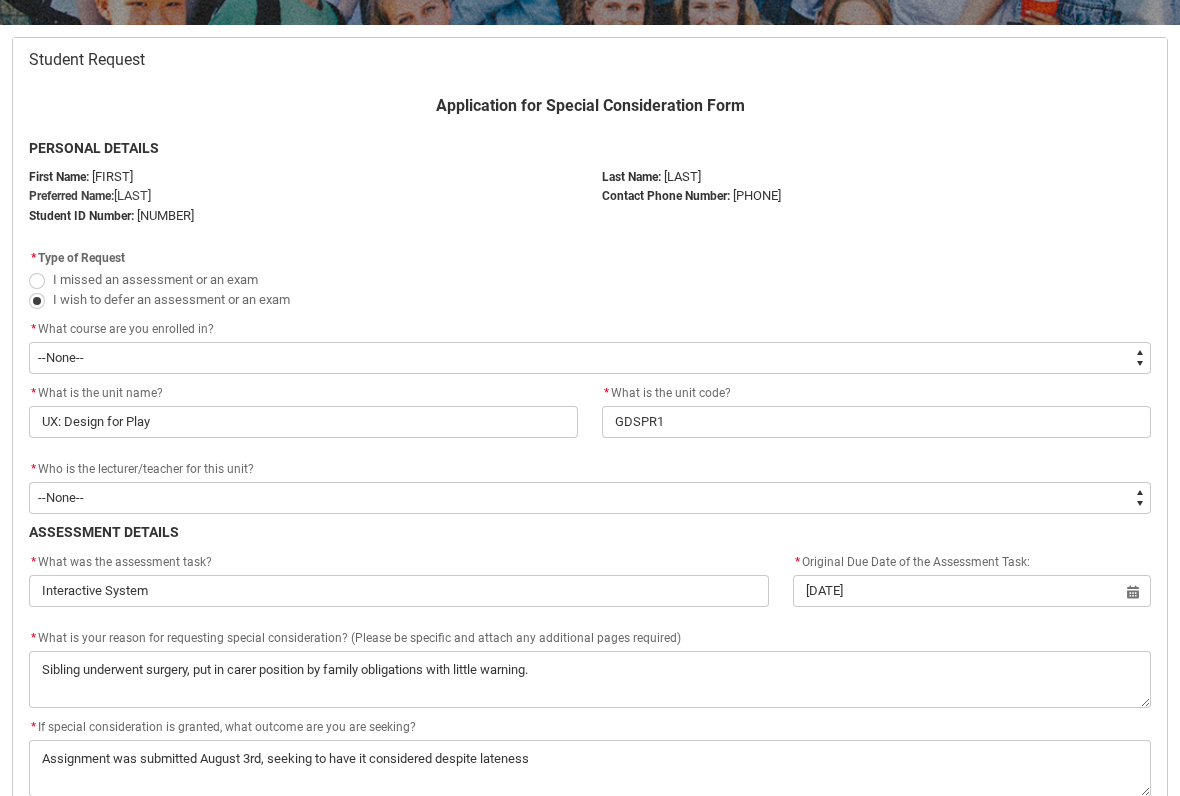click at bounding box center (37, 281) 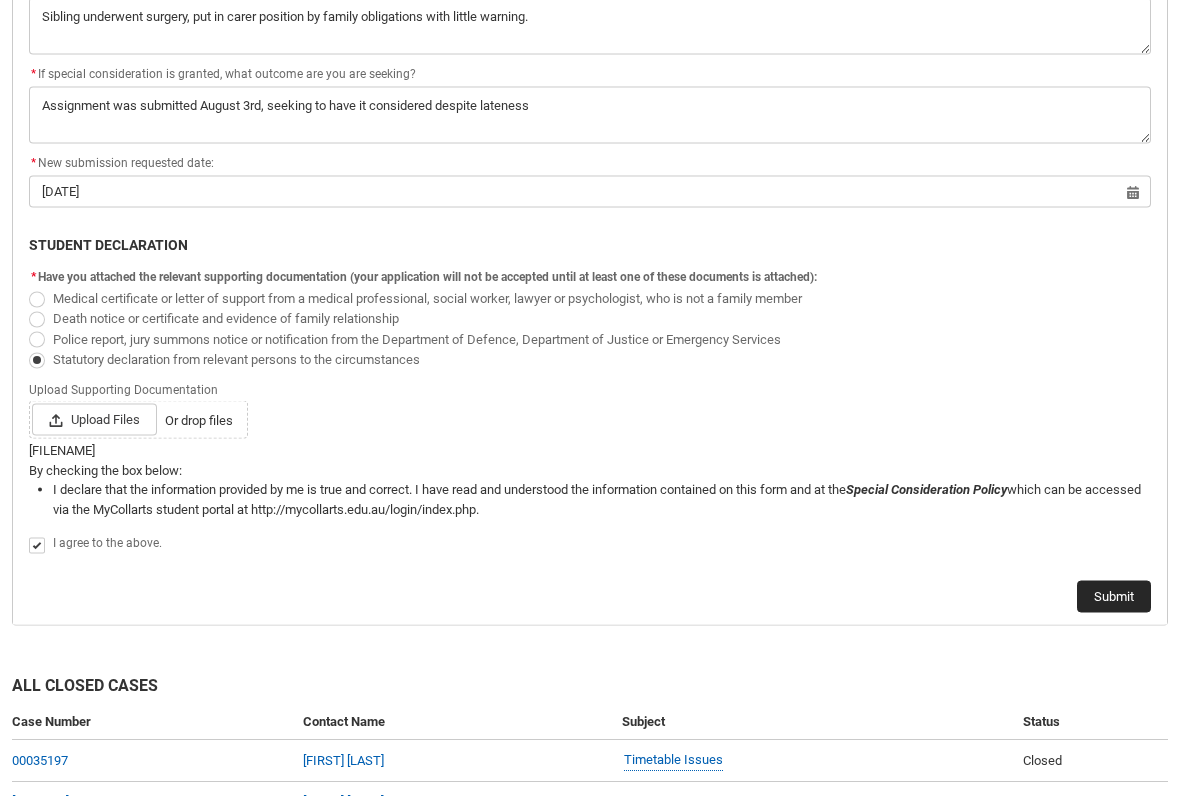 click on "Submit" 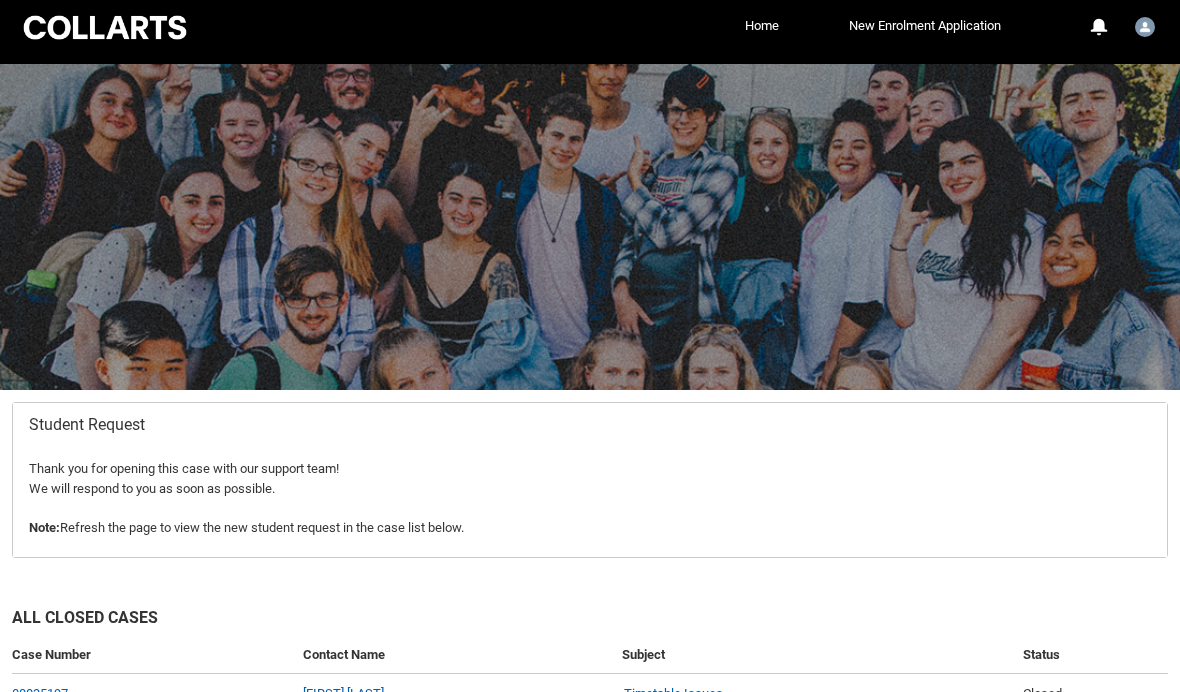 scroll, scrollTop: 9, scrollLeft: 0, axis: vertical 